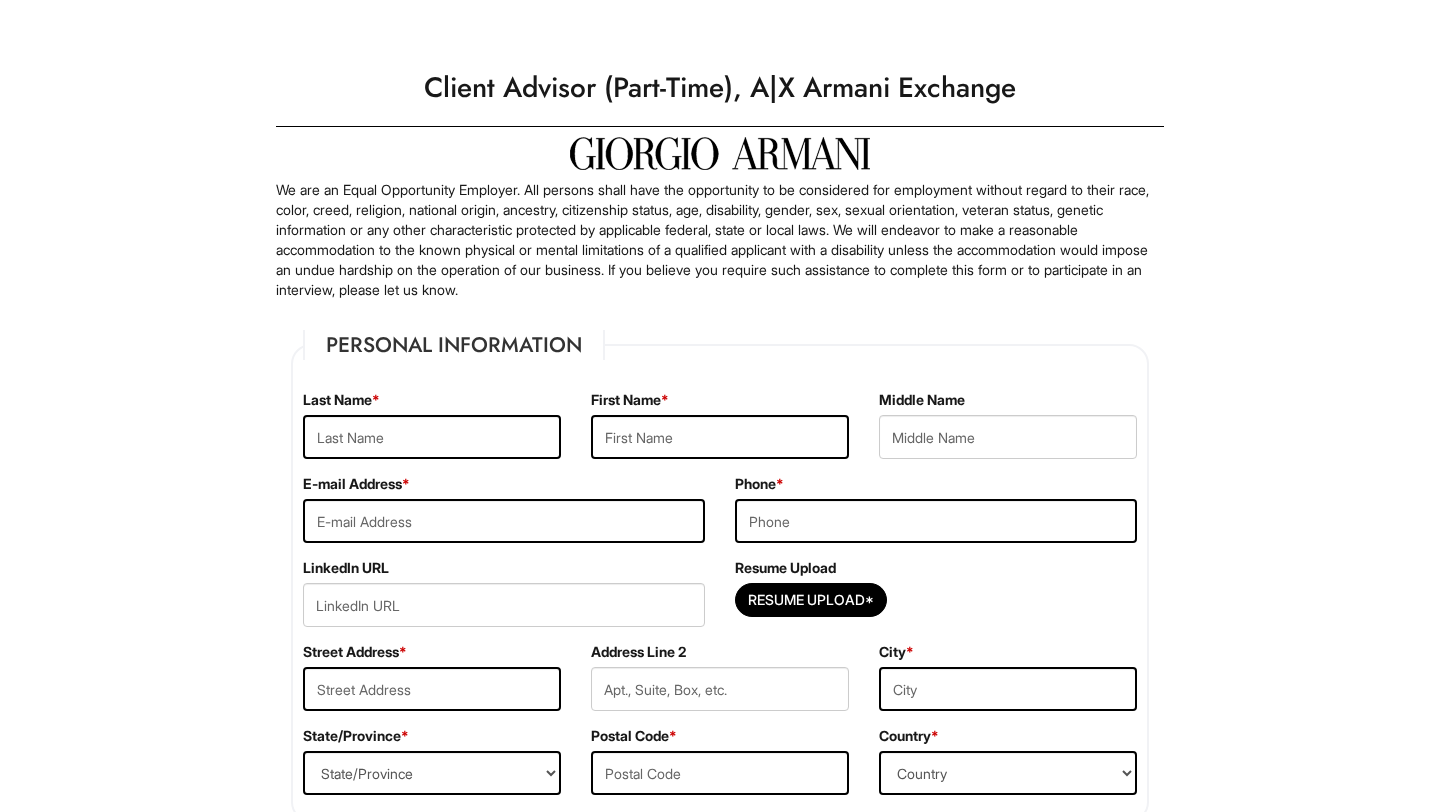 scroll, scrollTop: 0, scrollLeft: 0, axis: both 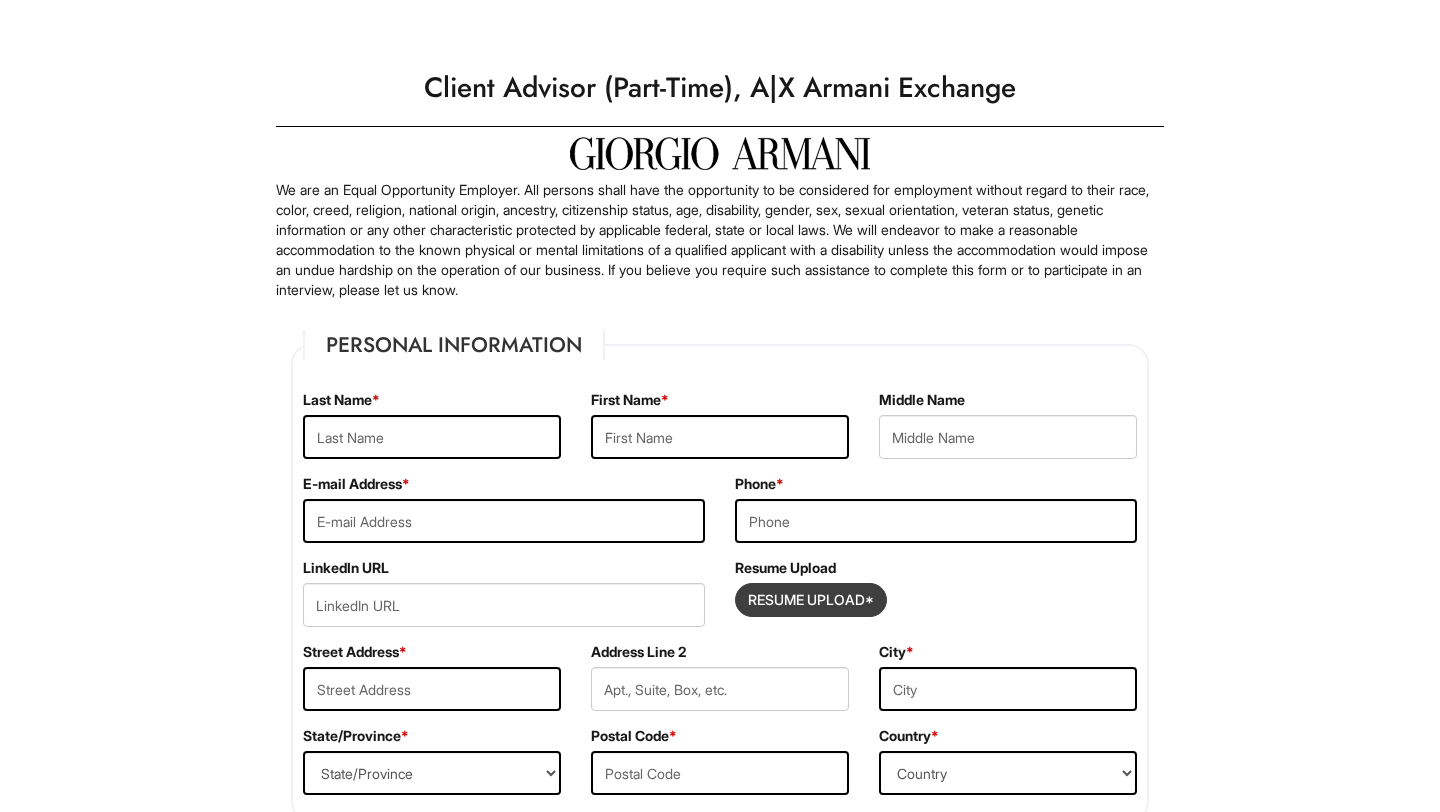 click at bounding box center (811, 600) 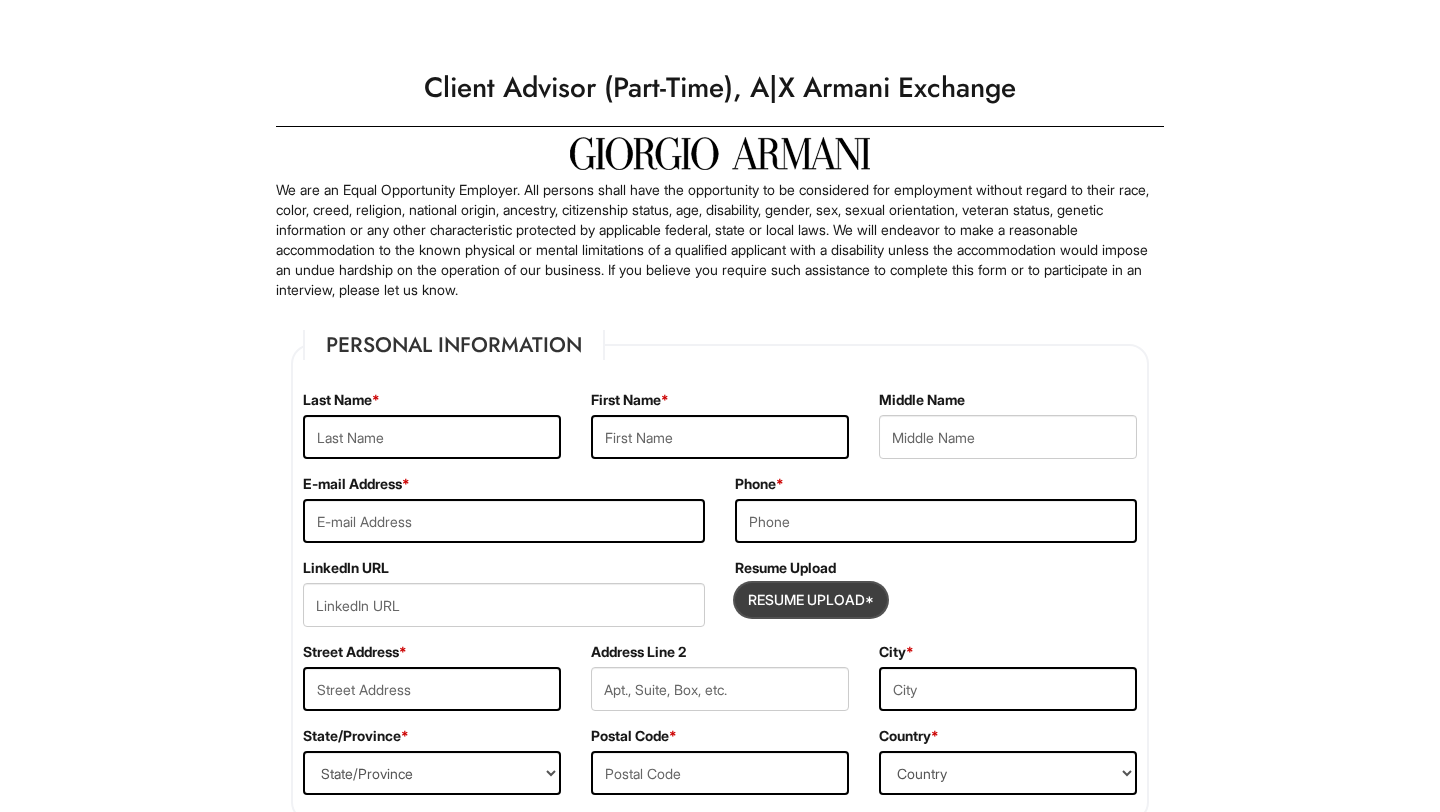 type on "C:\fakepath\Resume.pdf" 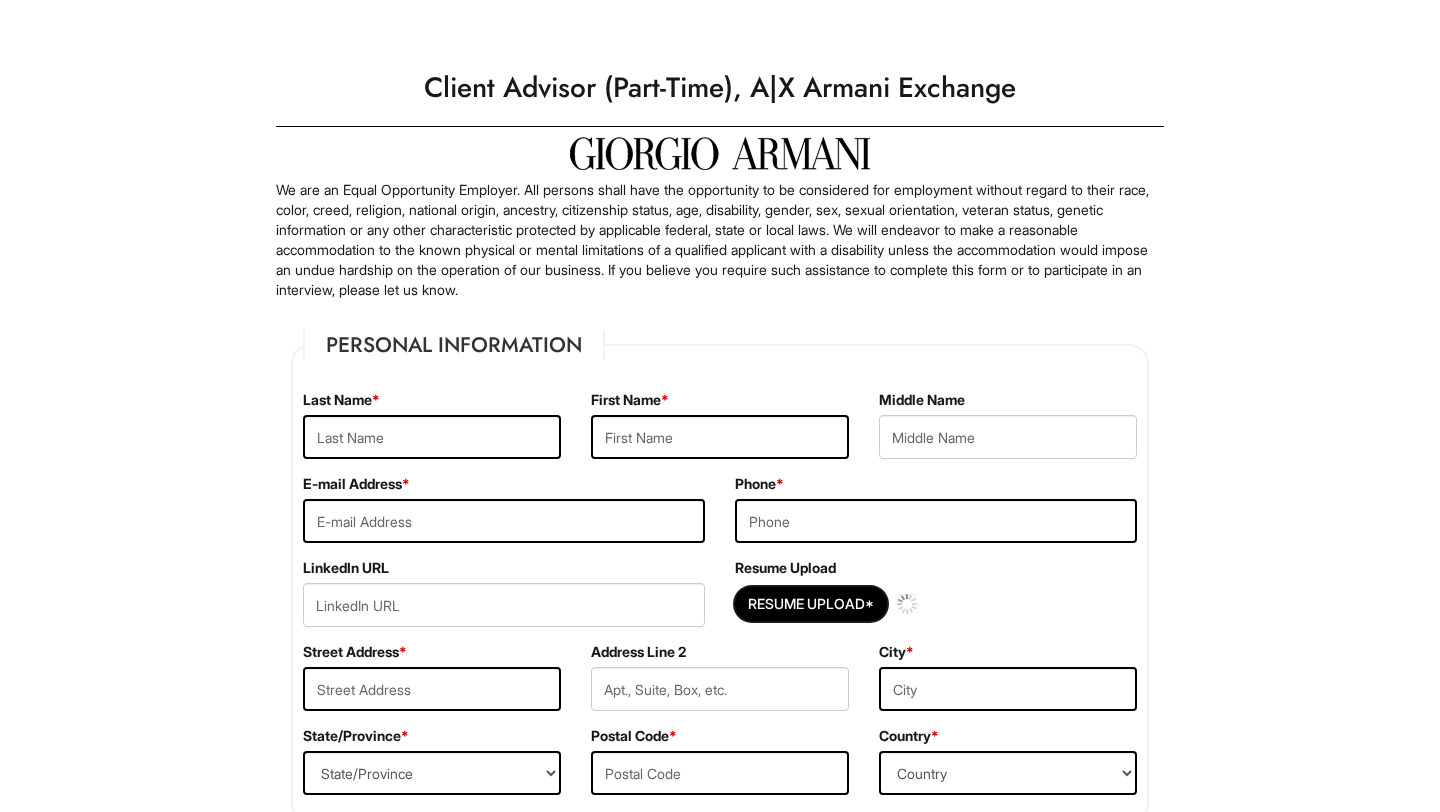 type 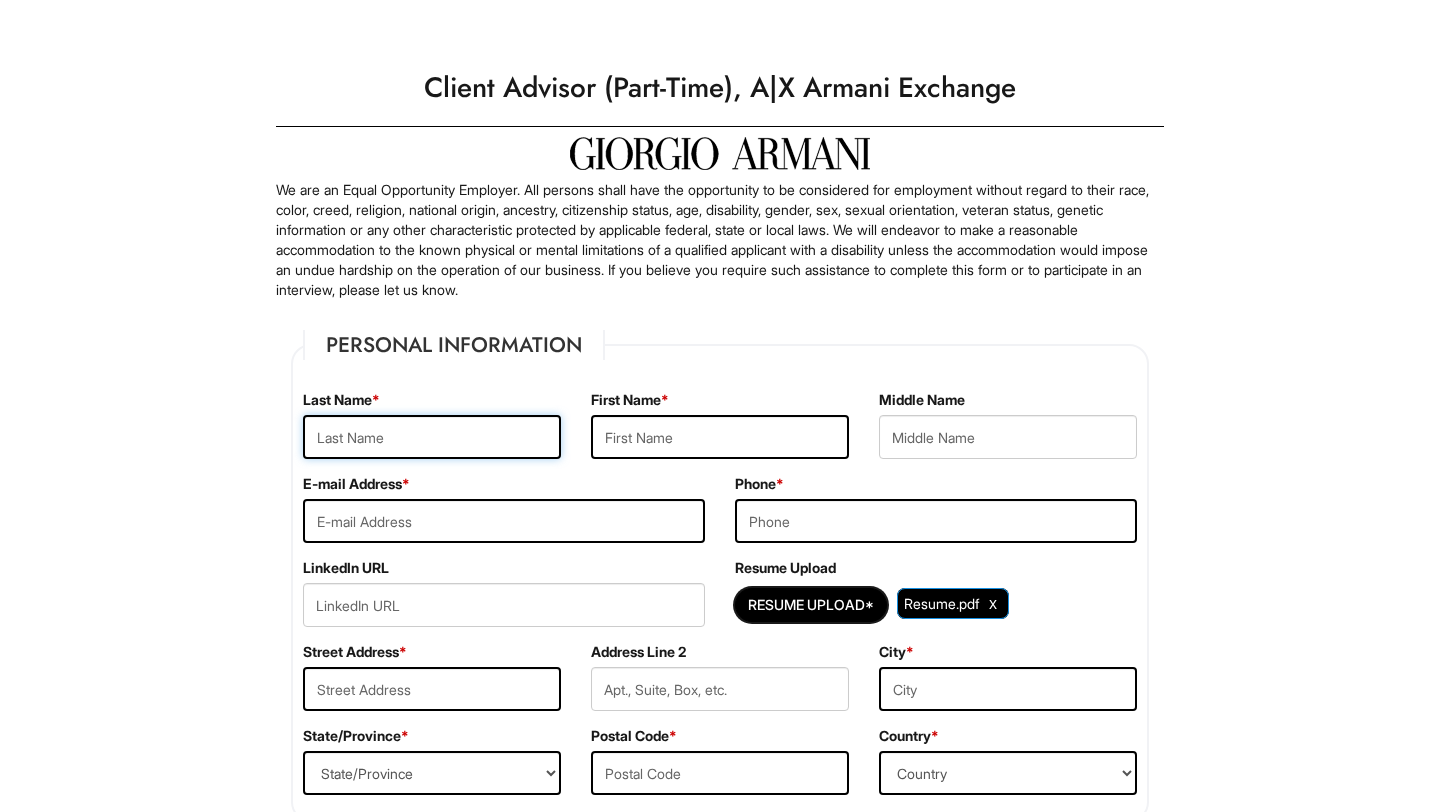 click at bounding box center (432, 437) 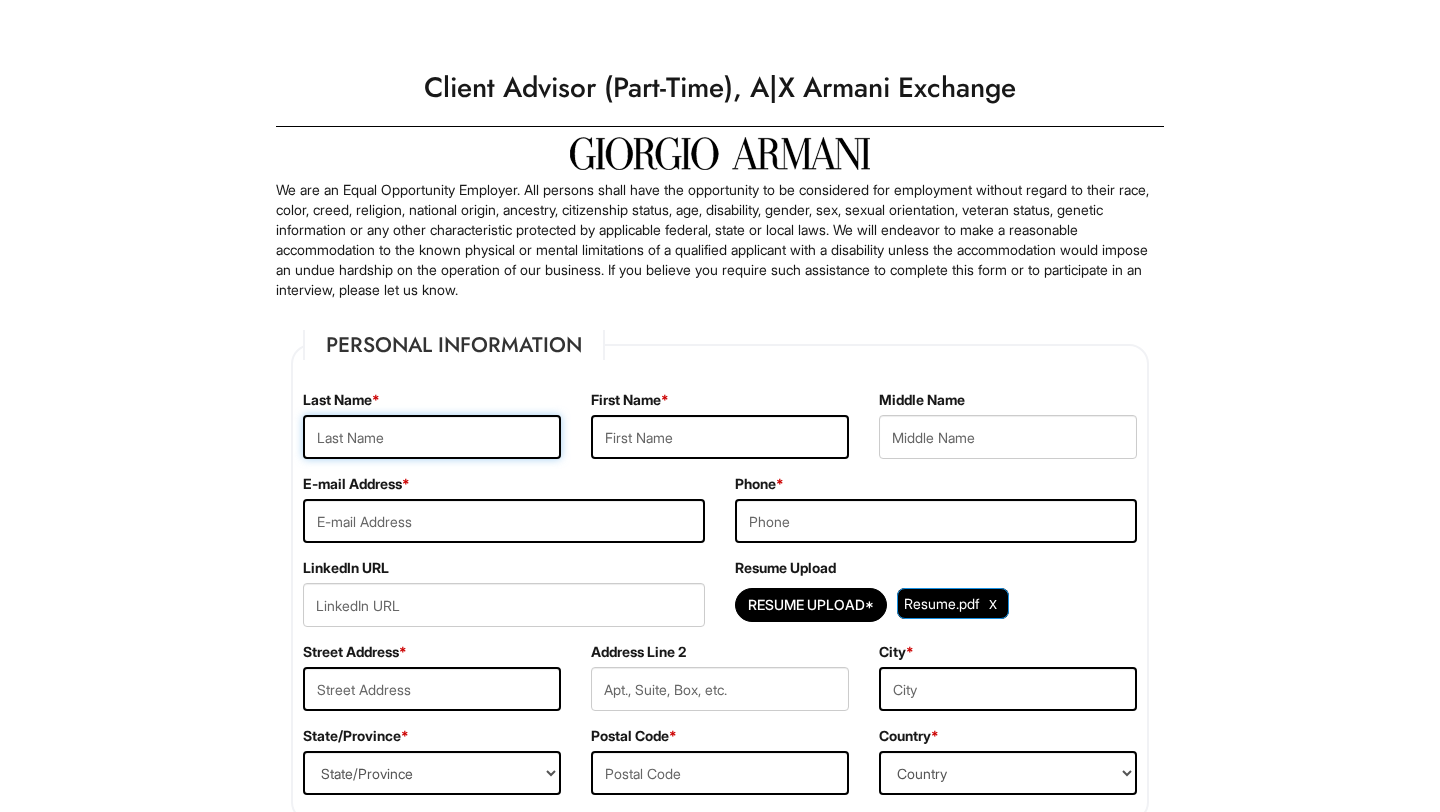 type on "Dure" 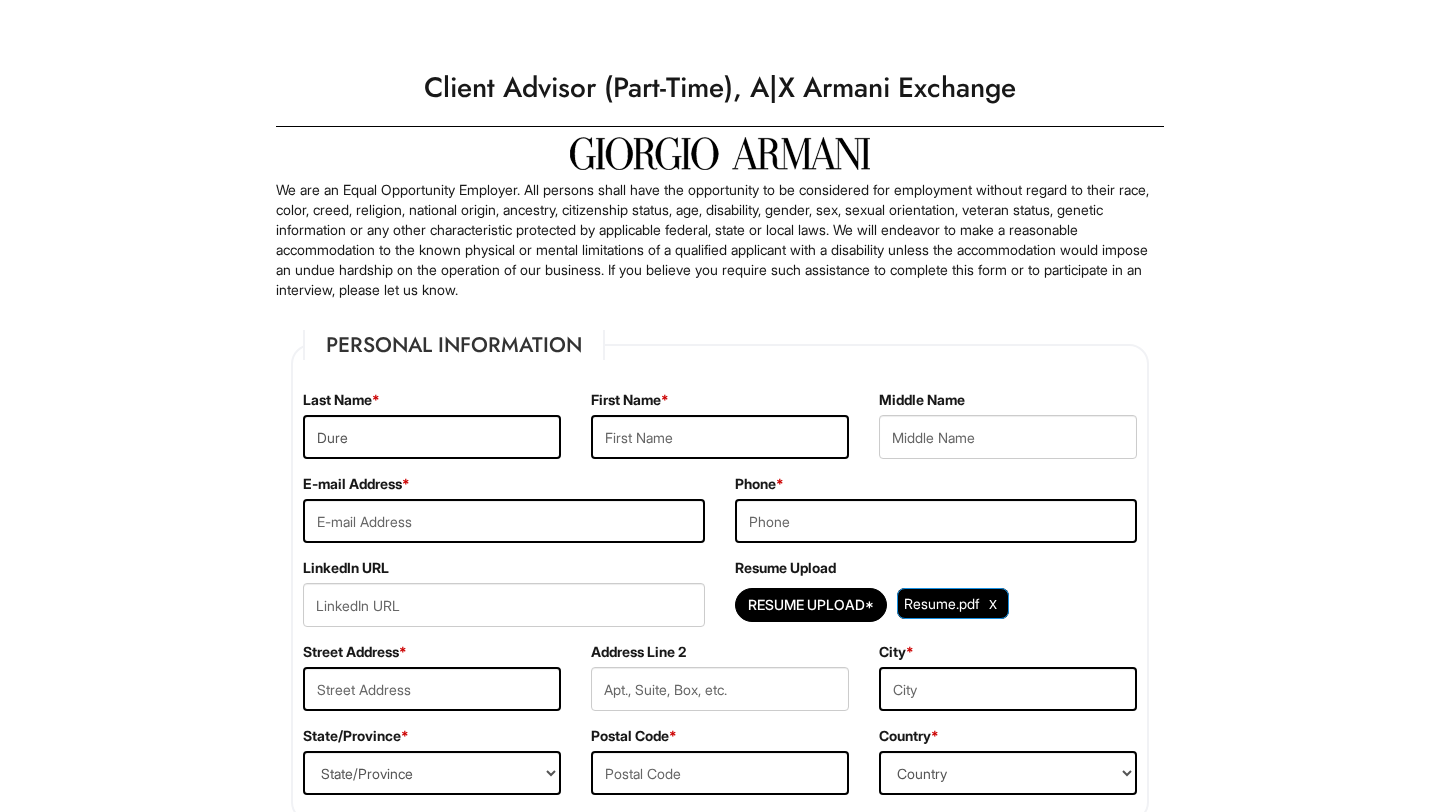 type on "[PERSON_NAME]" 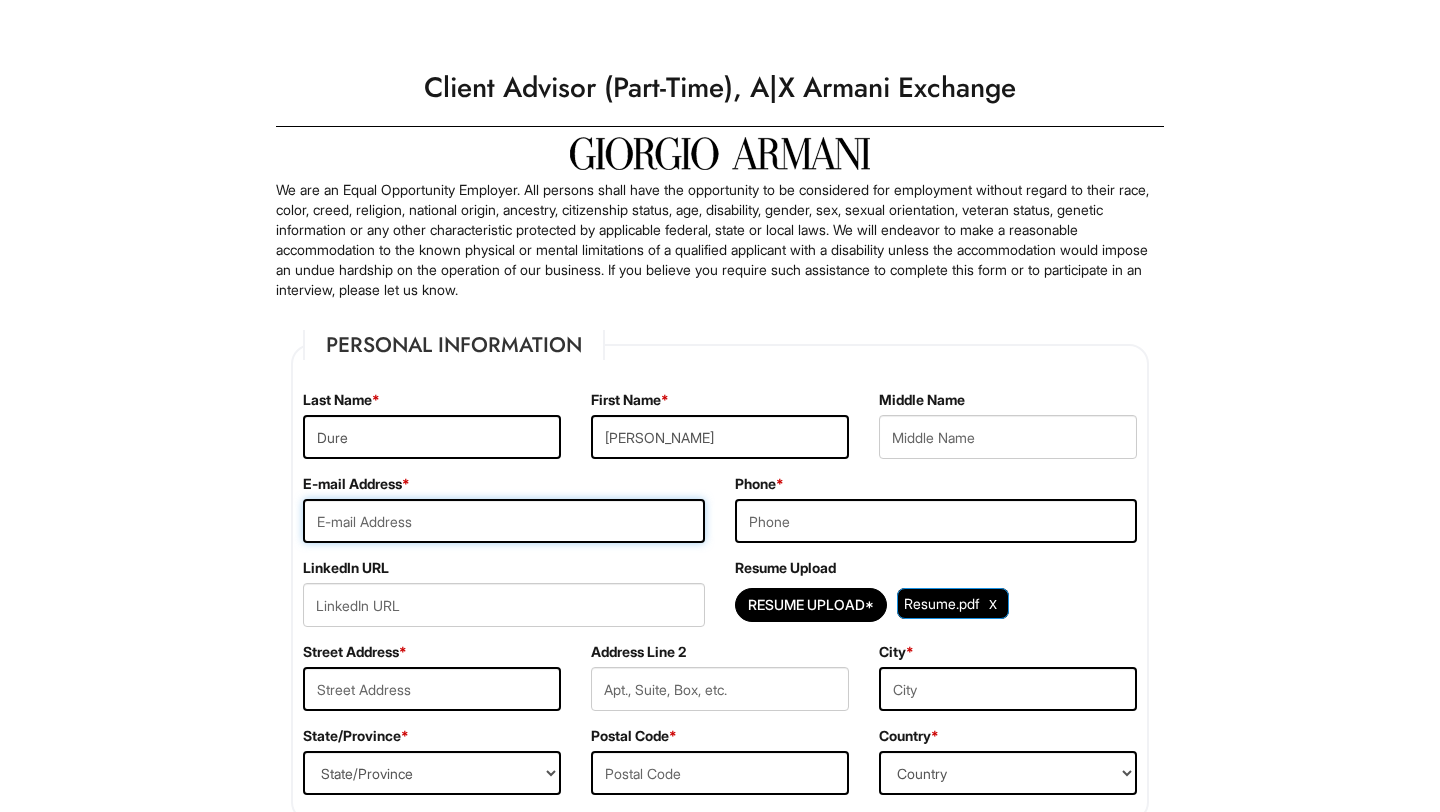 type on "[EMAIL_ADDRESS][DOMAIN_NAME]" 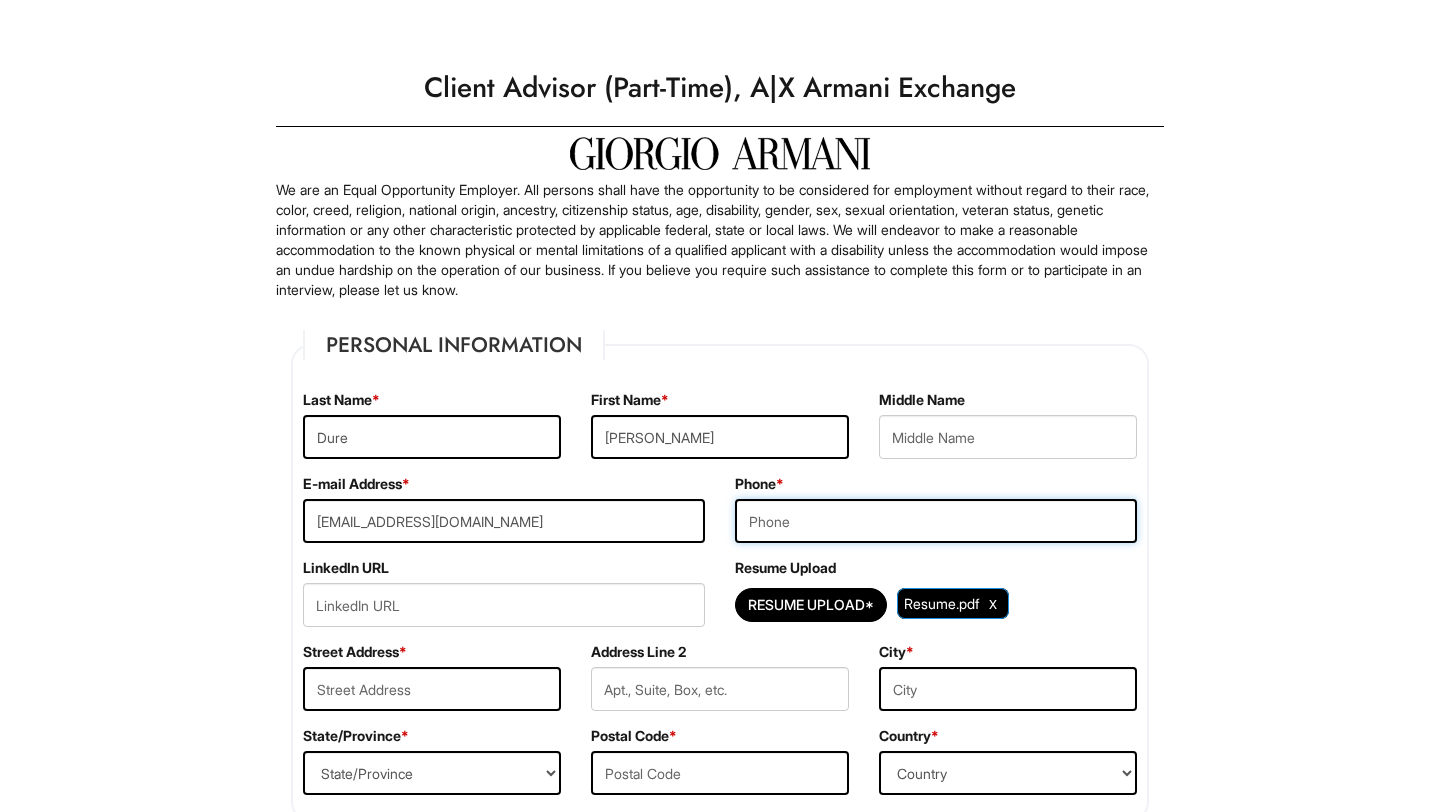 type on "5086491702" 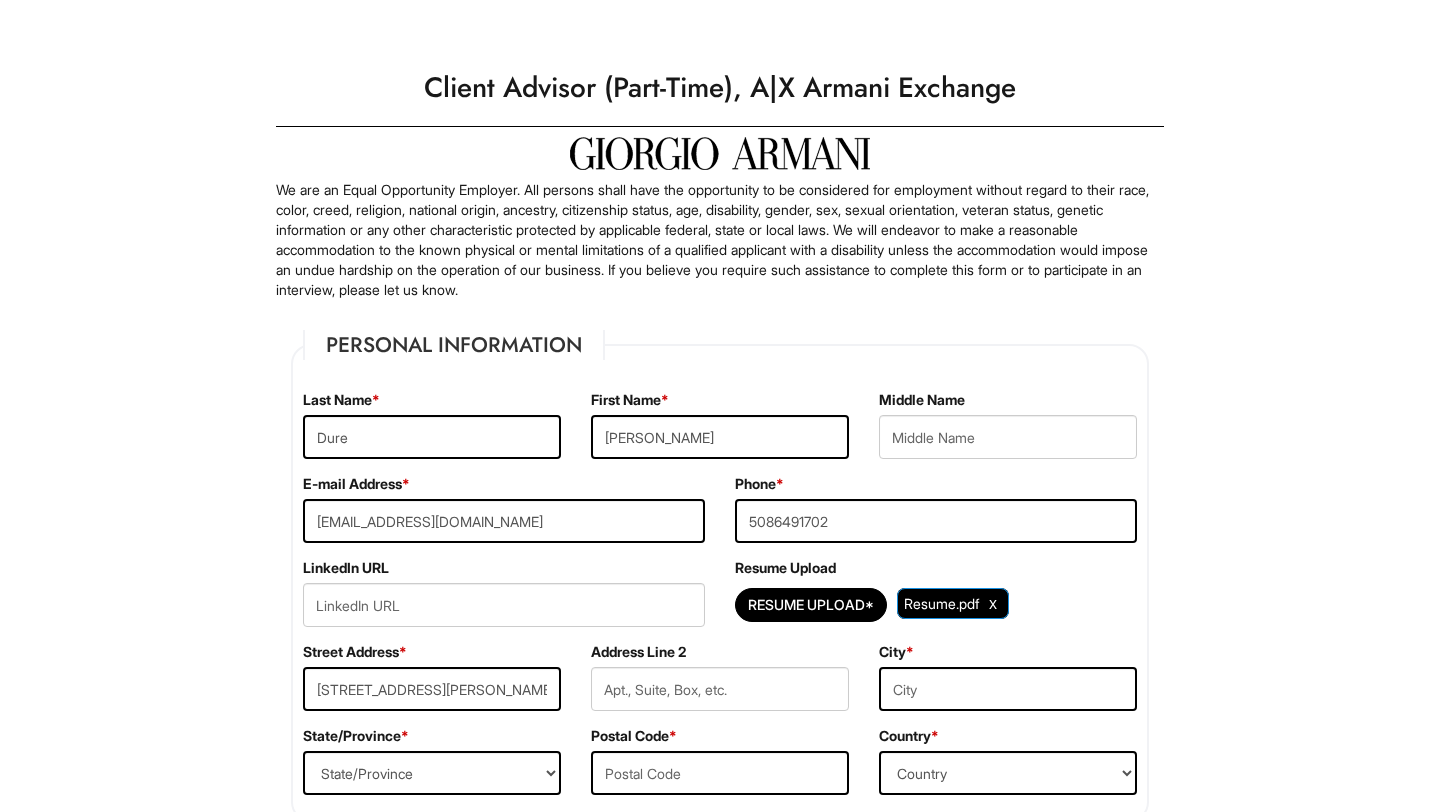 type on "[PERSON_NAME]" 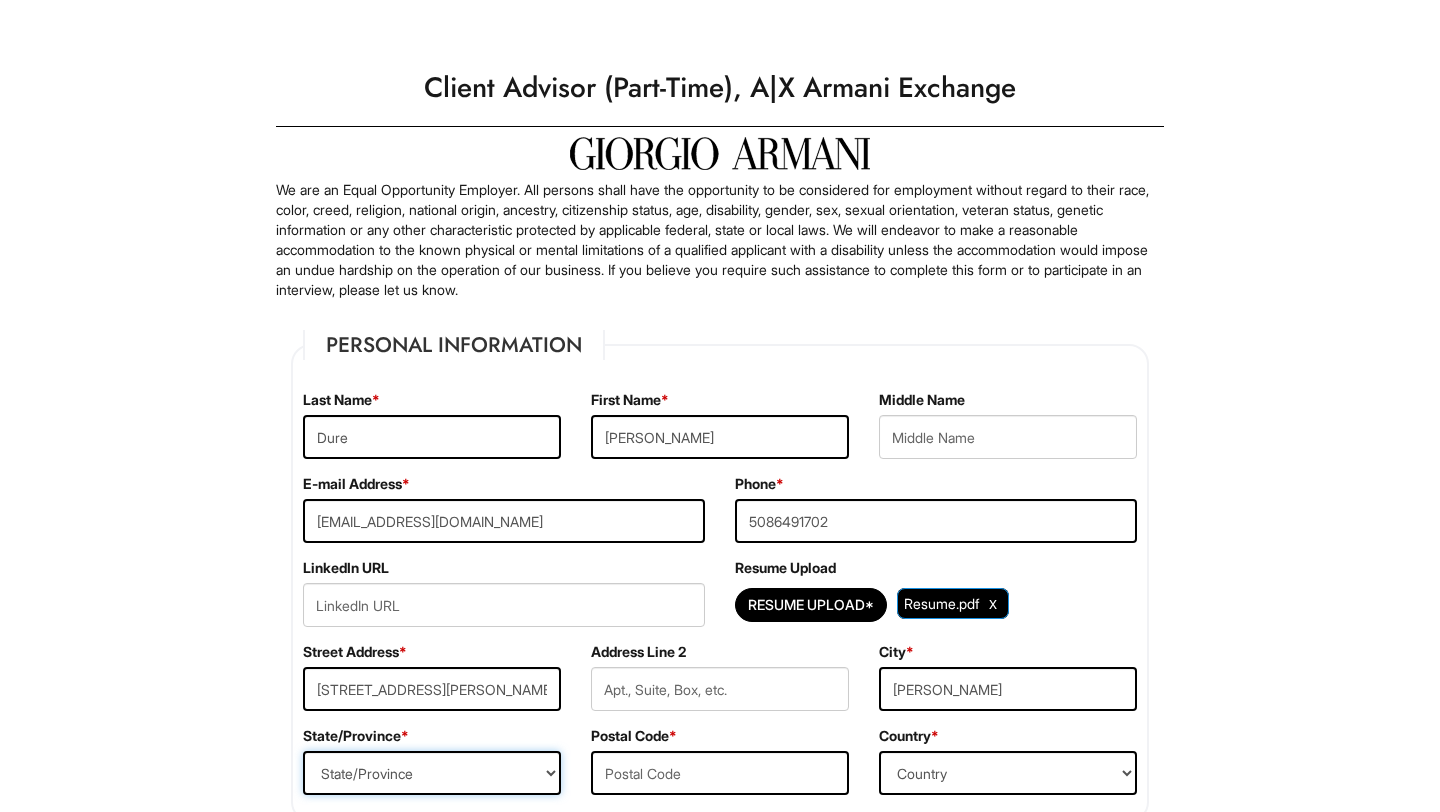 select on "GA" 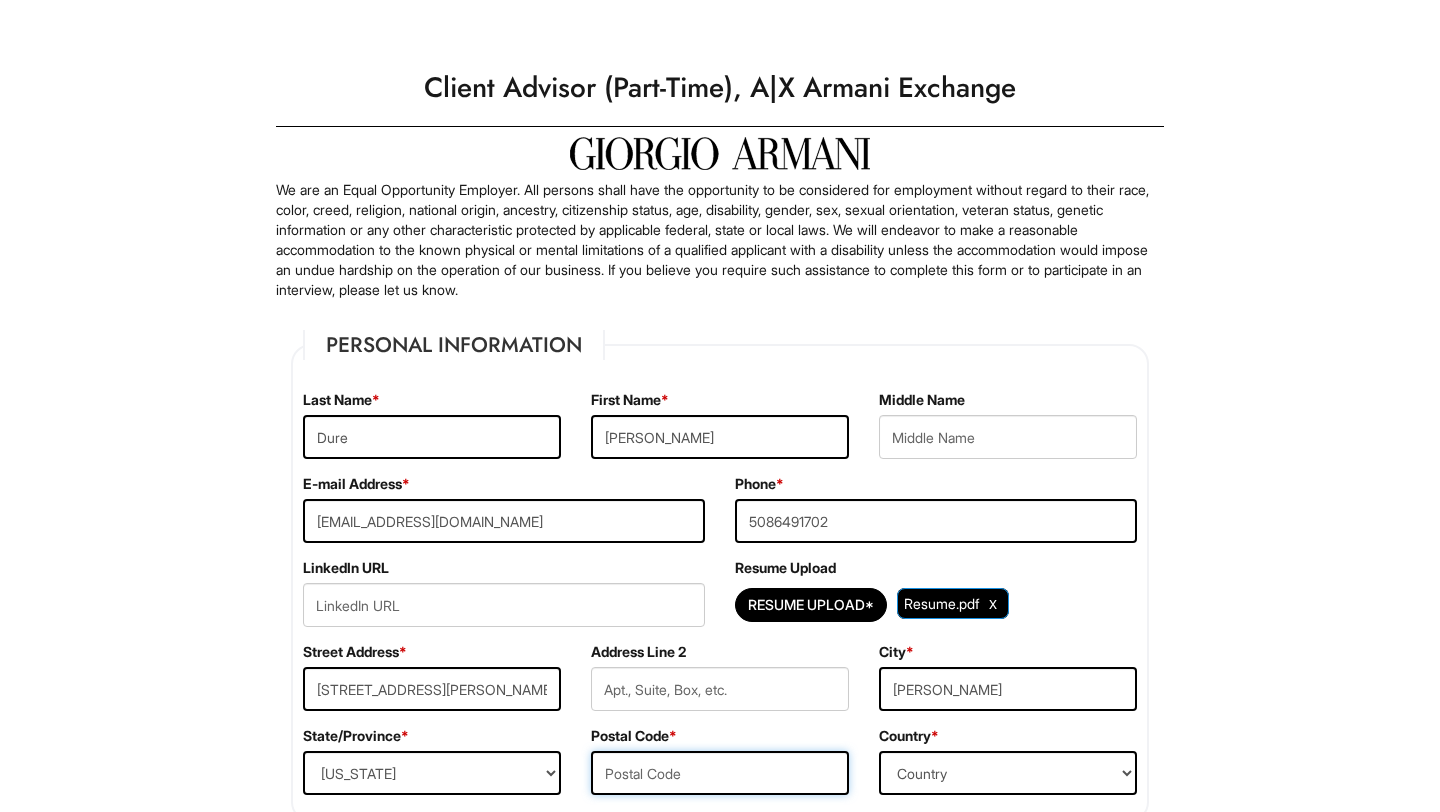 type on "30260" 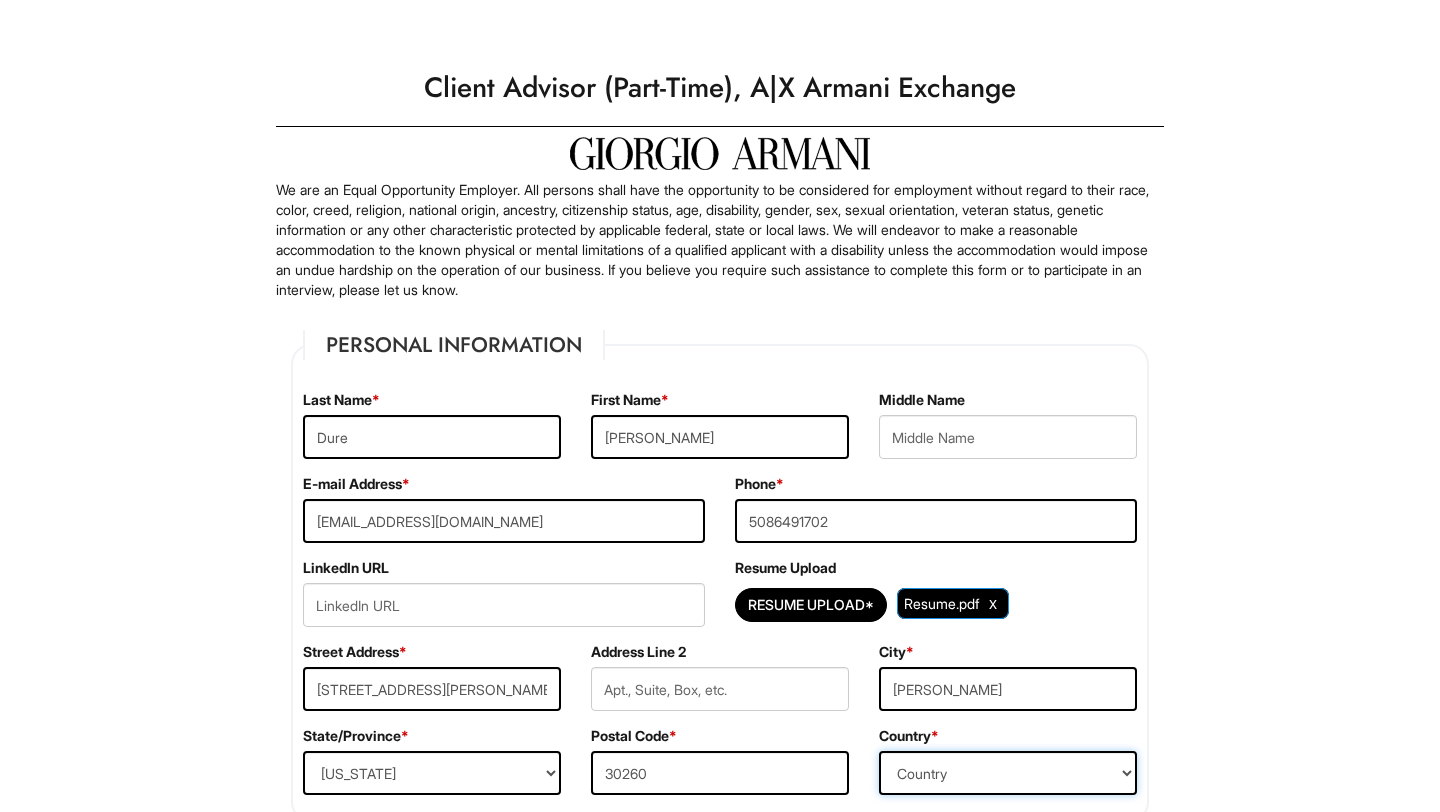 select on "[GEOGRAPHIC_DATA]" 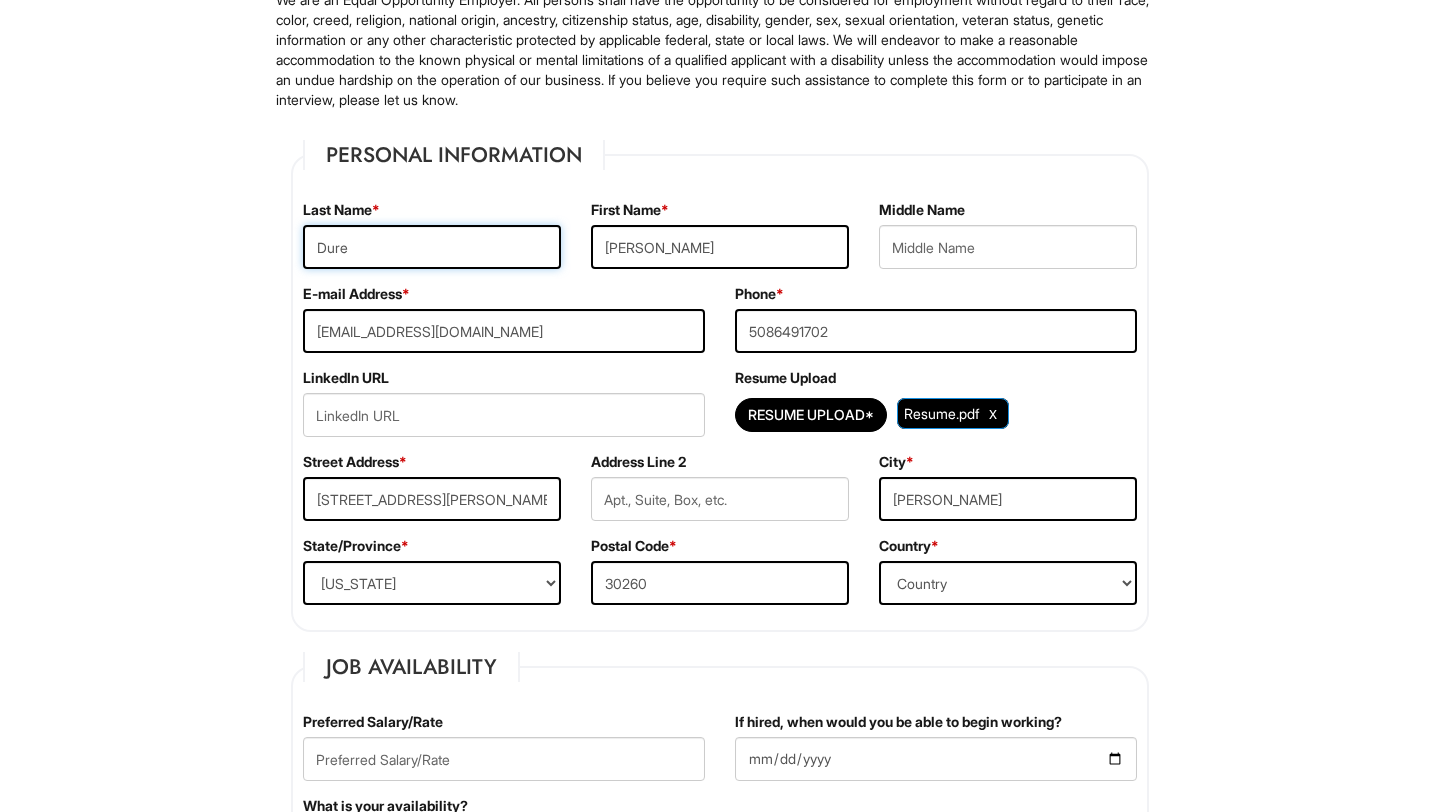 scroll, scrollTop: 197, scrollLeft: 0, axis: vertical 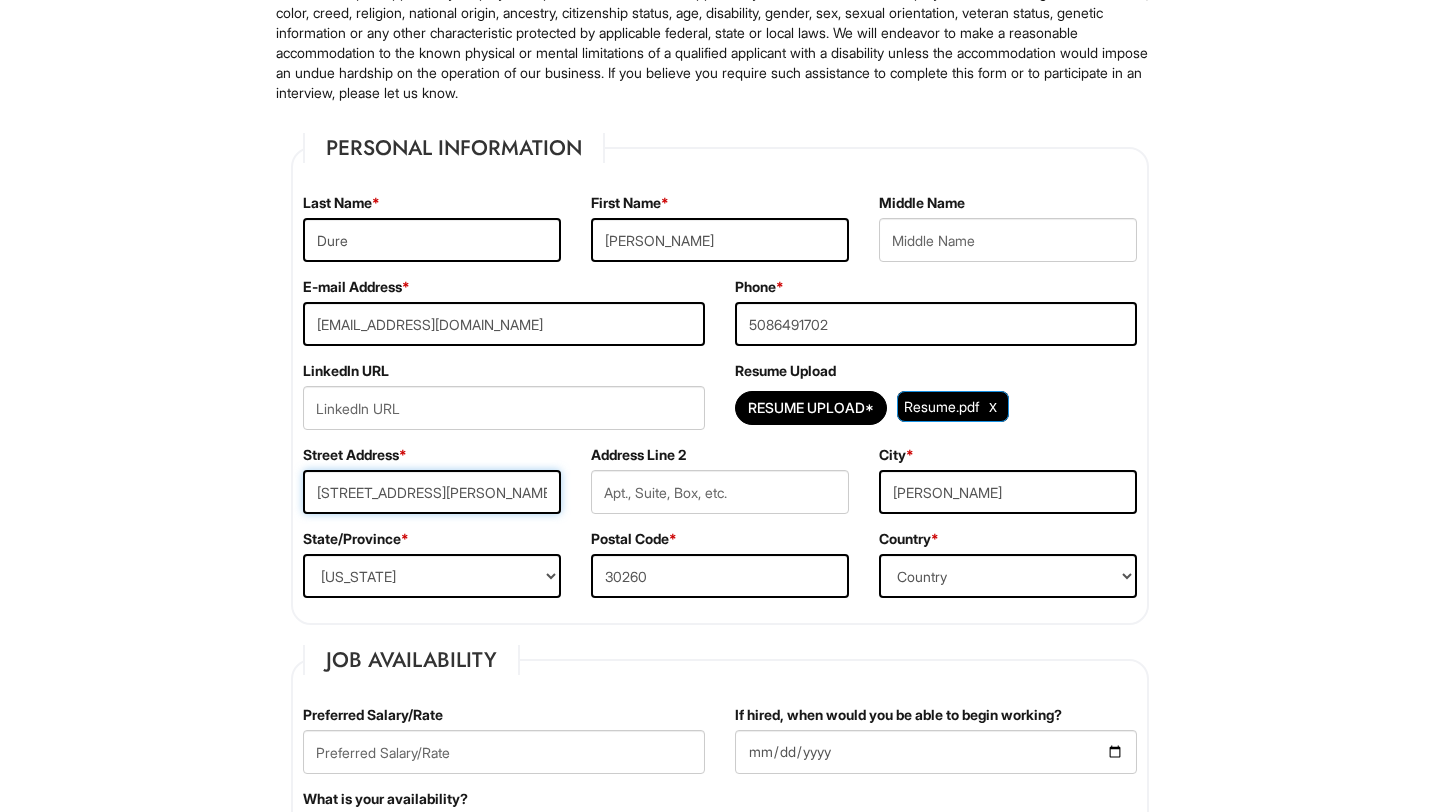 click on "[STREET_ADDRESS][PERSON_NAME]" at bounding box center (432, 492) 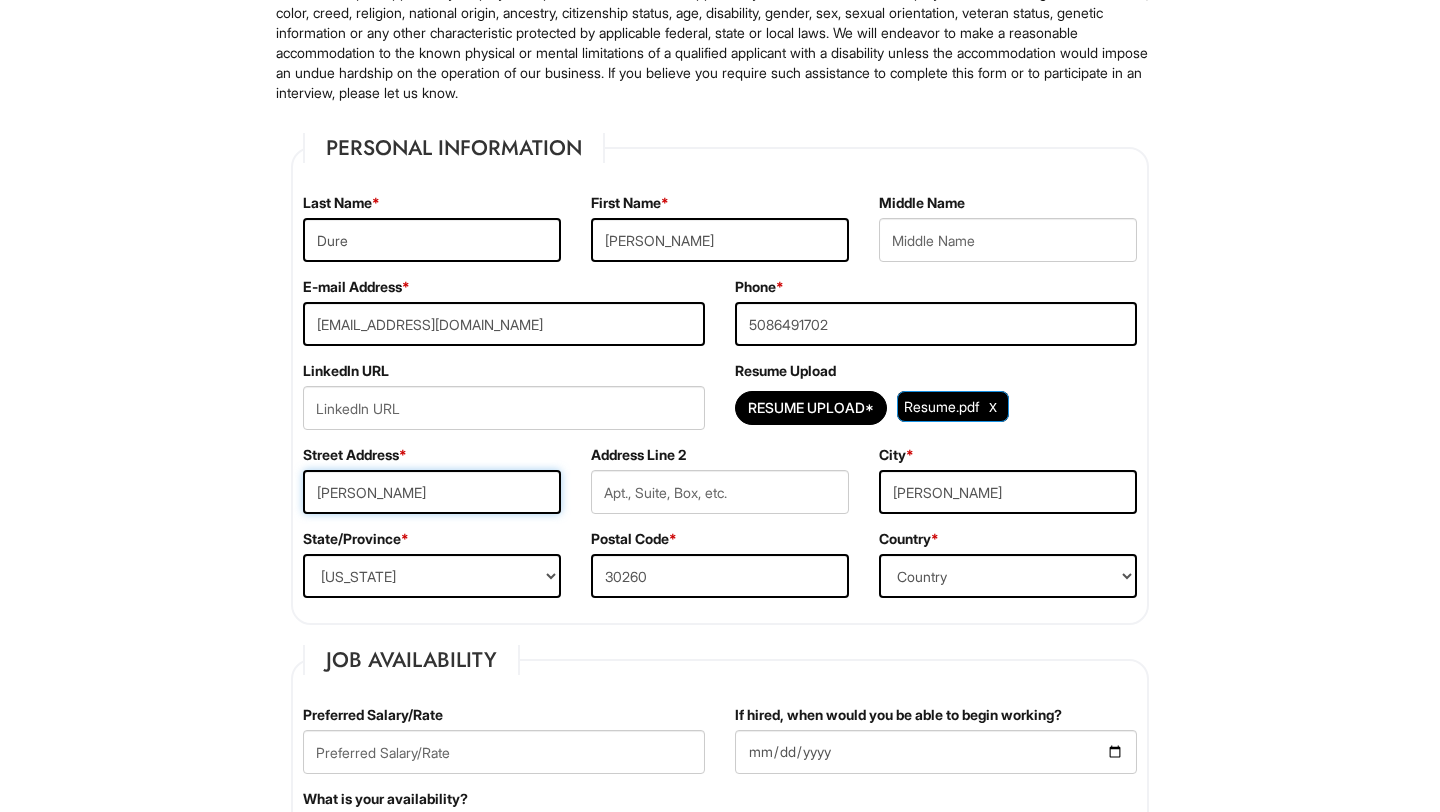 type on "1georges way" 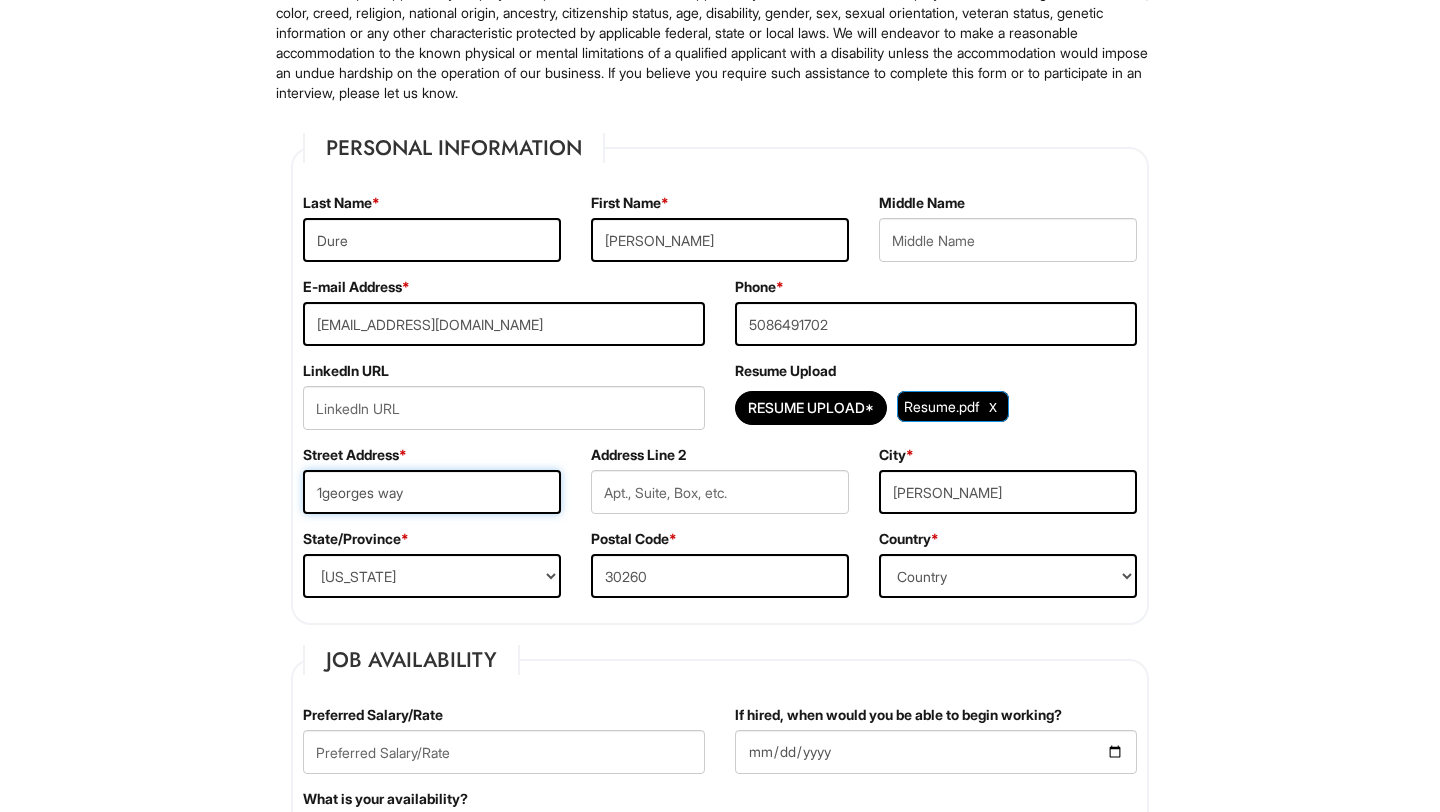 click on "1georges way" at bounding box center [432, 492] 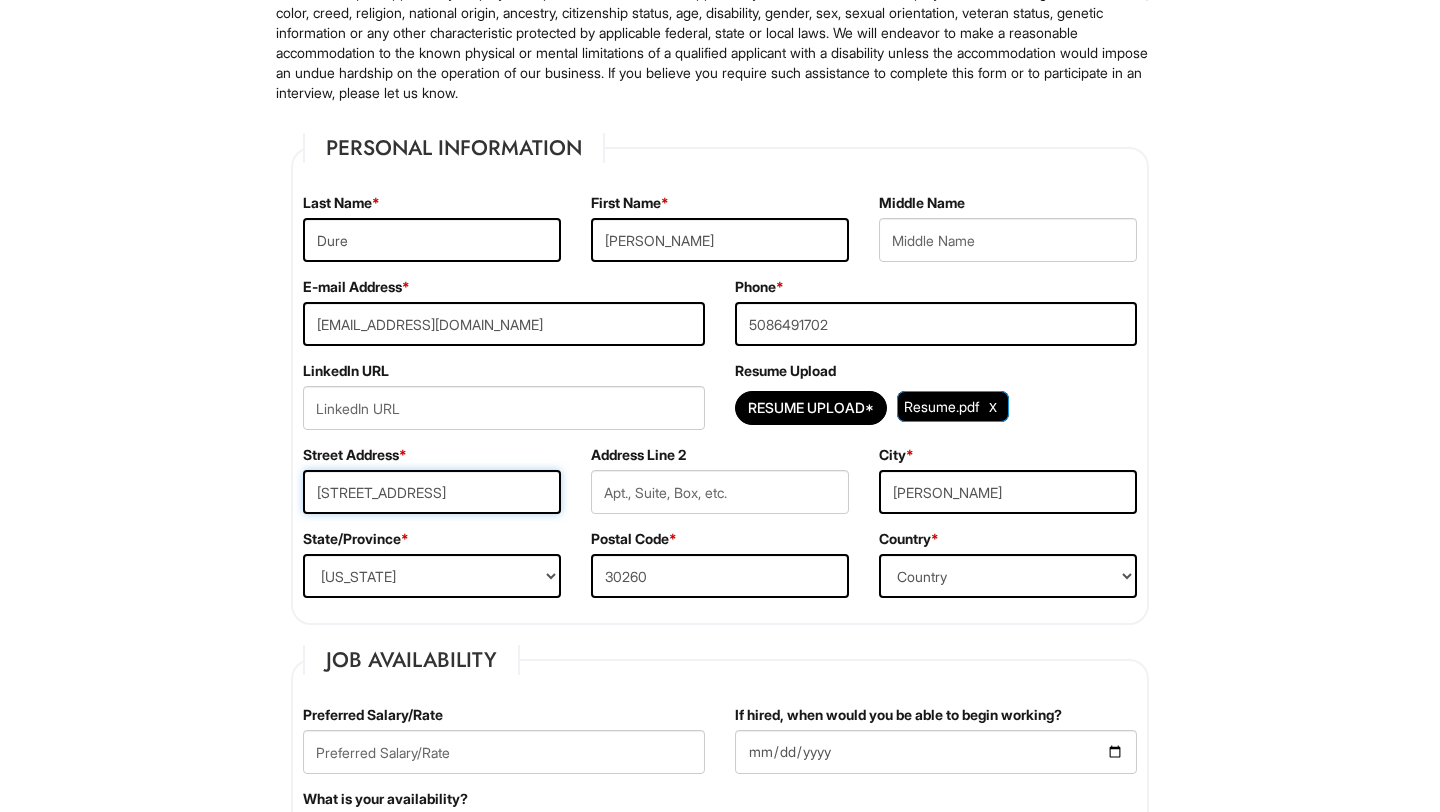 type on "[STREET_ADDRESS]" 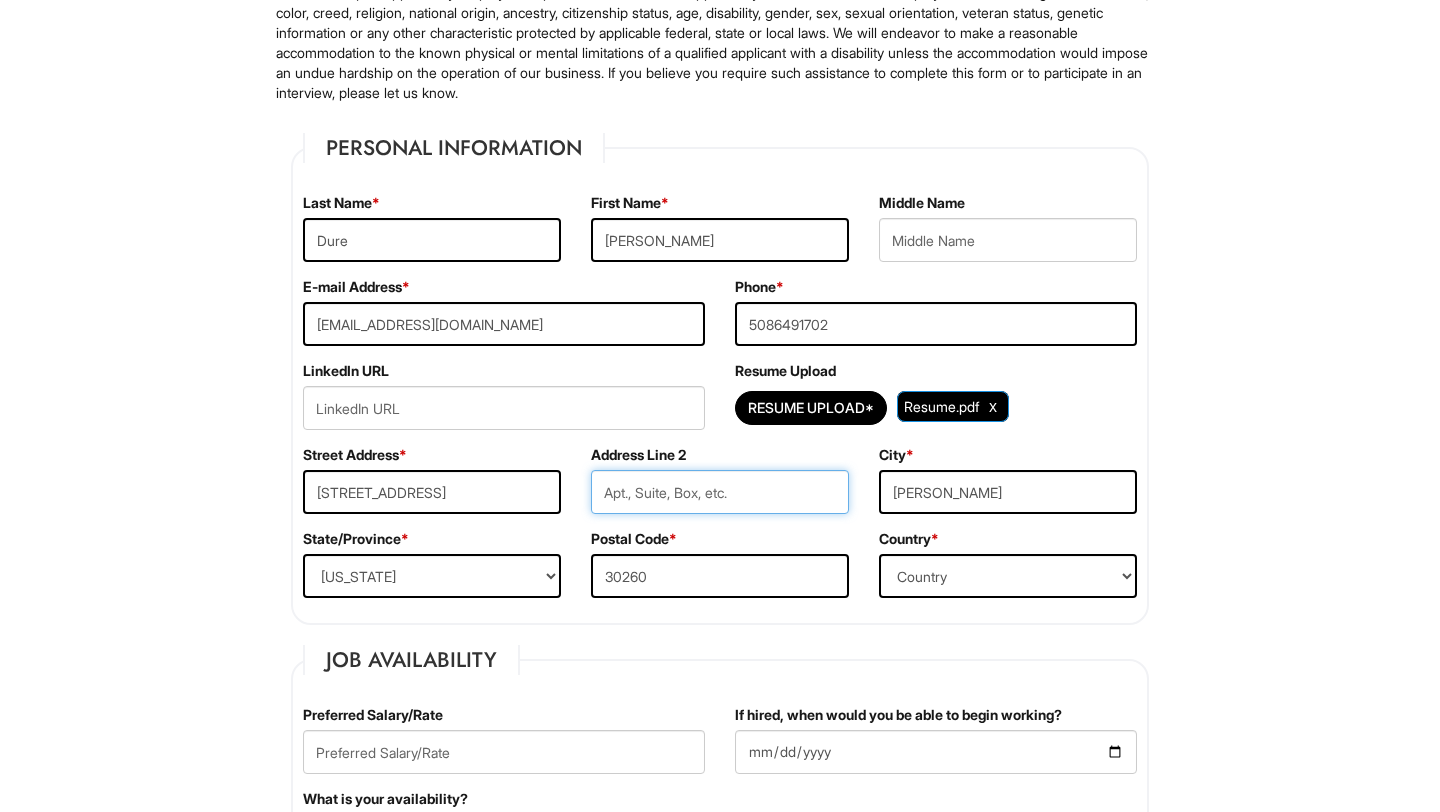 click at bounding box center [720, 492] 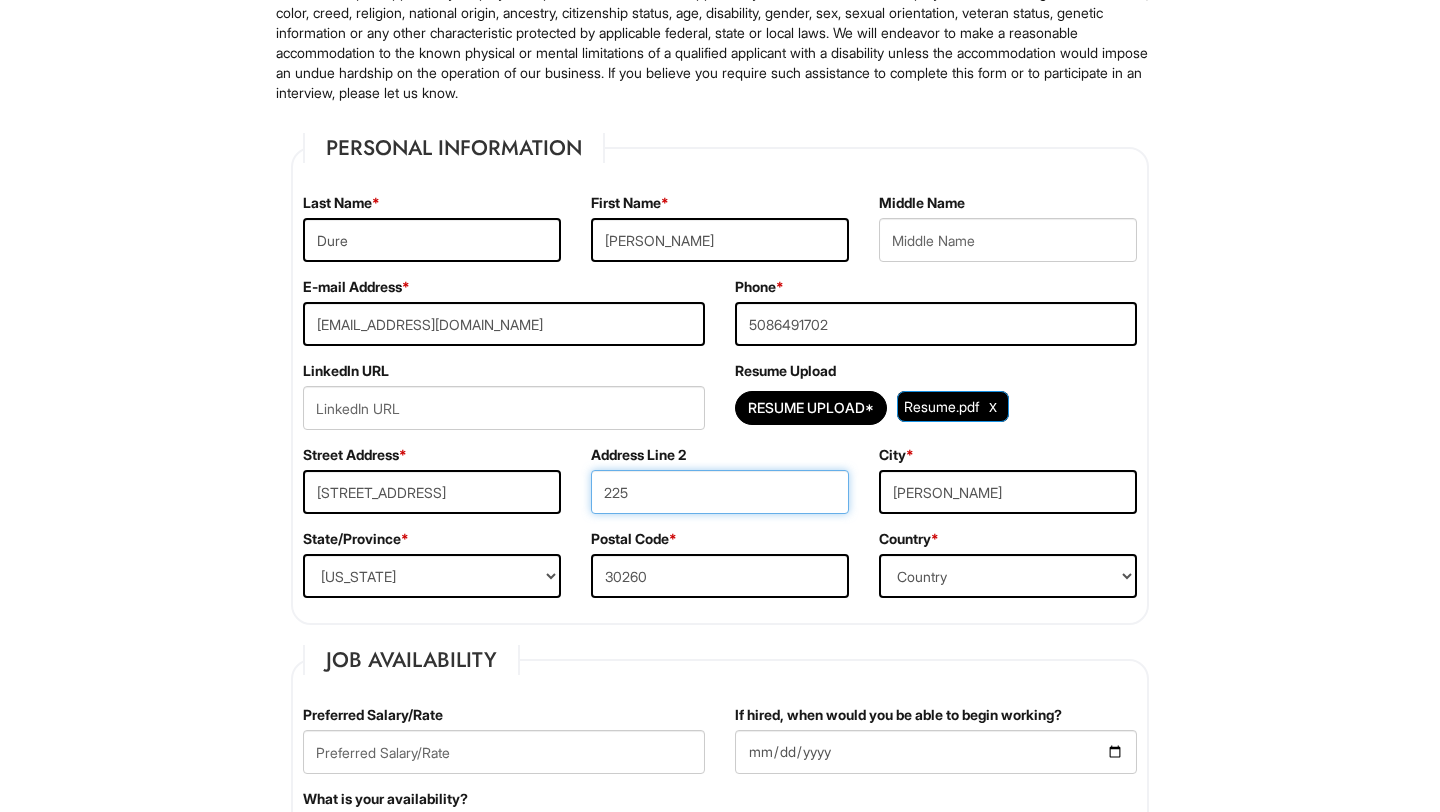 type on "225" 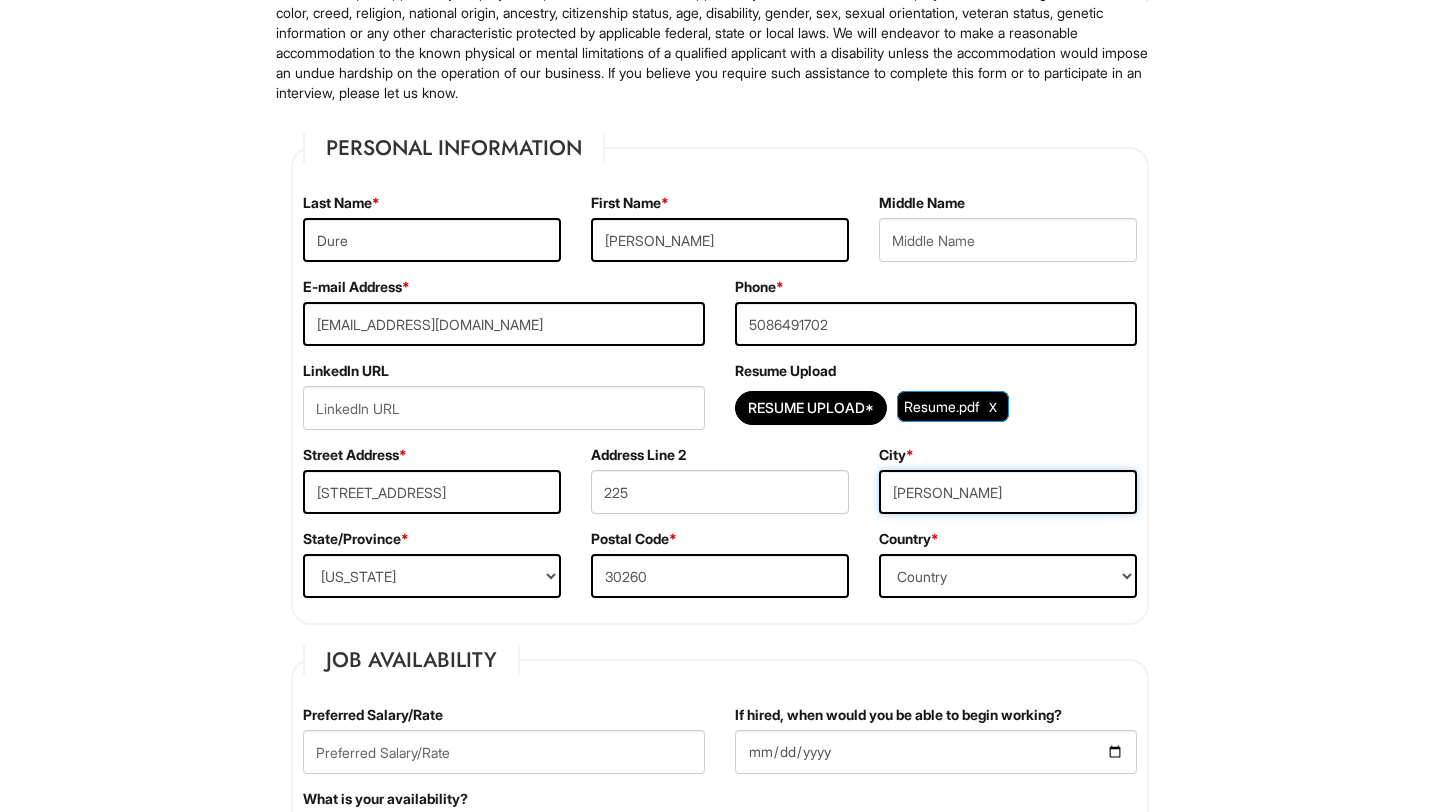 click on "[PERSON_NAME]" at bounding box center [1008, 492] 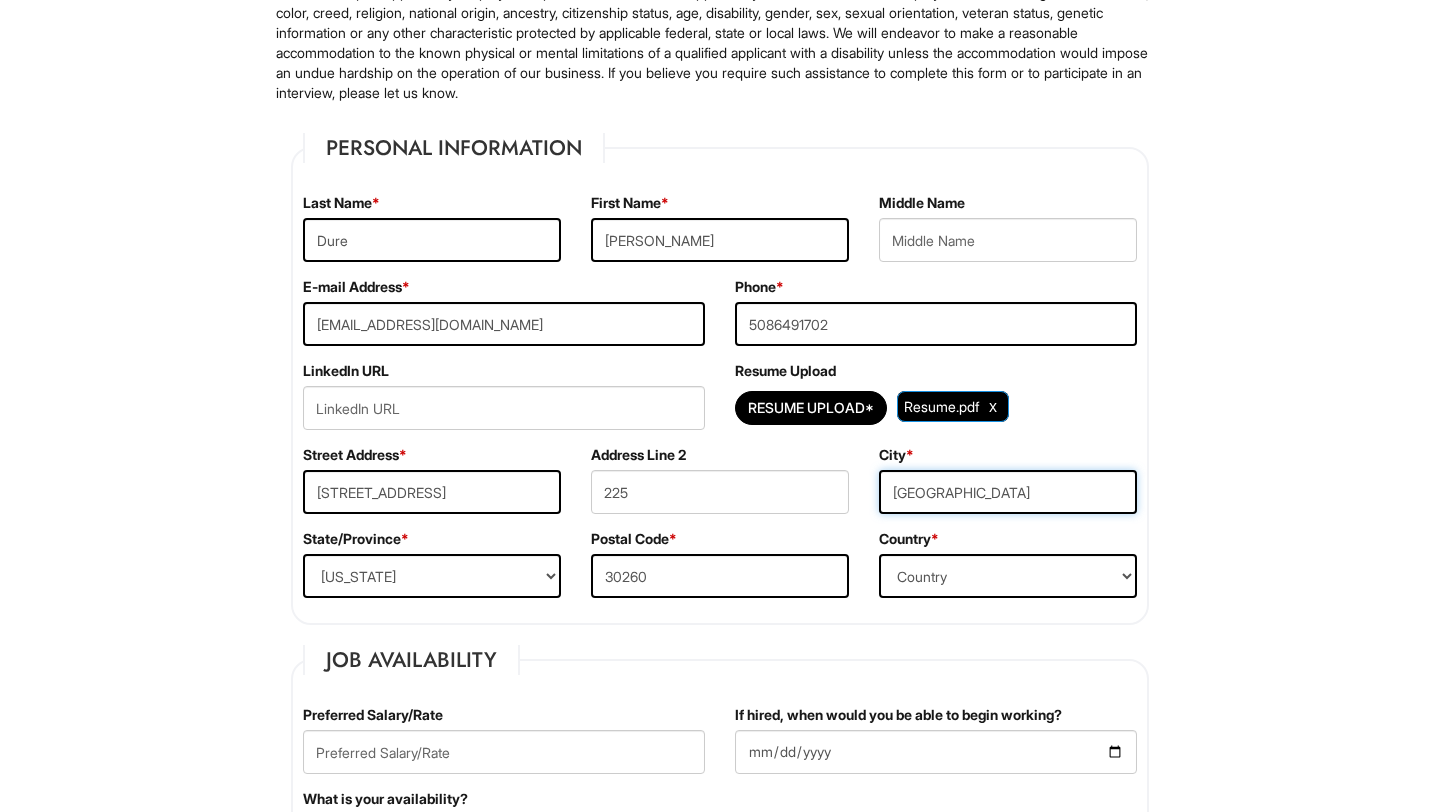type on "[GEOGRAPHIC_DATA]" 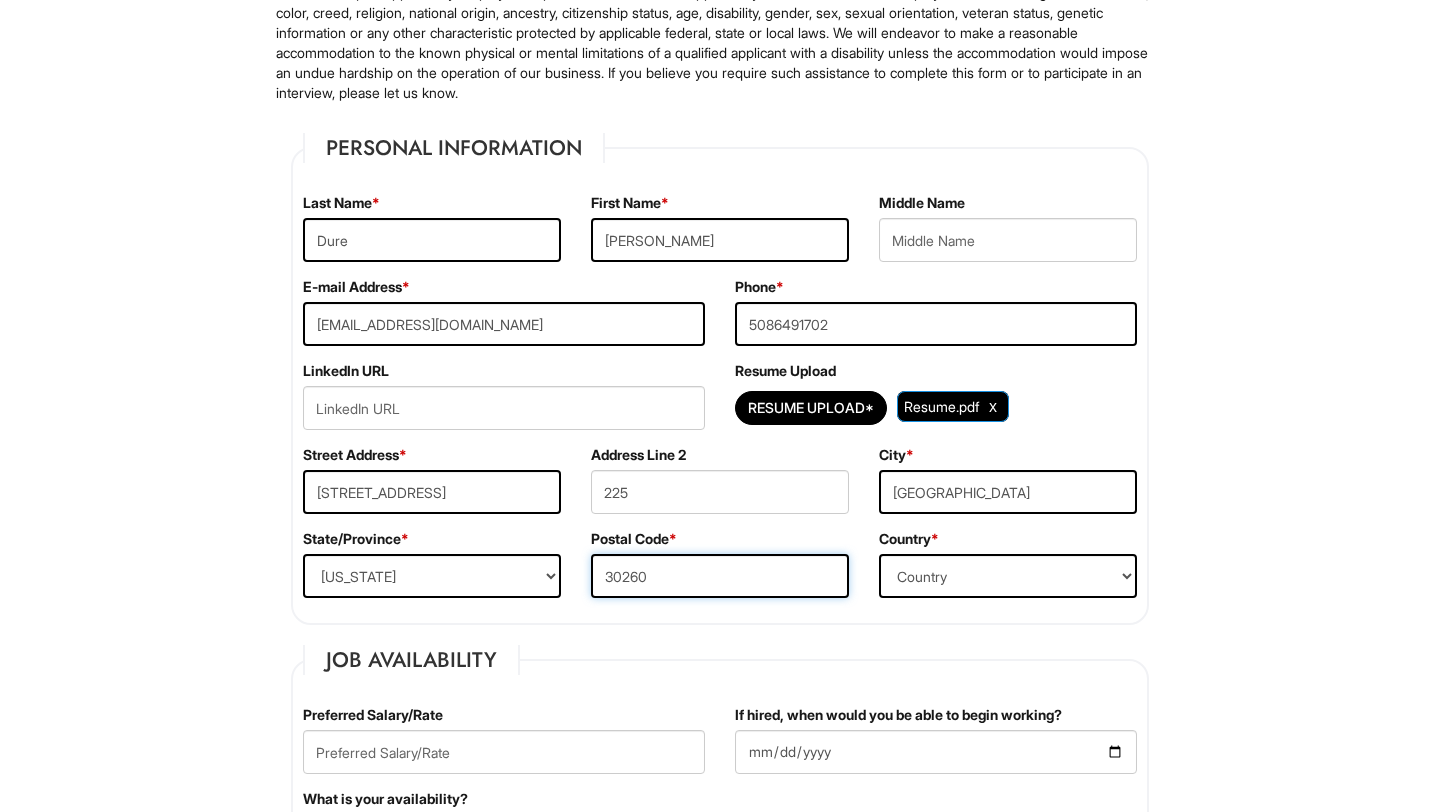 click on "30260" at bounding box center (720, 576) 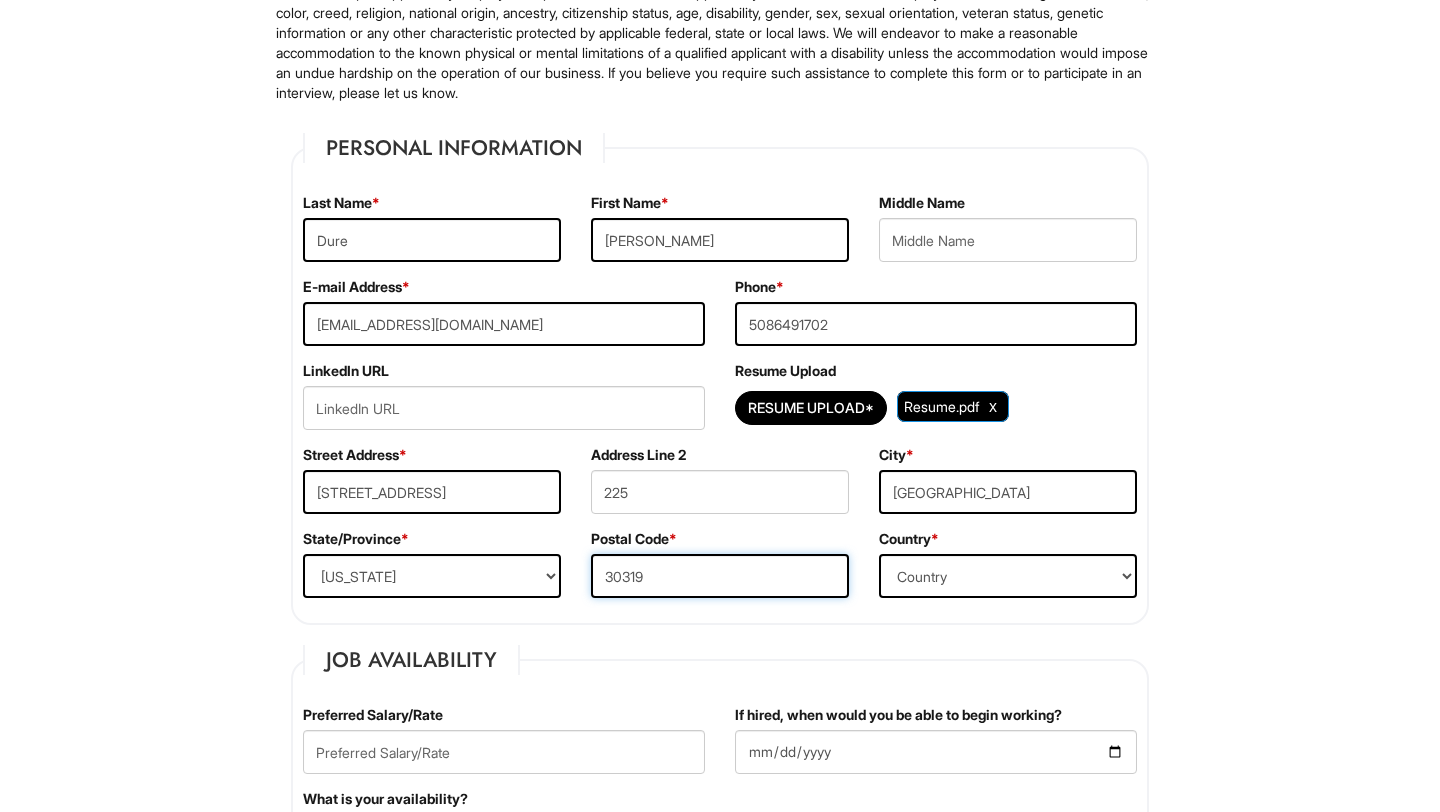 type on "30319" 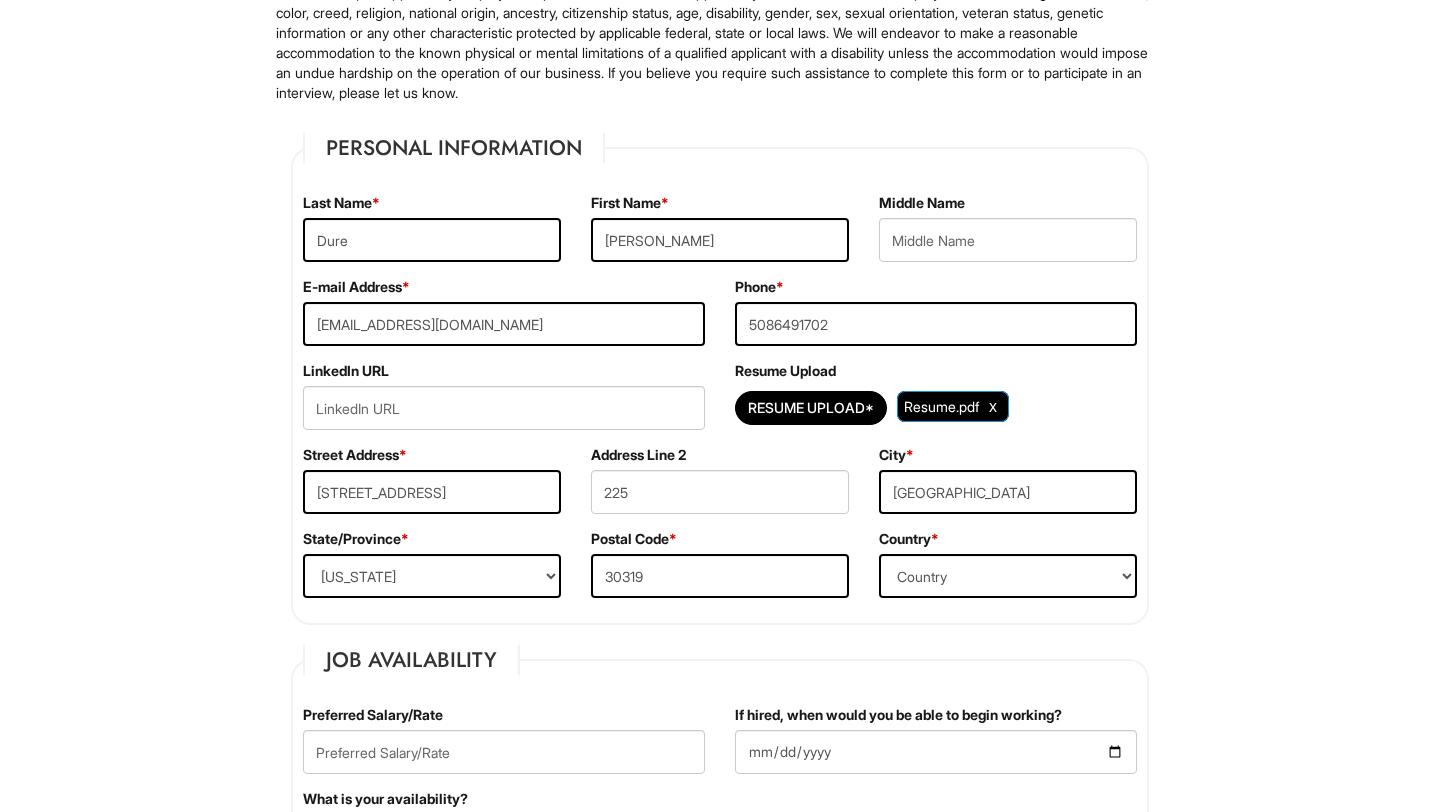 click on "Please Complete This Form 1 2 3 Client Advisor (Part-Time), A|X Armani Exchange PLEASE COMPLETE ALL REQUIRED FIELDS
We are an Equal Opportunity Employer. All persons shall have the opportunity to be considered for employment without regard to their race, color, creed, religion, national origin, ancestry, citizenship status, age, disability, gender, sex, sexual orientation, veteran status, genetic information or any other characteristic protected by applicable federal, state or local laws. We will endeavor to make a reasonable accommodation to the known physical or mental limitations of a qualified applicant with a disability unless the accommodation would impose an undue hardship on the operation of our business. If you believe you require such assistance to complete this form or to participate in an interview, please let us know.
Personal Information
Last Name  *   Dure
First Name  *   [PERSON_NAME]
Middle Name
E-mail Address  *   [EMAIL_ADDRESS][DOMAIN_NAME]
Phone  *   [PHONE_NUMBER]" at bounding box center [720, 1756] 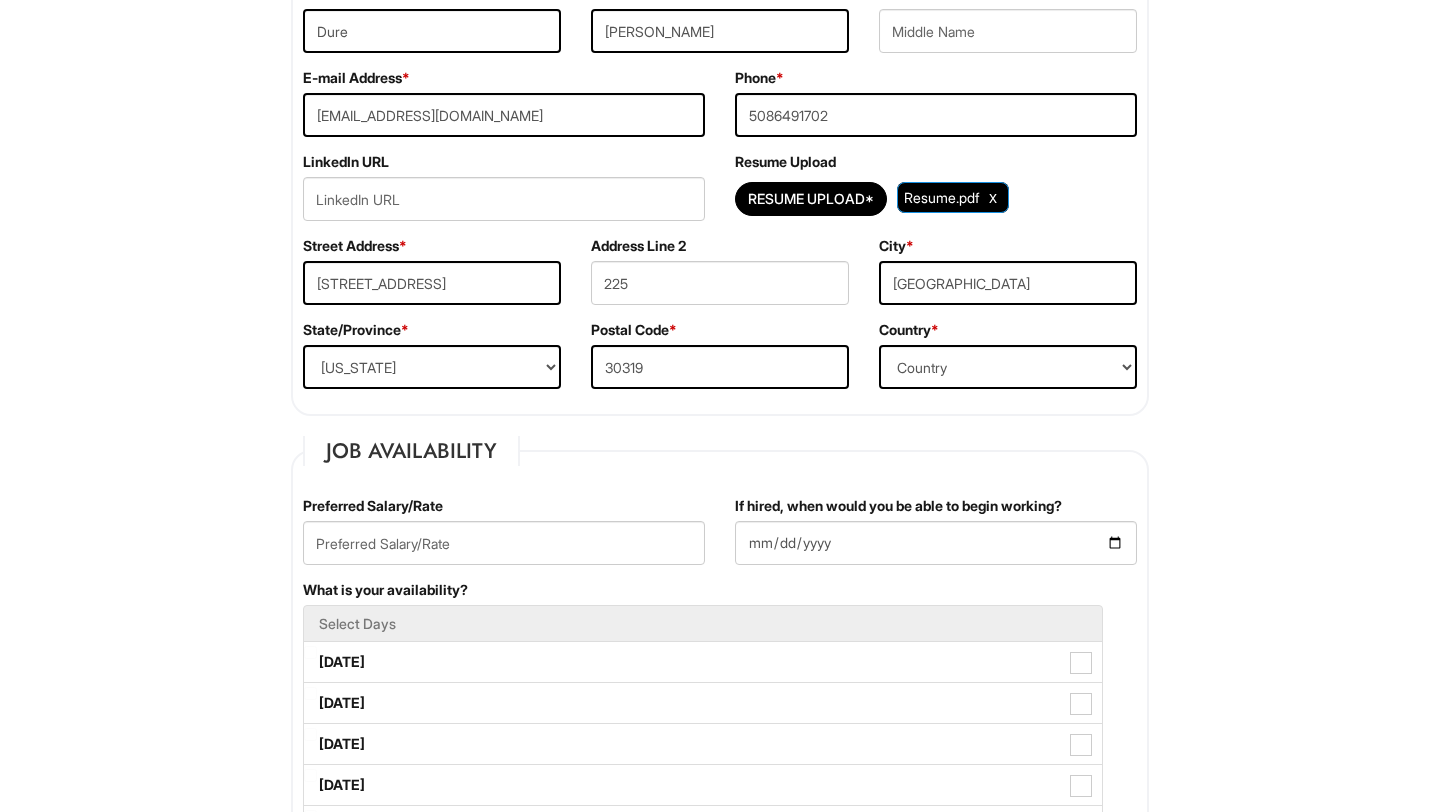 scroll, scrollTop: 475, scrollLeft: 0, axis: vertical 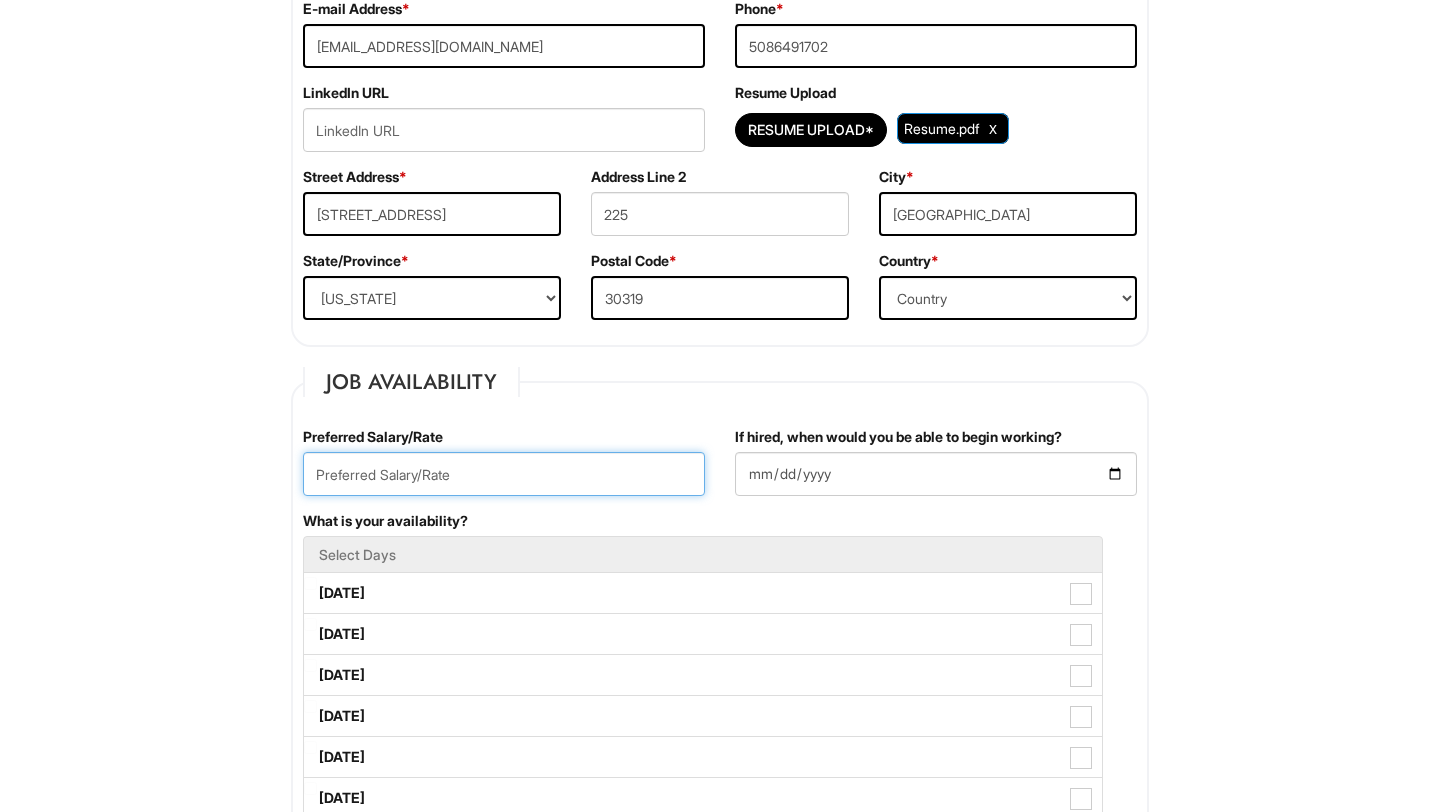 click at bounding box center (504, 474) 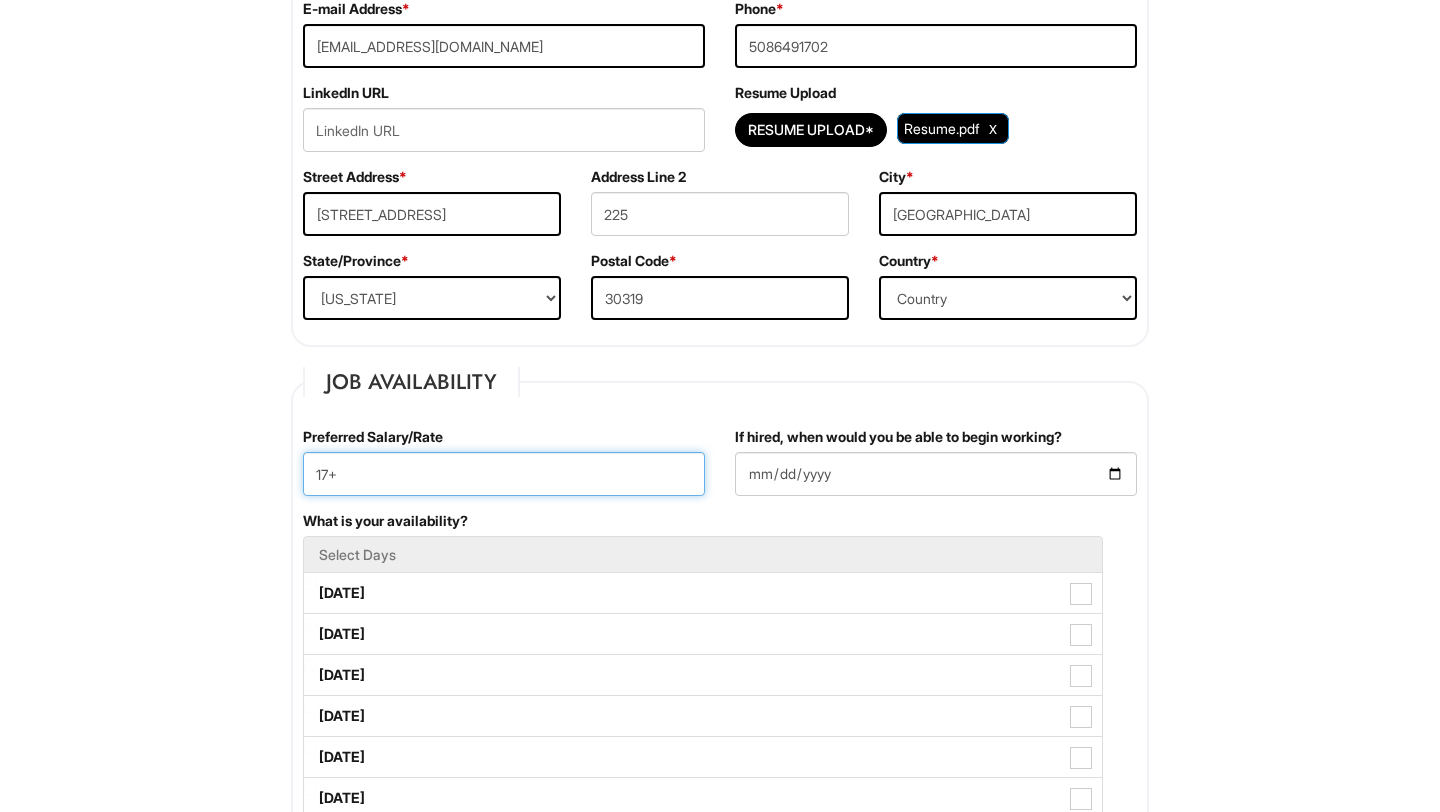type on "17+" 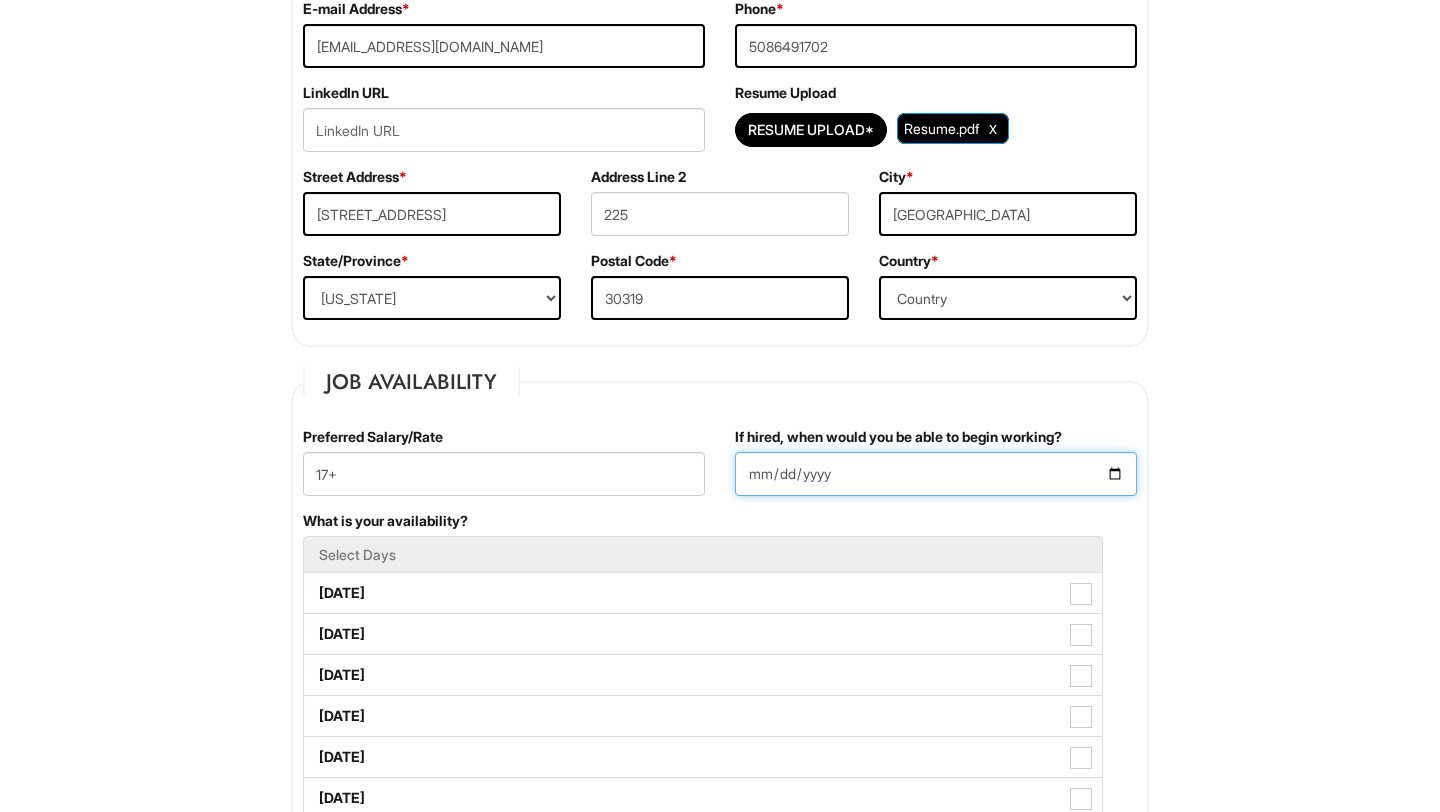 click on "If hired, when would you be able to begin working?" at bounding box center (936, 474) 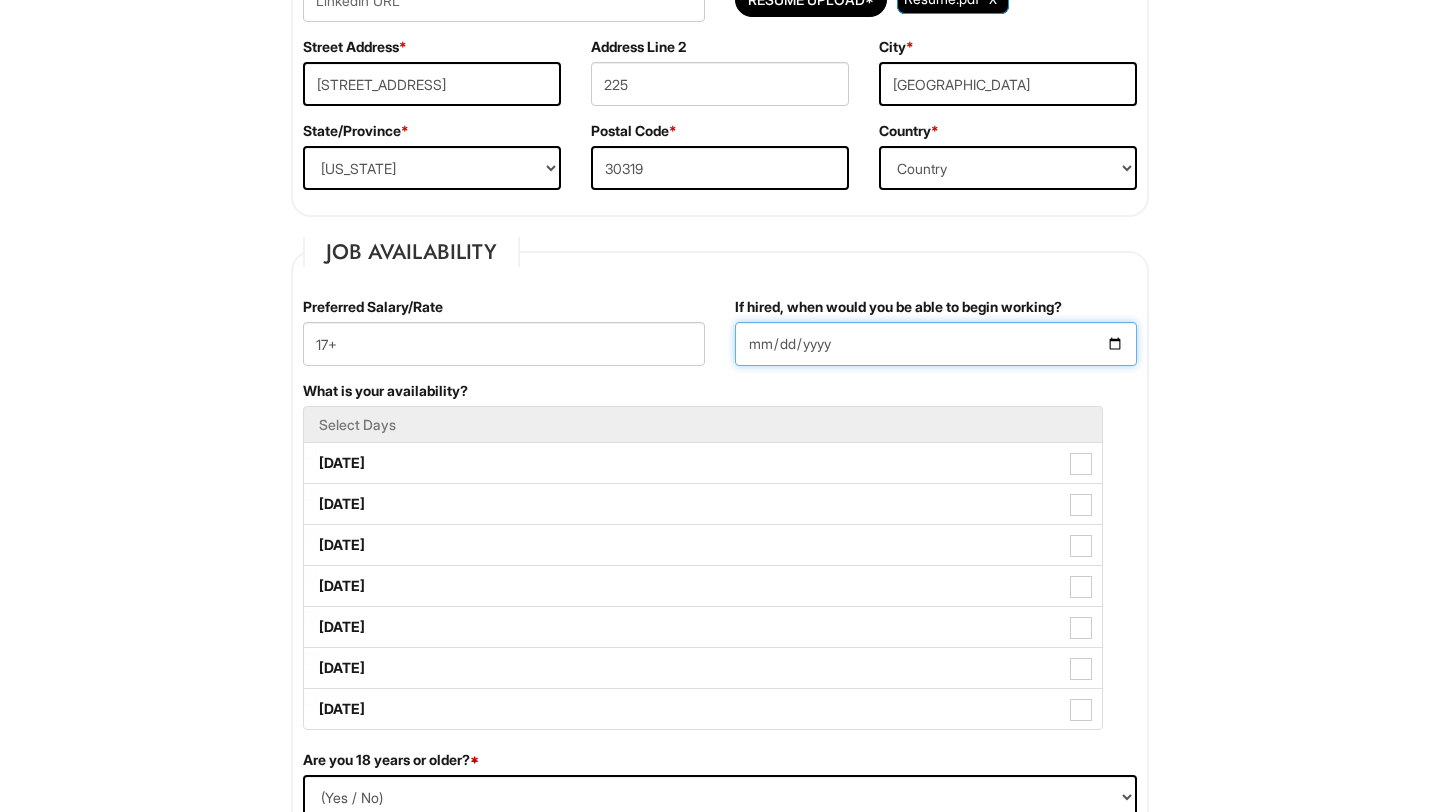 scroll, scrollTop: 611, scrollLeft: 0, axis: vertical 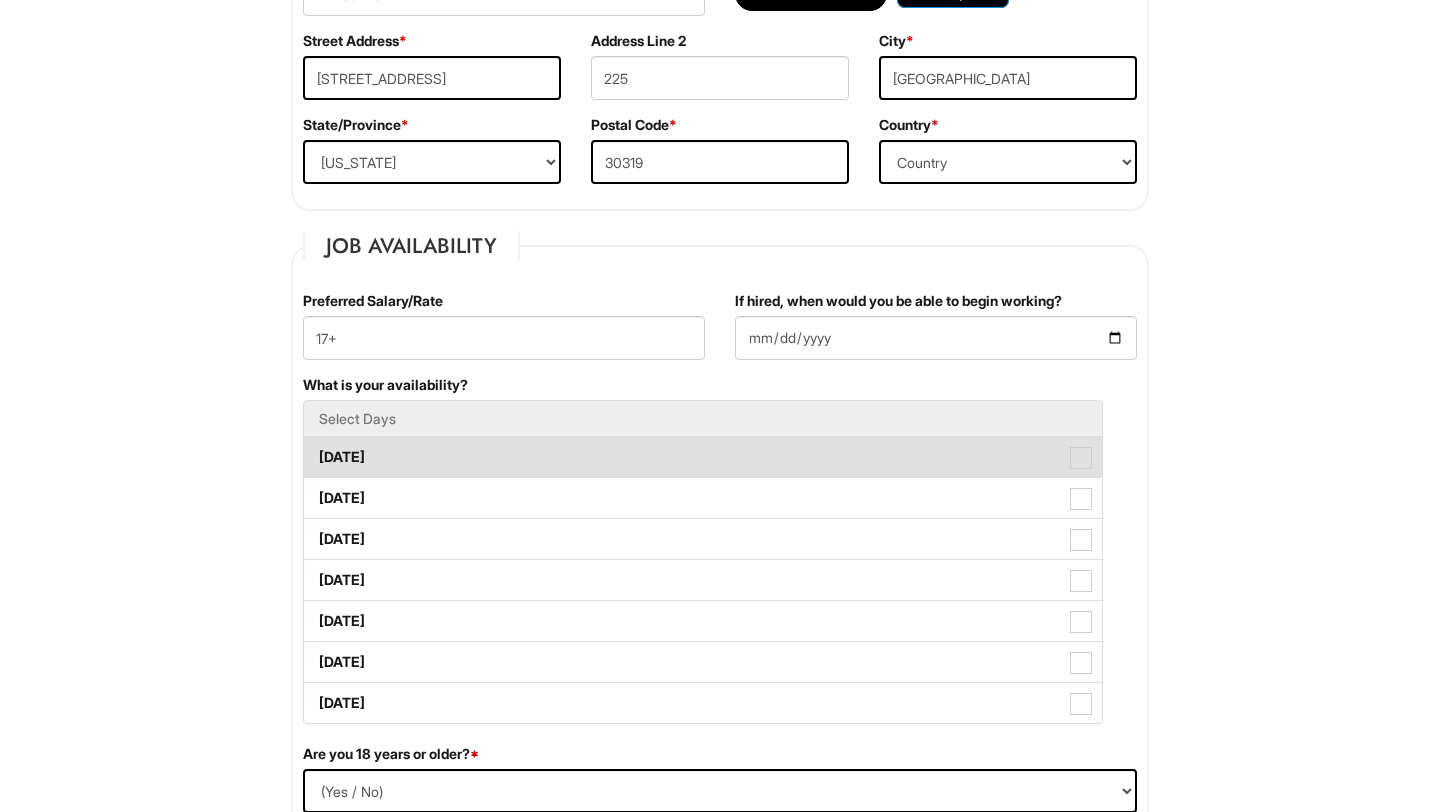 click on "[DATE]" at bounding box center (703, 457) 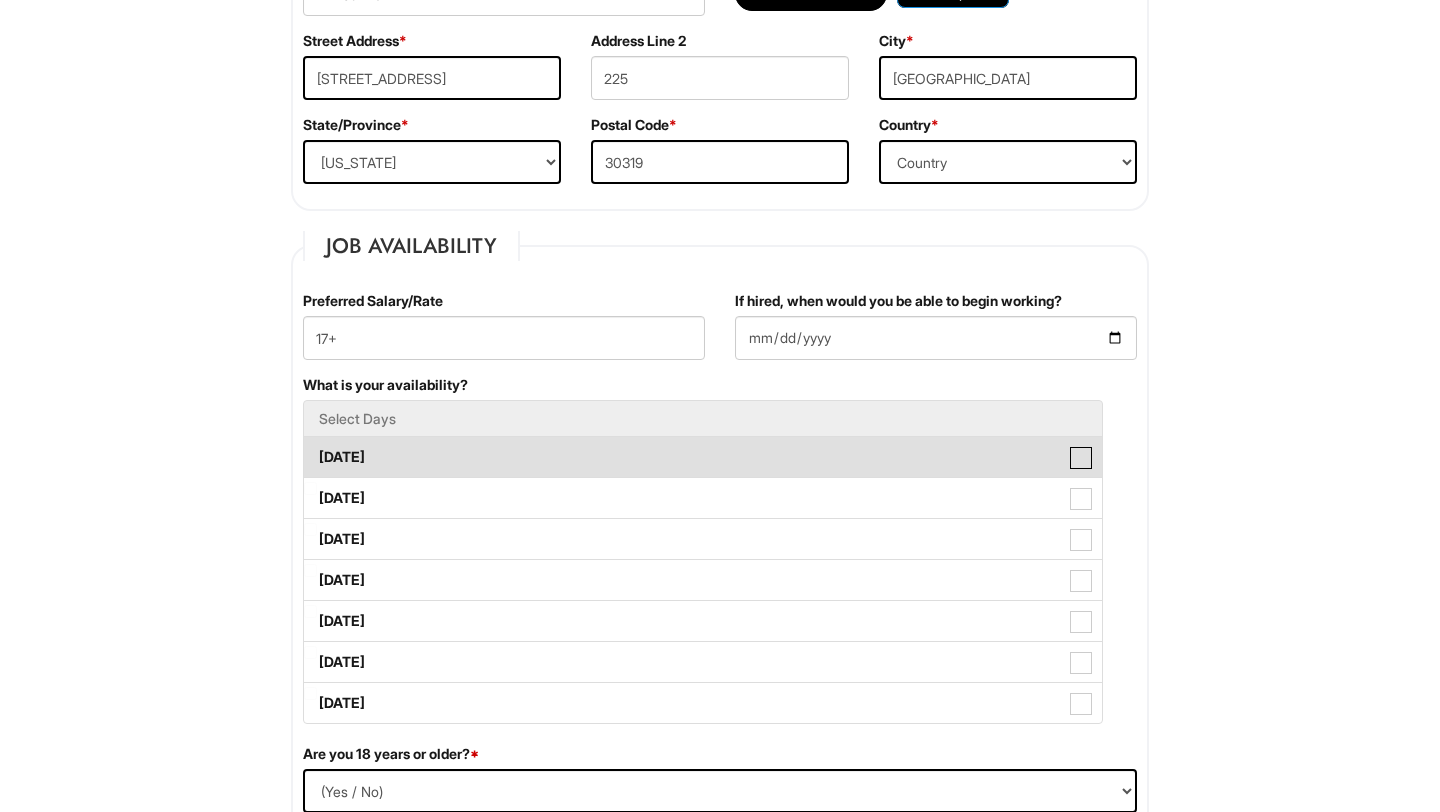 click on "[DATE]" at bounding box center (310, 447) 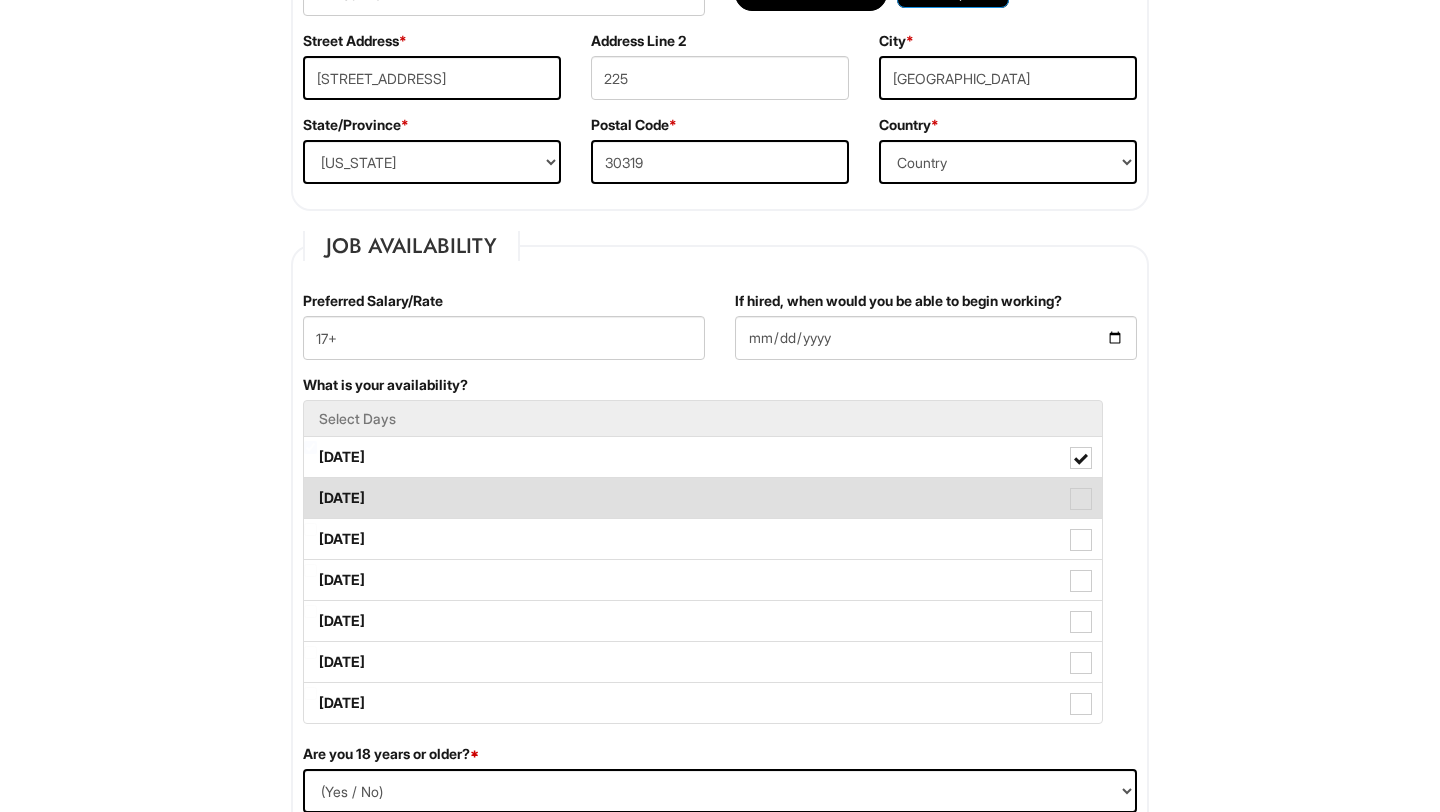 click on "[DATE]" at bounding box center (703, 498) 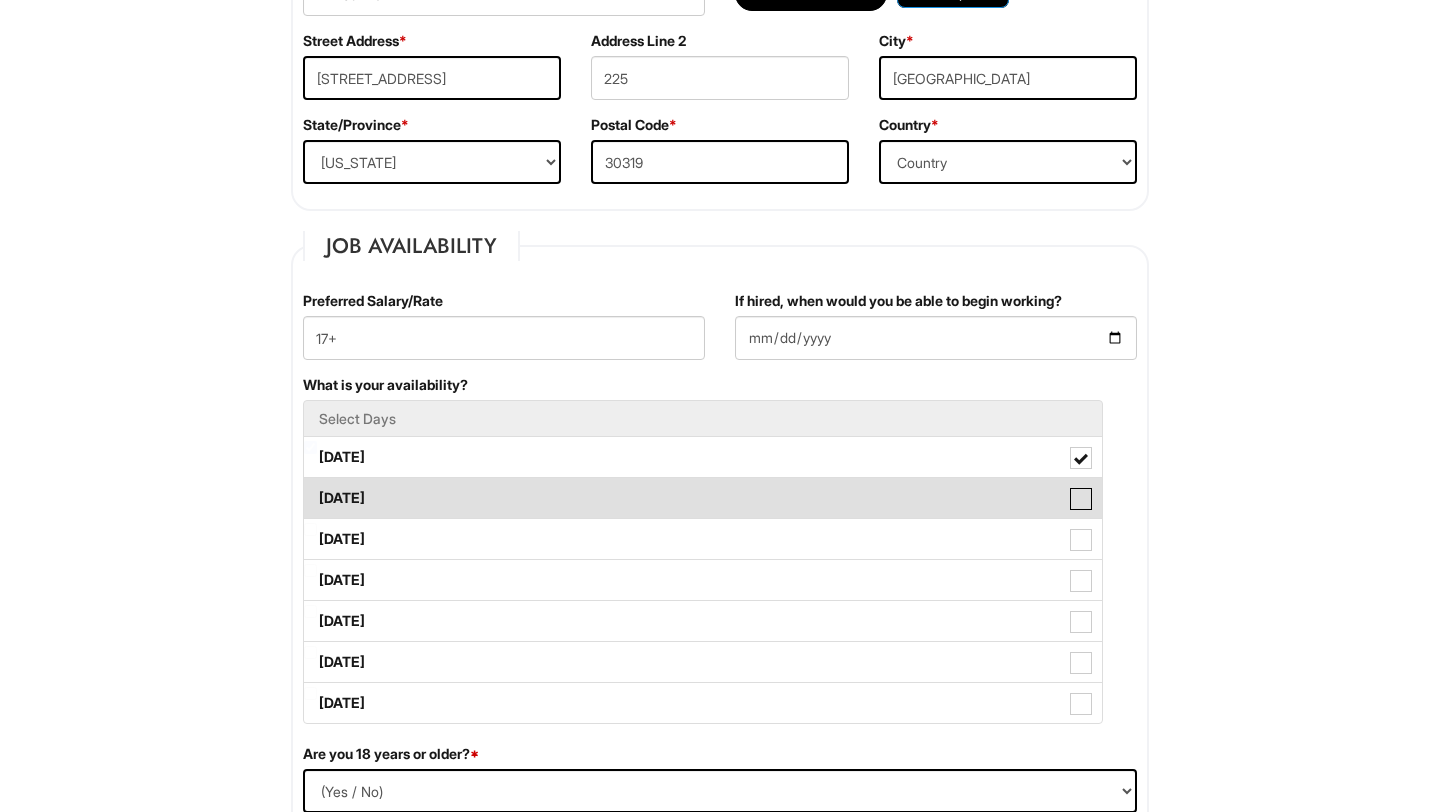 click on "[DATE]" at bounding box center (310, 488) 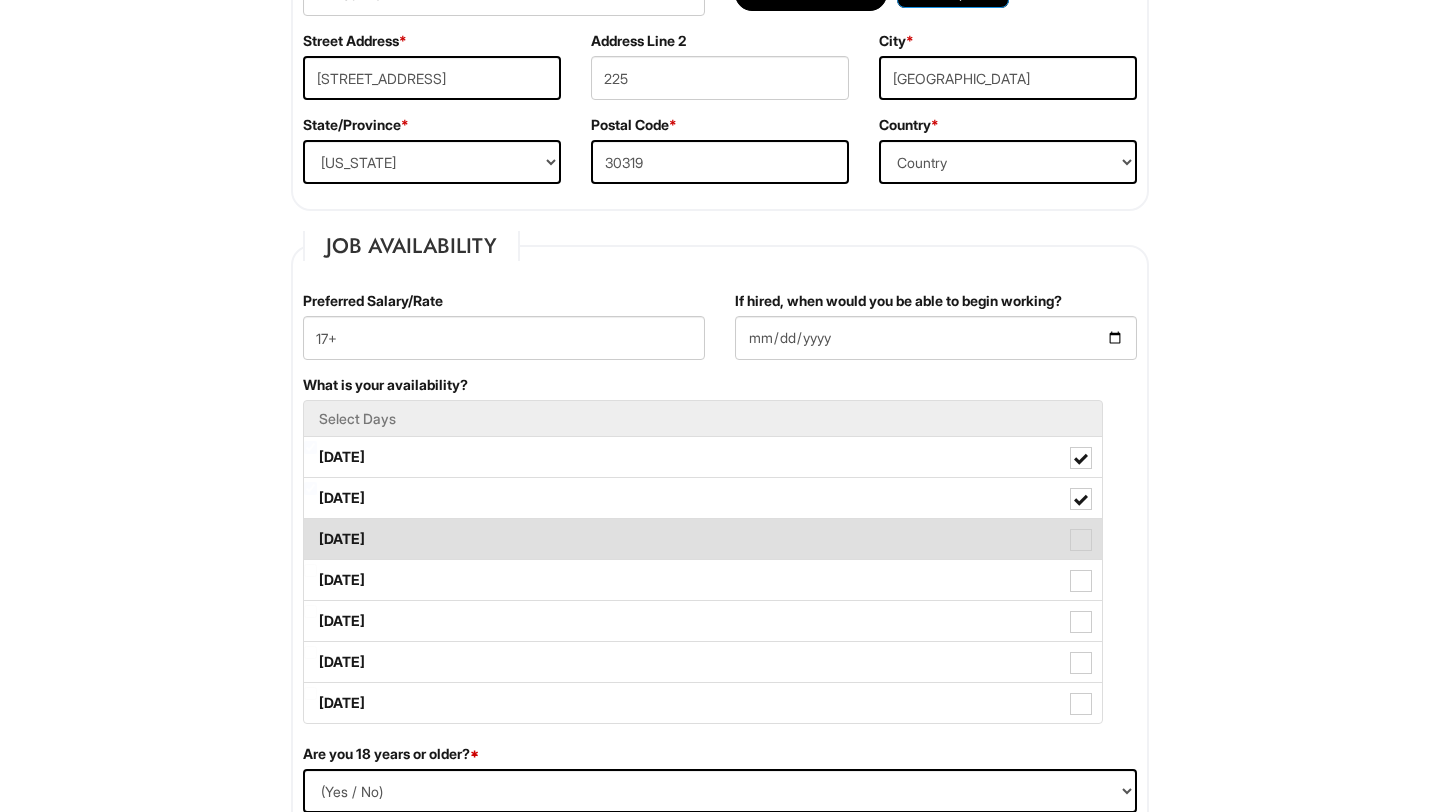 click on "[DATE]" at bounding box center [703, 539] 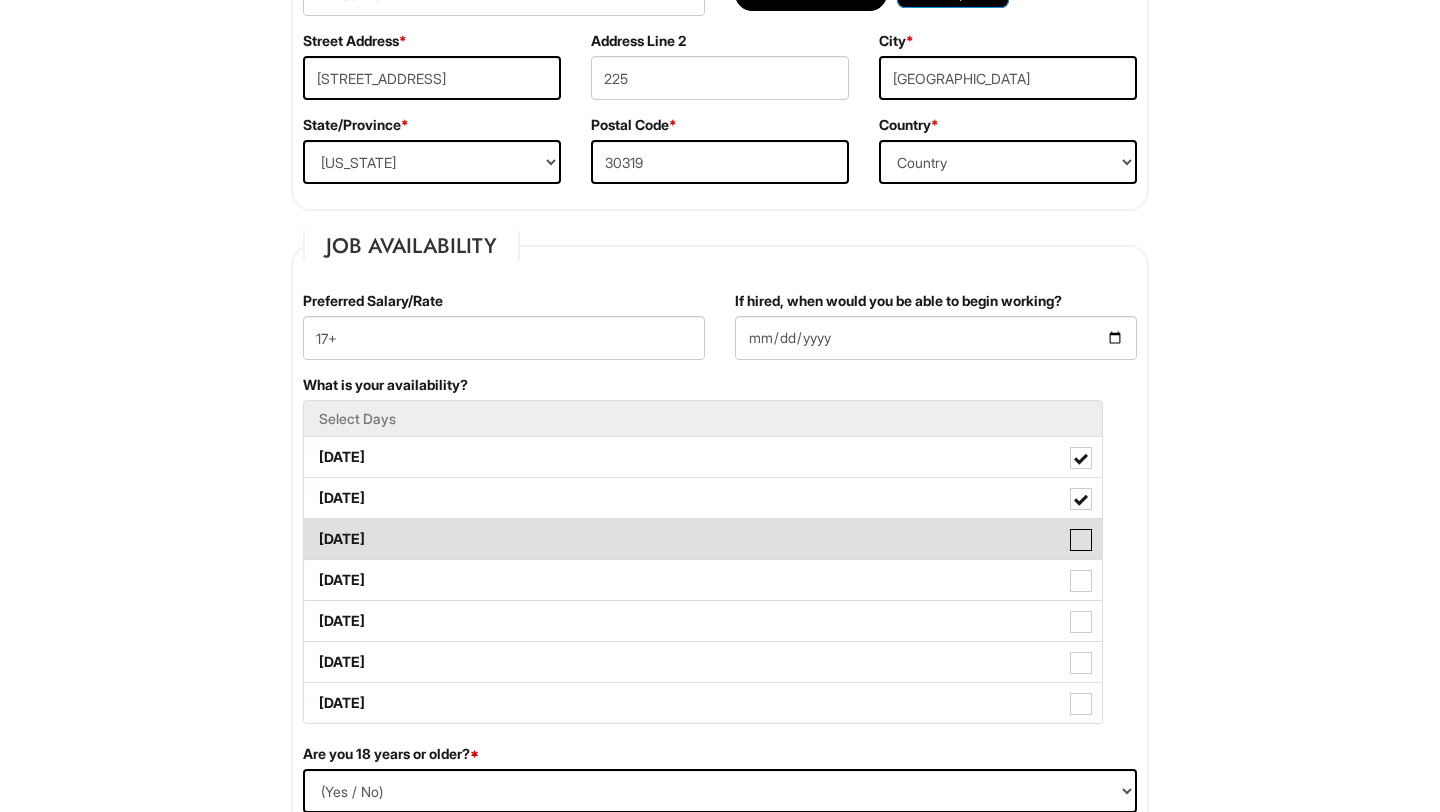 click on "[DATE]" at bounding box center [310, 529] 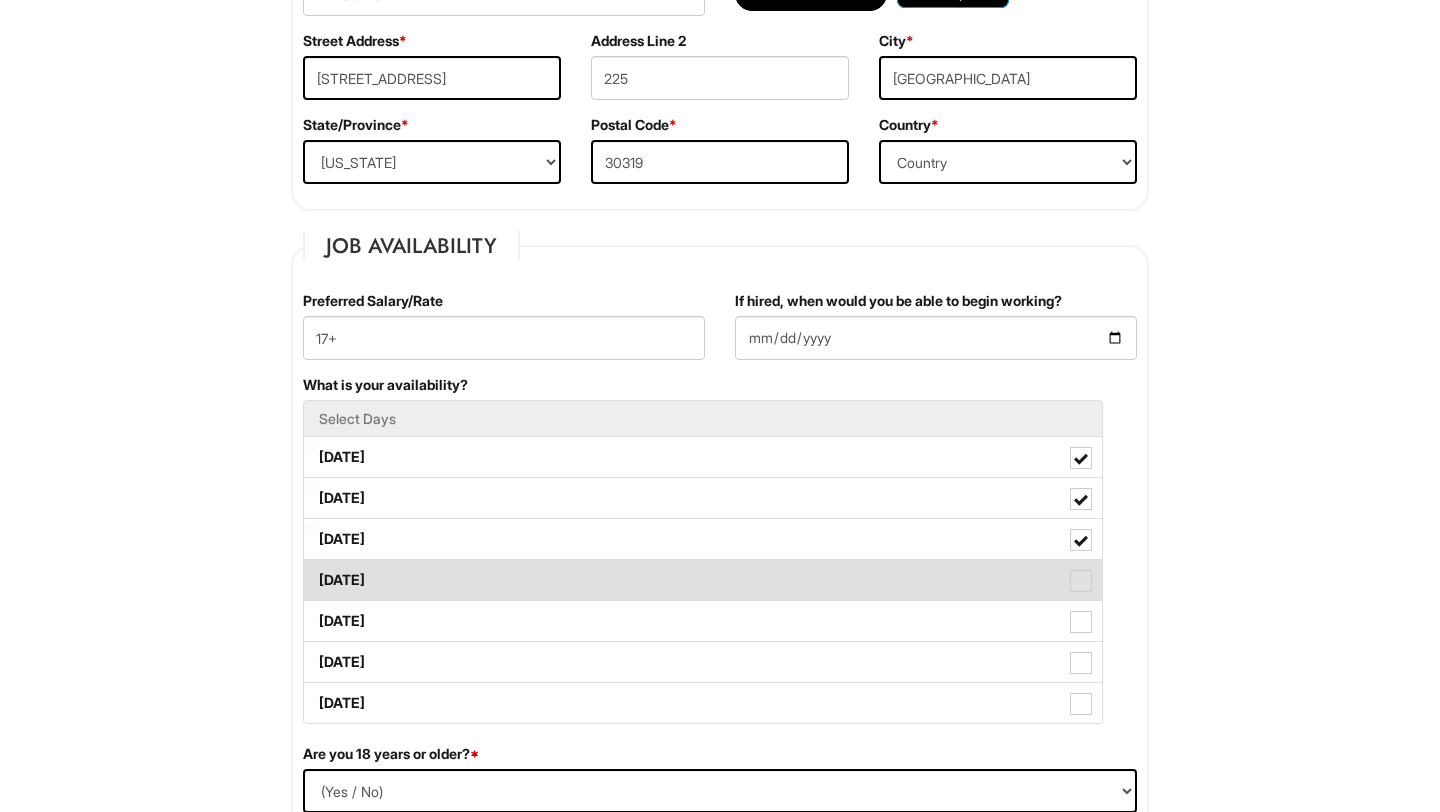 click on "[DATE]" at bounding box center (703, 580) 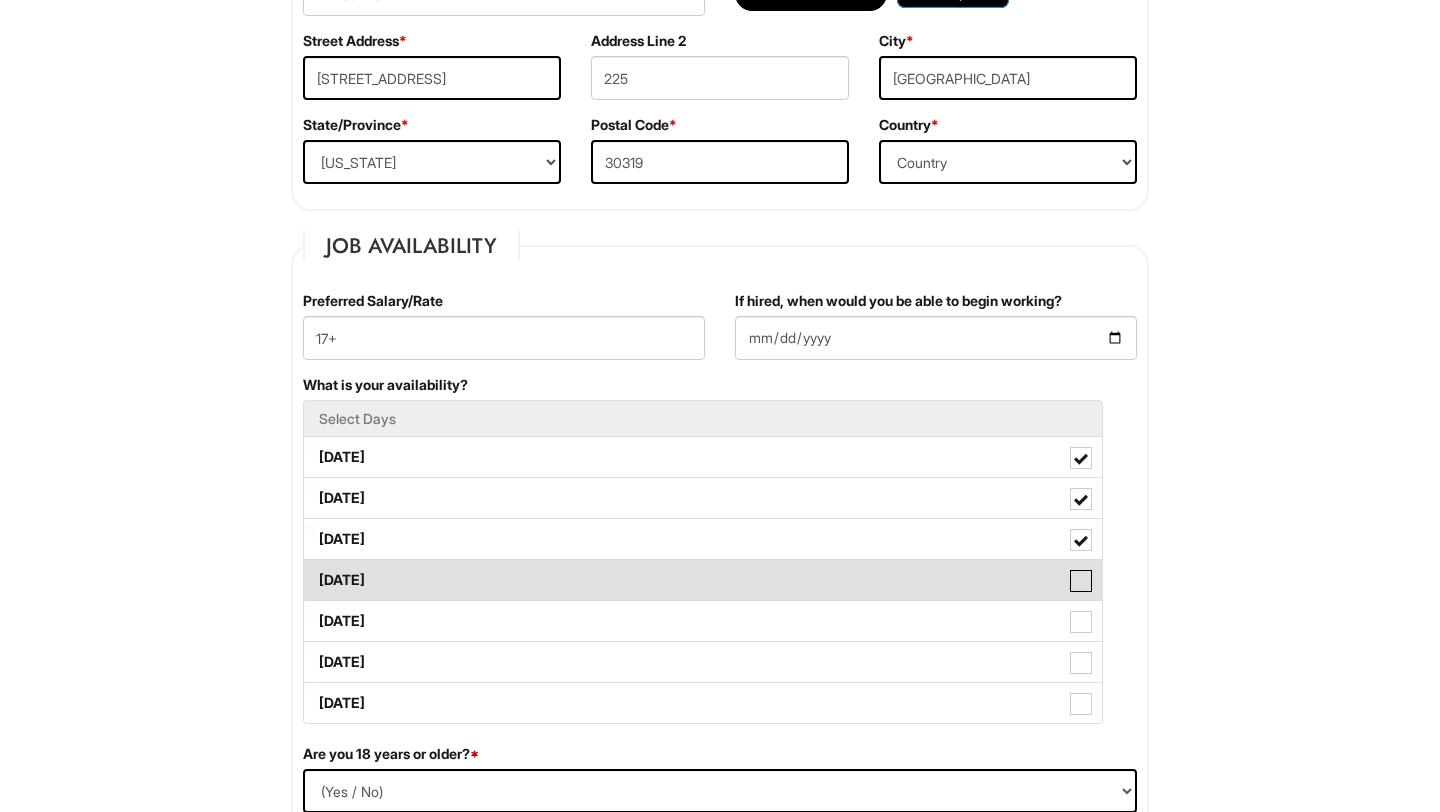 click on "[DATE]" at bounding box center [310, 570] 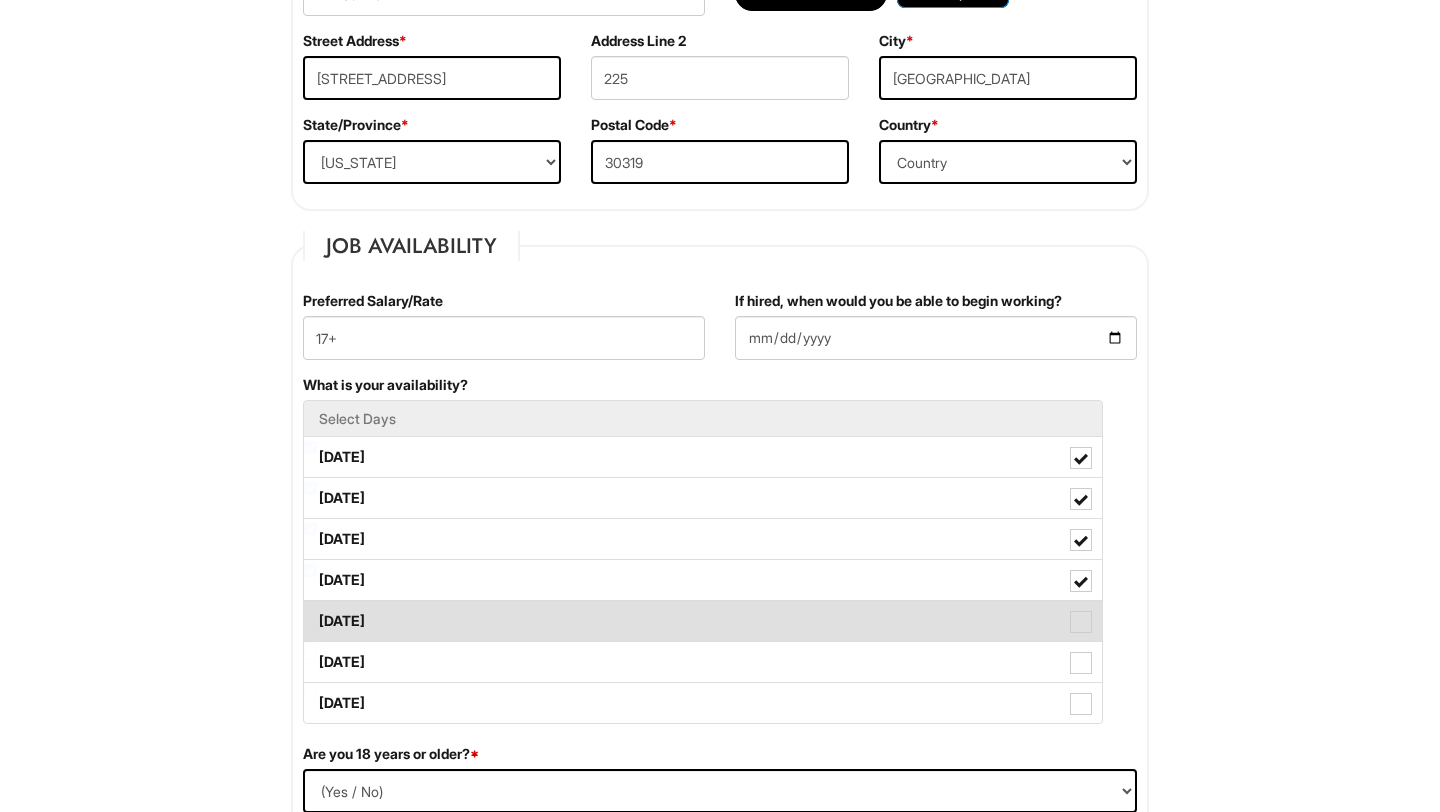 click on "[DATE]" at bounding box center [703, 621] 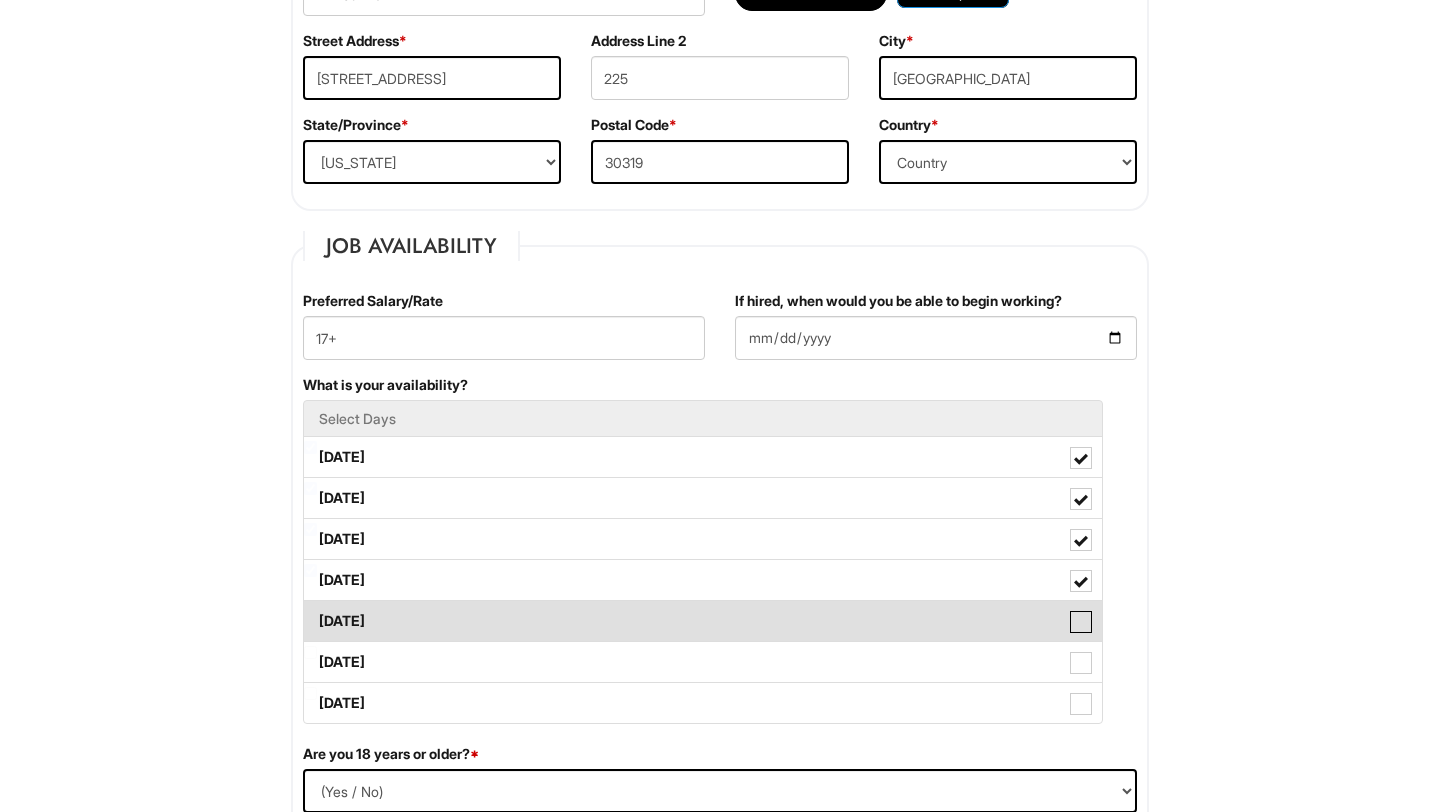 click on "[DATE]" at bounding box center [310, 611] 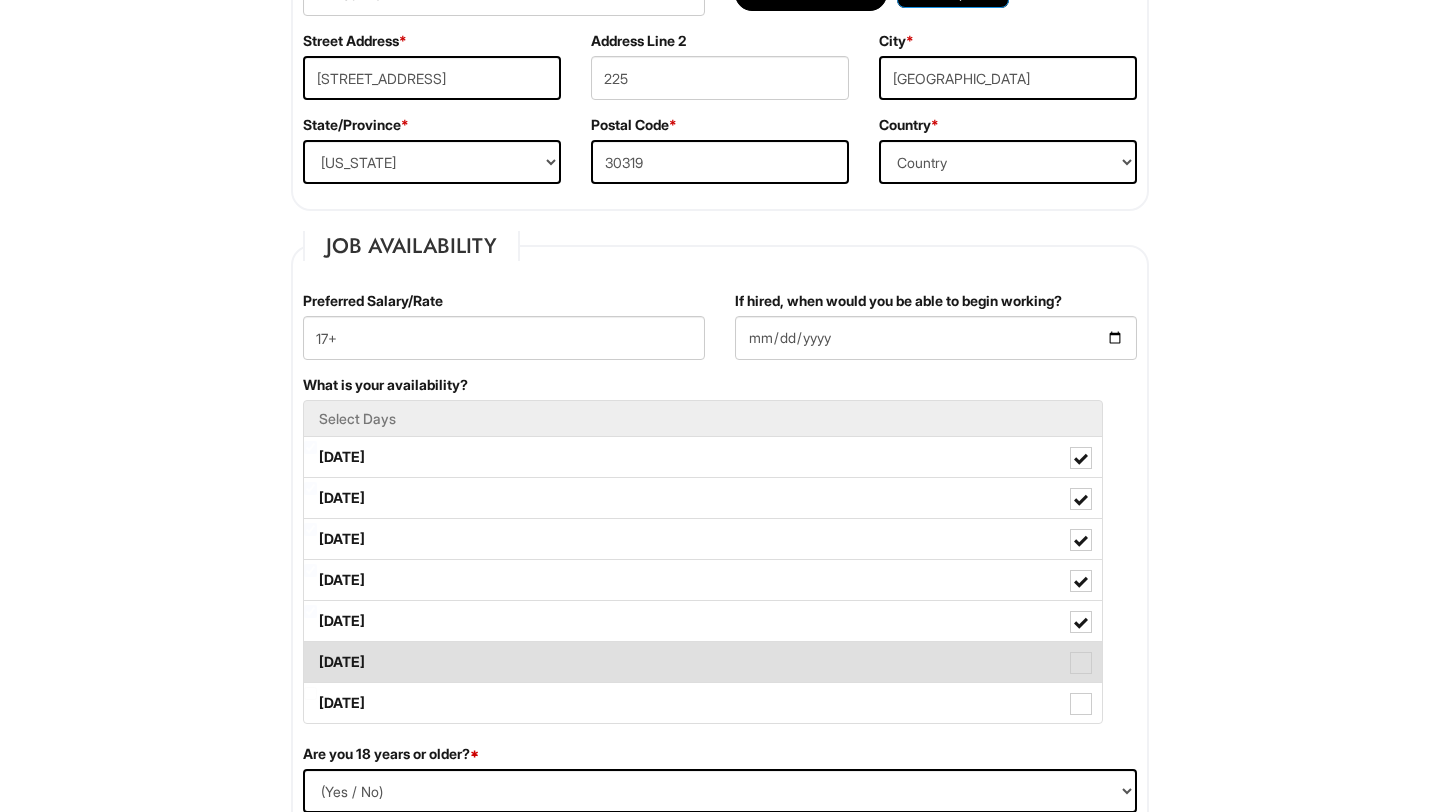 click on "[DATE]" at bounding box center [703, 662] 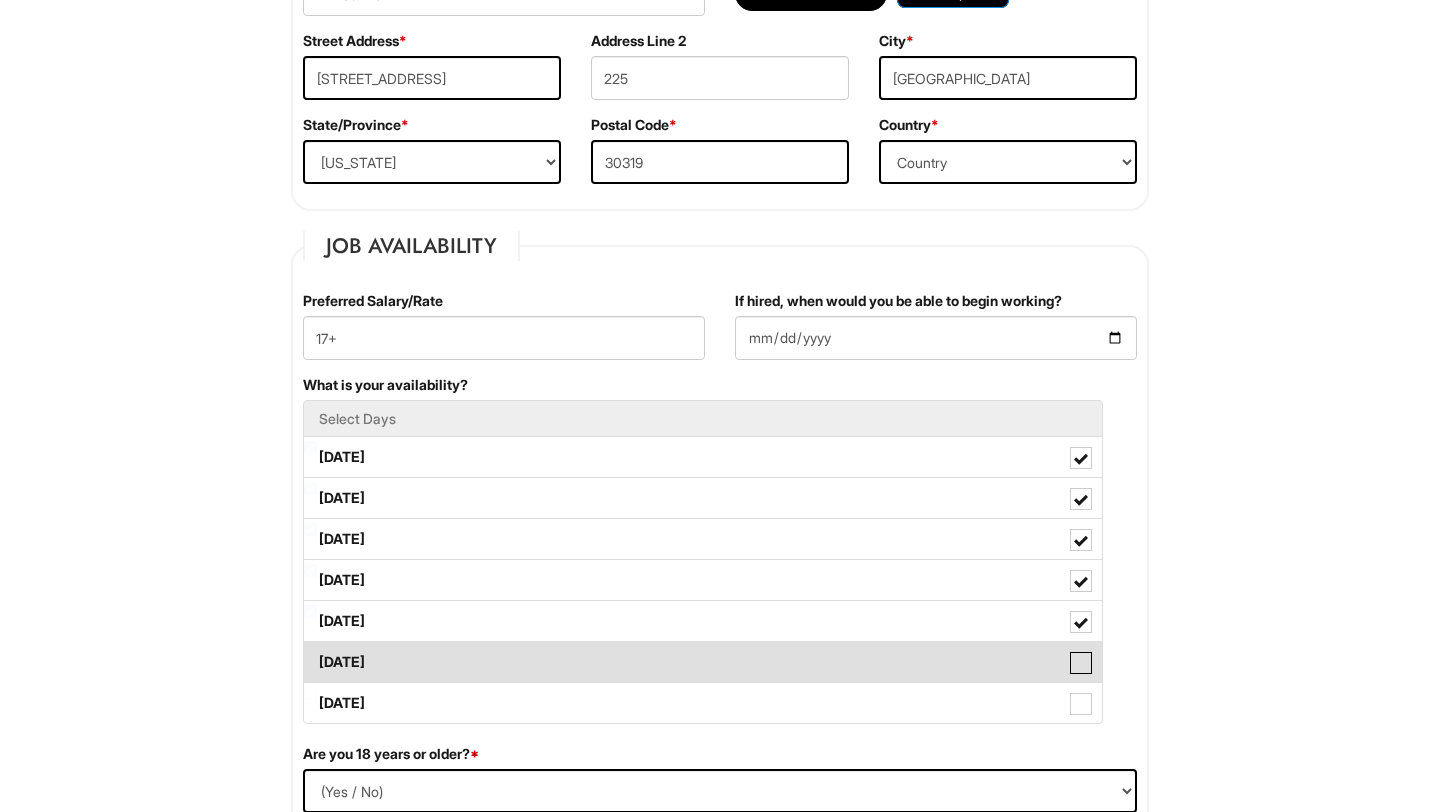 click on "[DATE]" at bounding box center [310, 652] 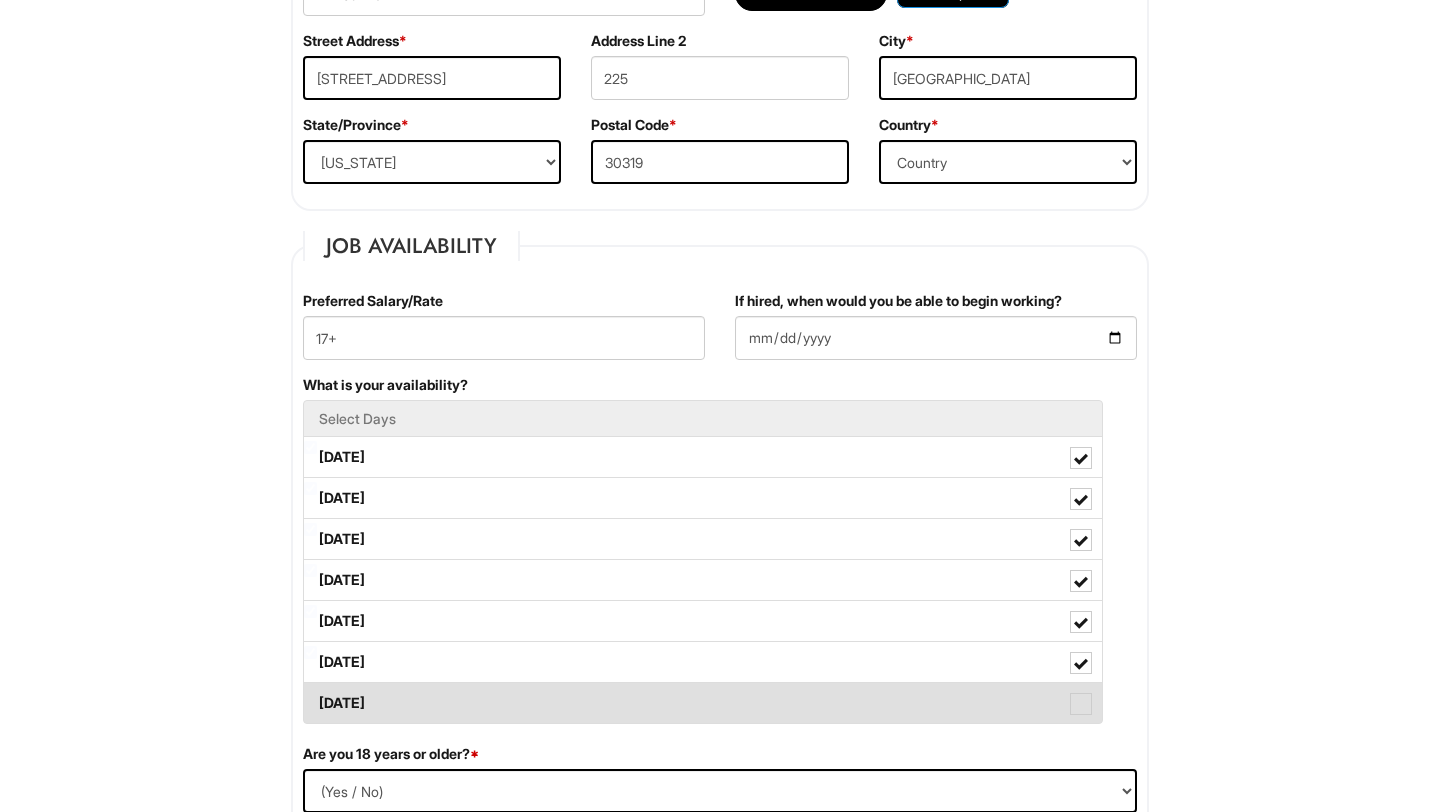 click on "[DATE]" at bounding box center (703, 703) 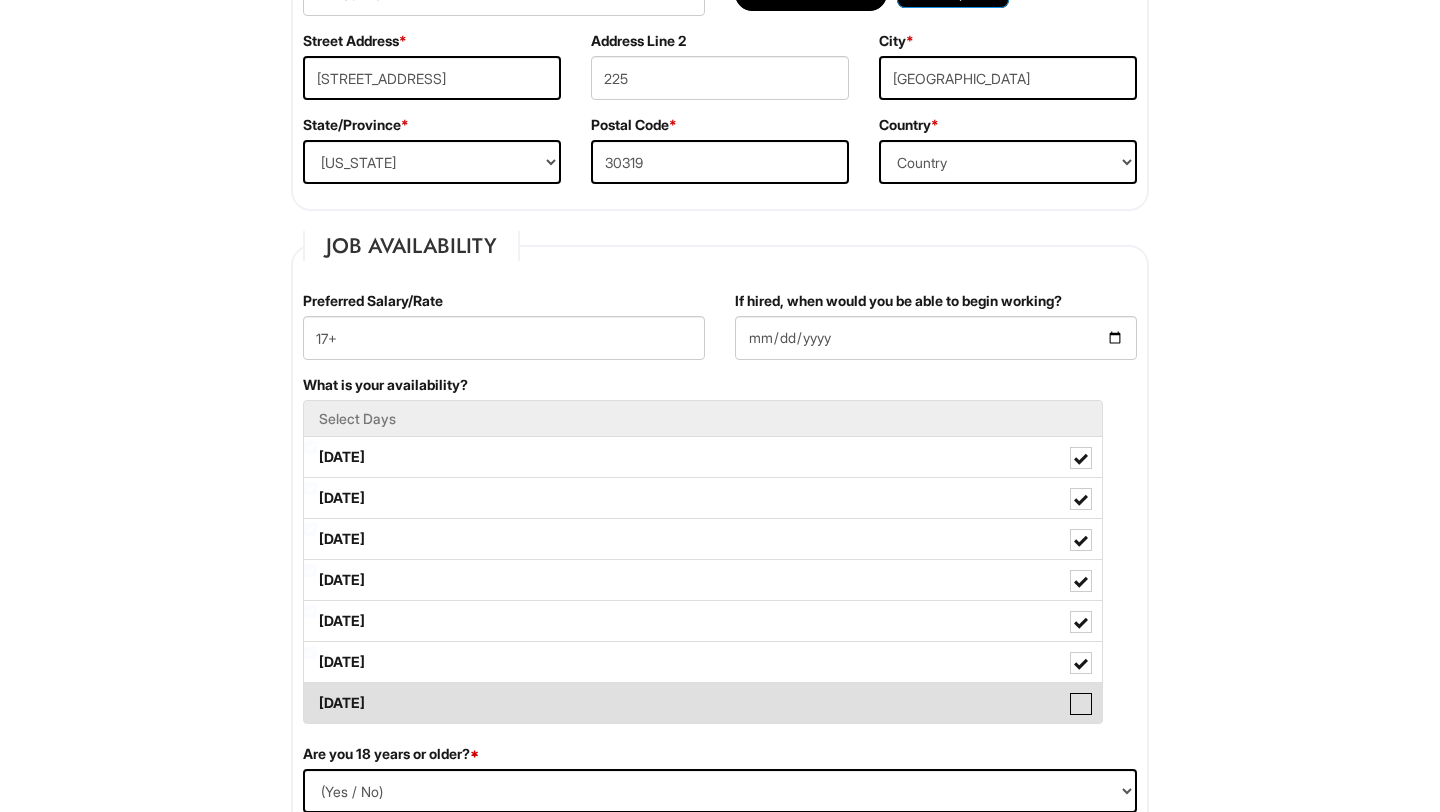click on "[DATE]" at bounding box center [310, 693] 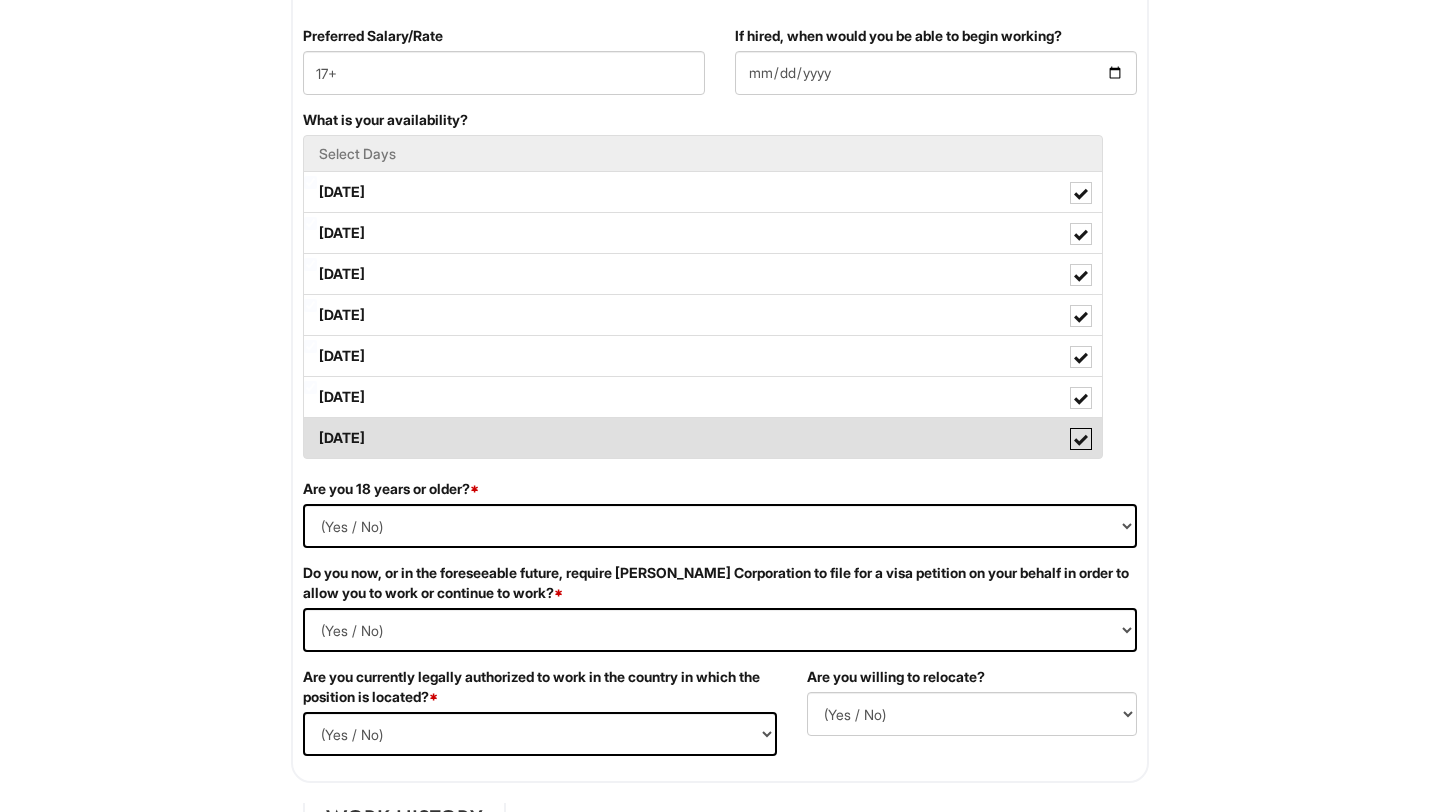 scroll, scrollTop: 879, scrollLeft: 0, axis: vertical 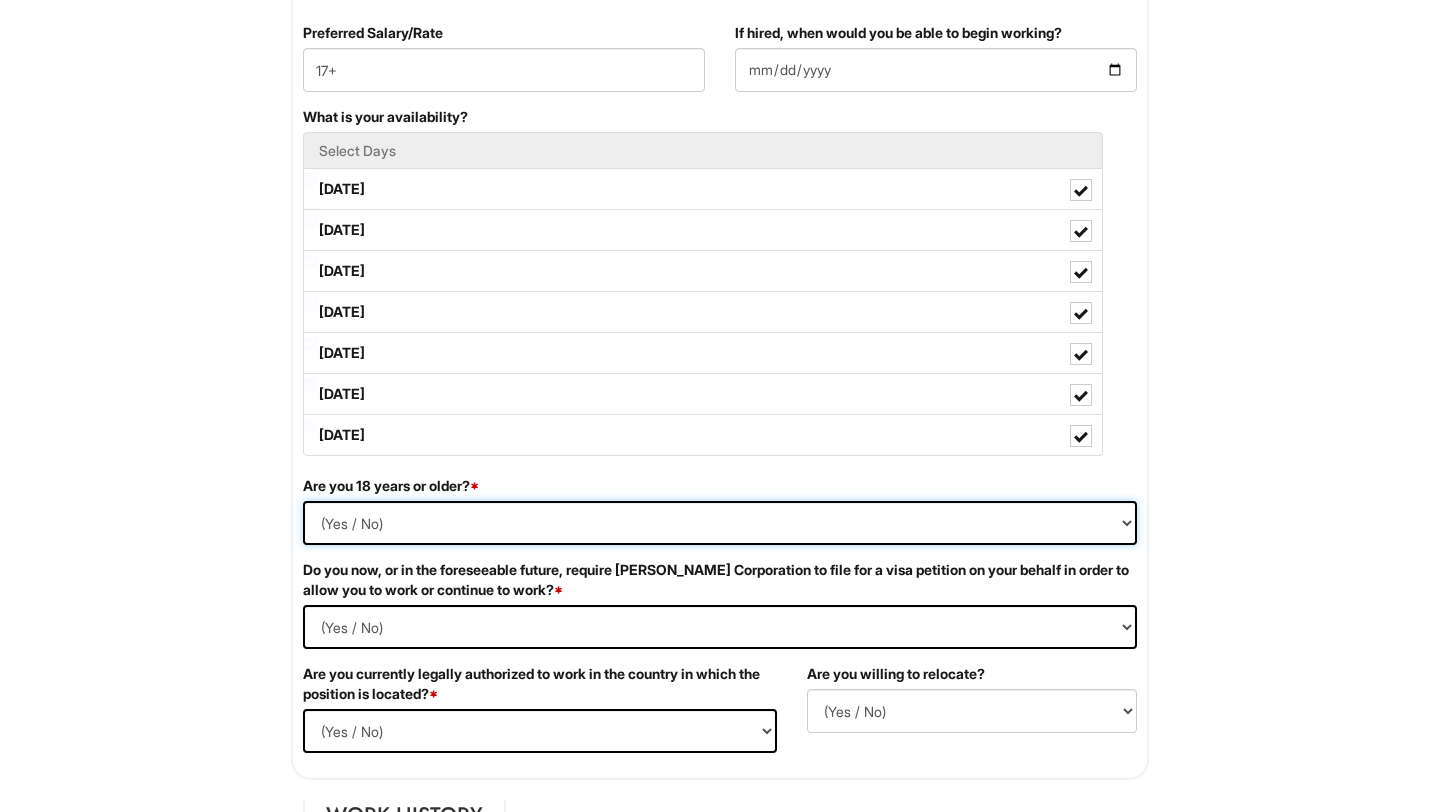 click on "(Yes / No) Yes No" at bounding box center (720, 523) 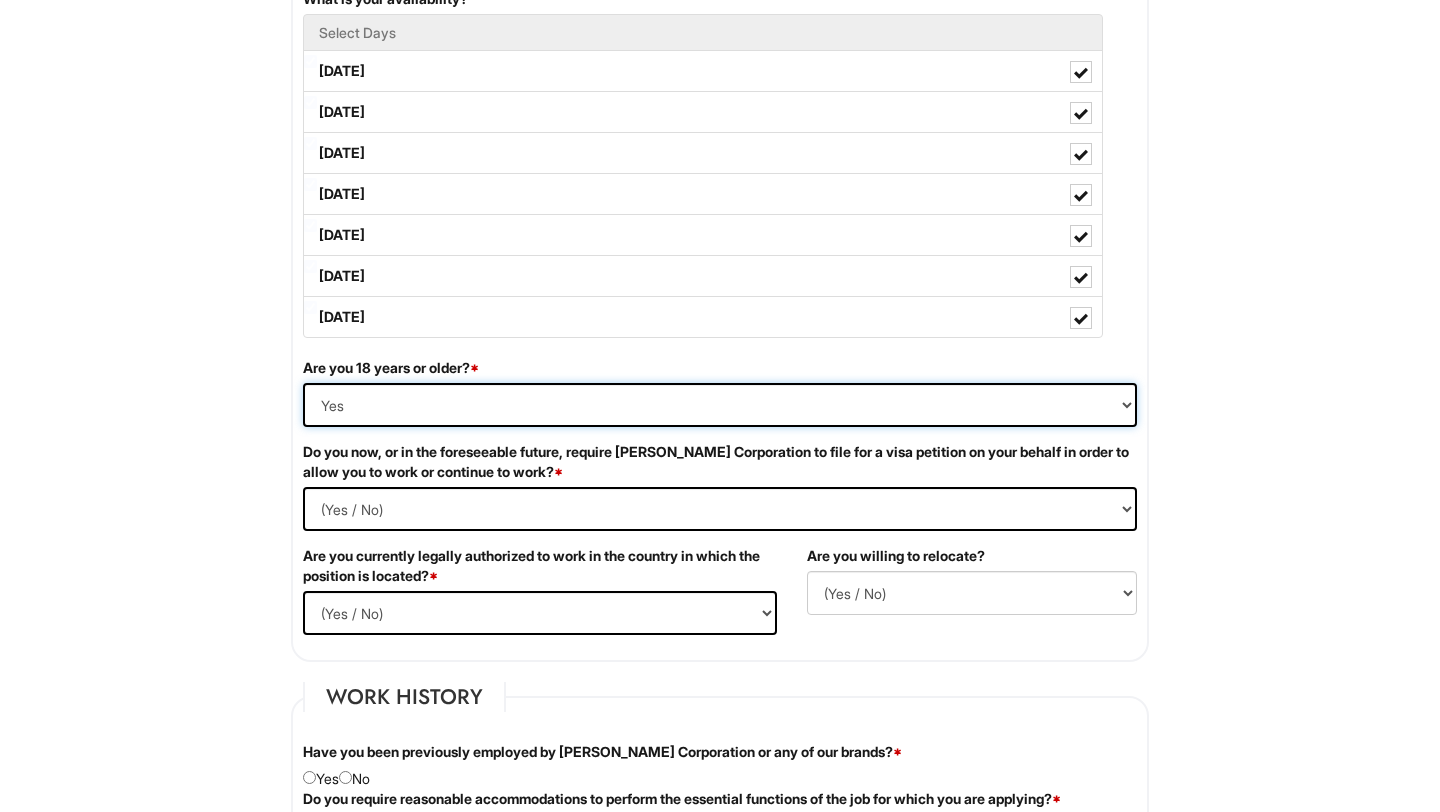 scroll, scrollTop: 1026, scrollLeft: 0, axis: vertical 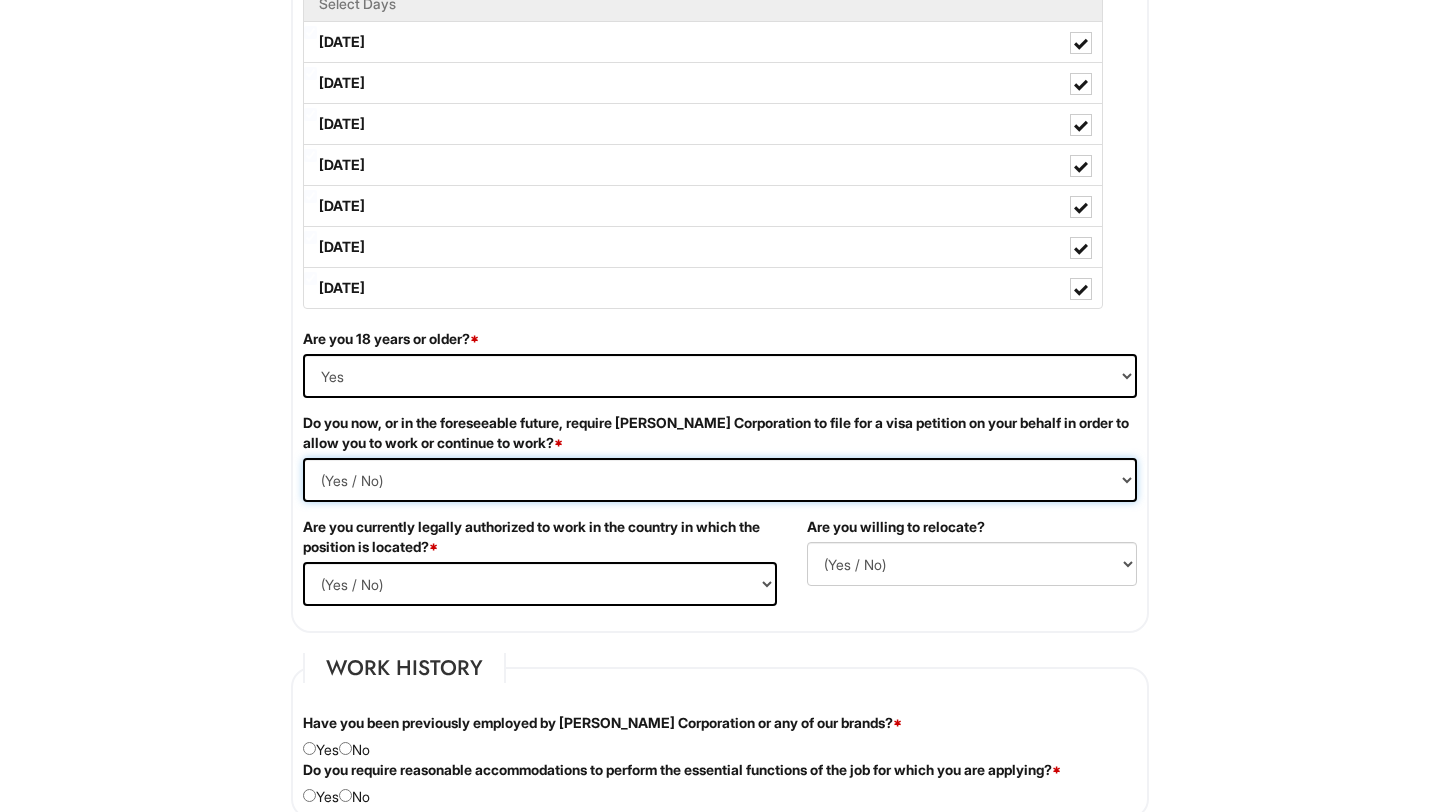click on "(Yes / No) Yes No" at bounding box center (720, 480) 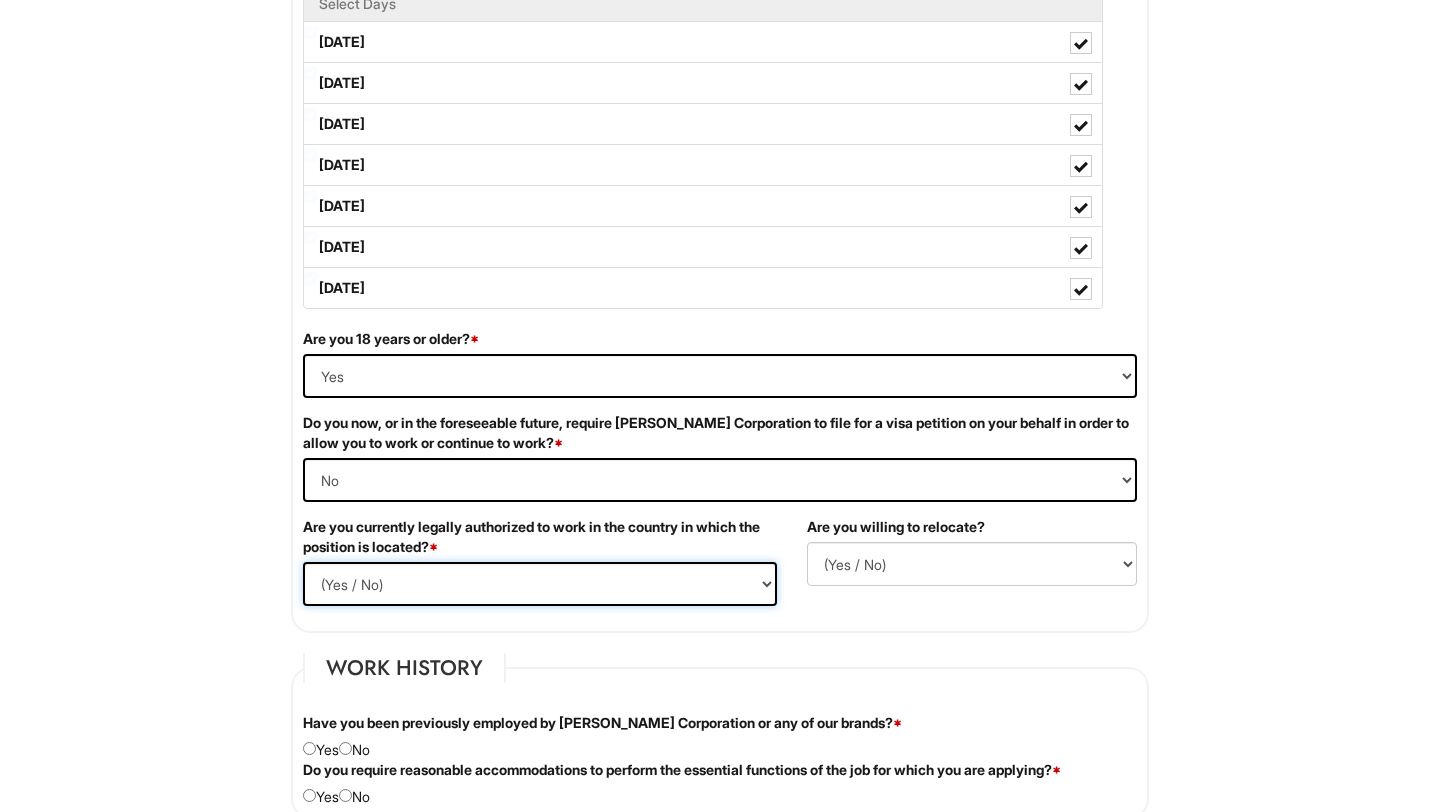click on "(Yes / No) Yes No" at bounding box center [540, 584] 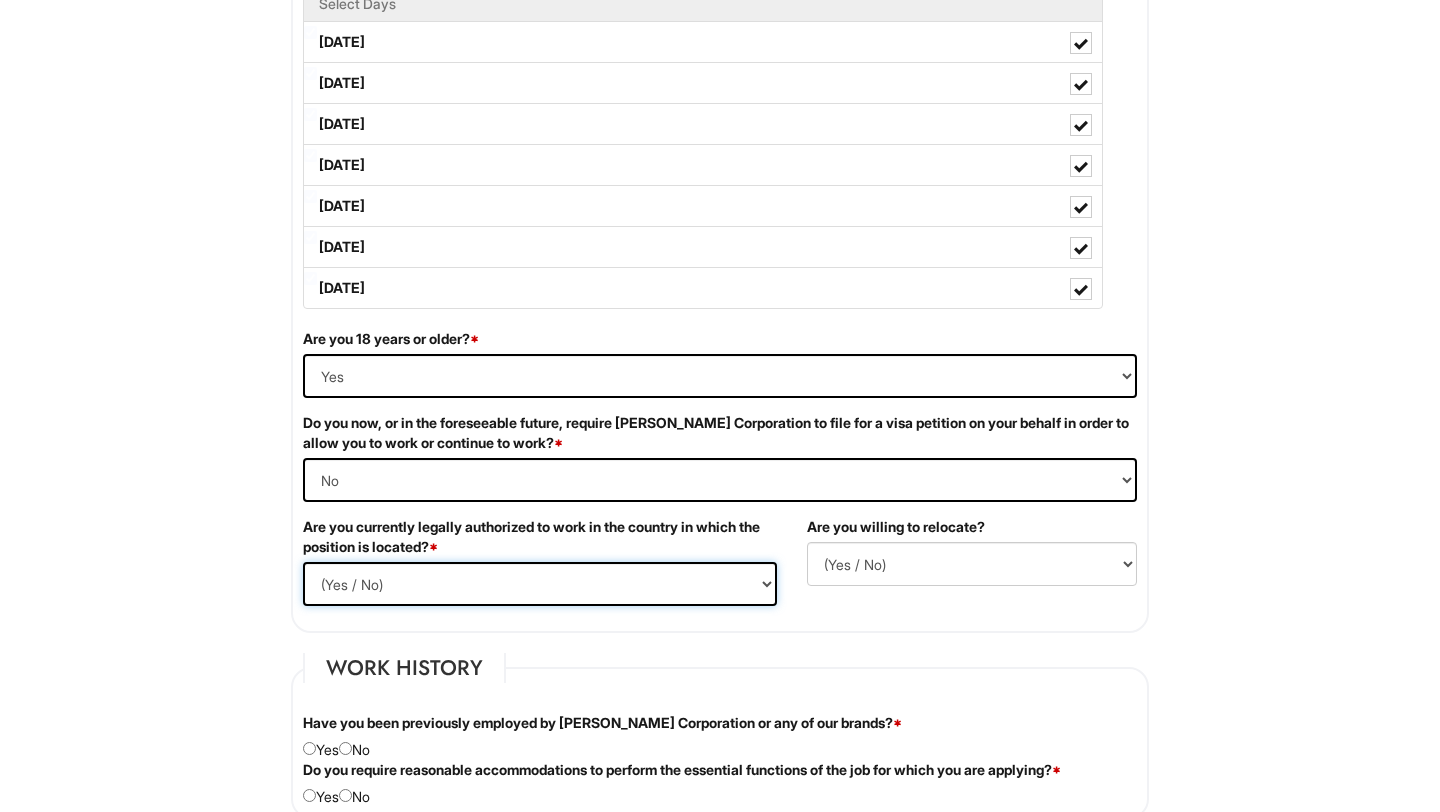 select on "Yes" 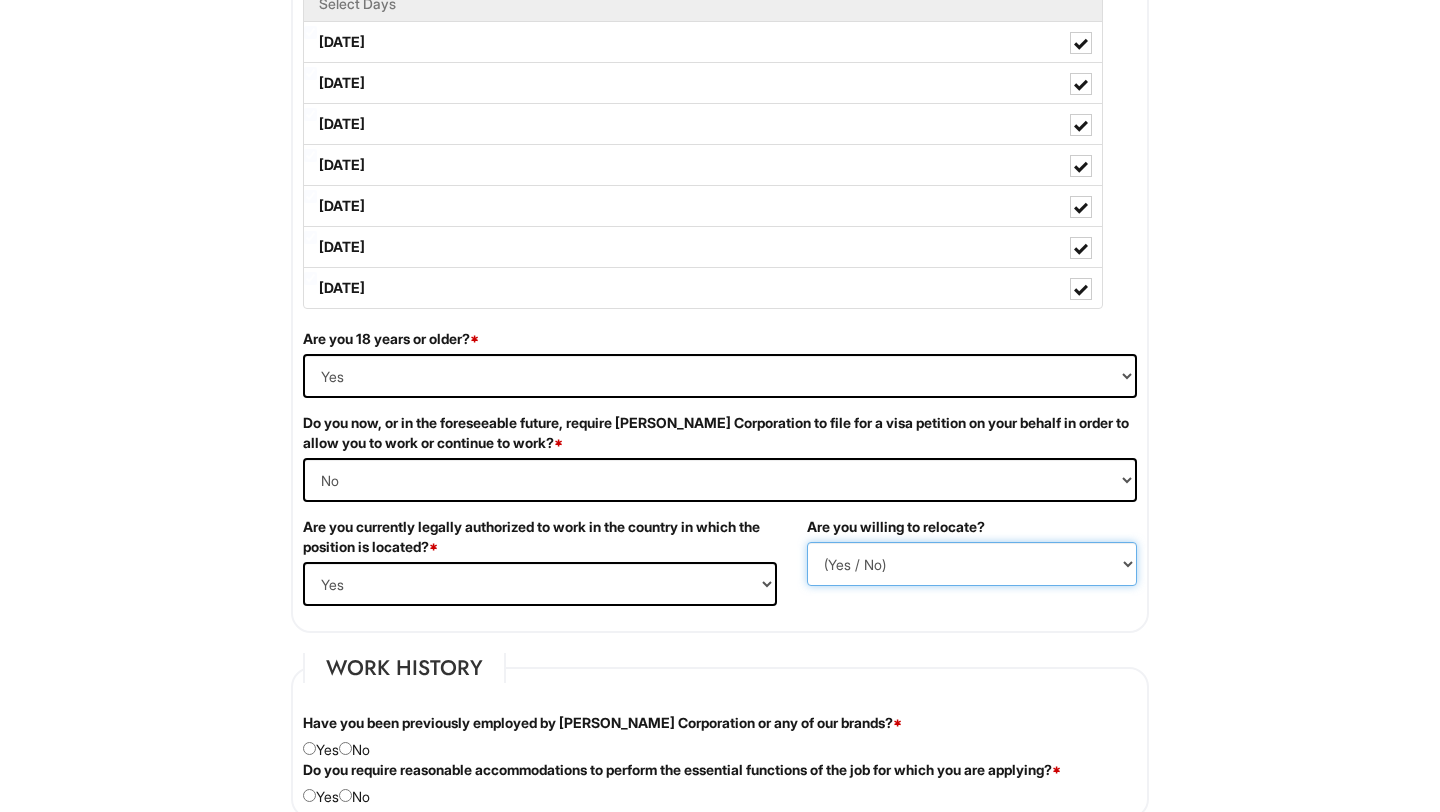 click on "(Yes / No) No Yes" at bounding box center [972, 564] 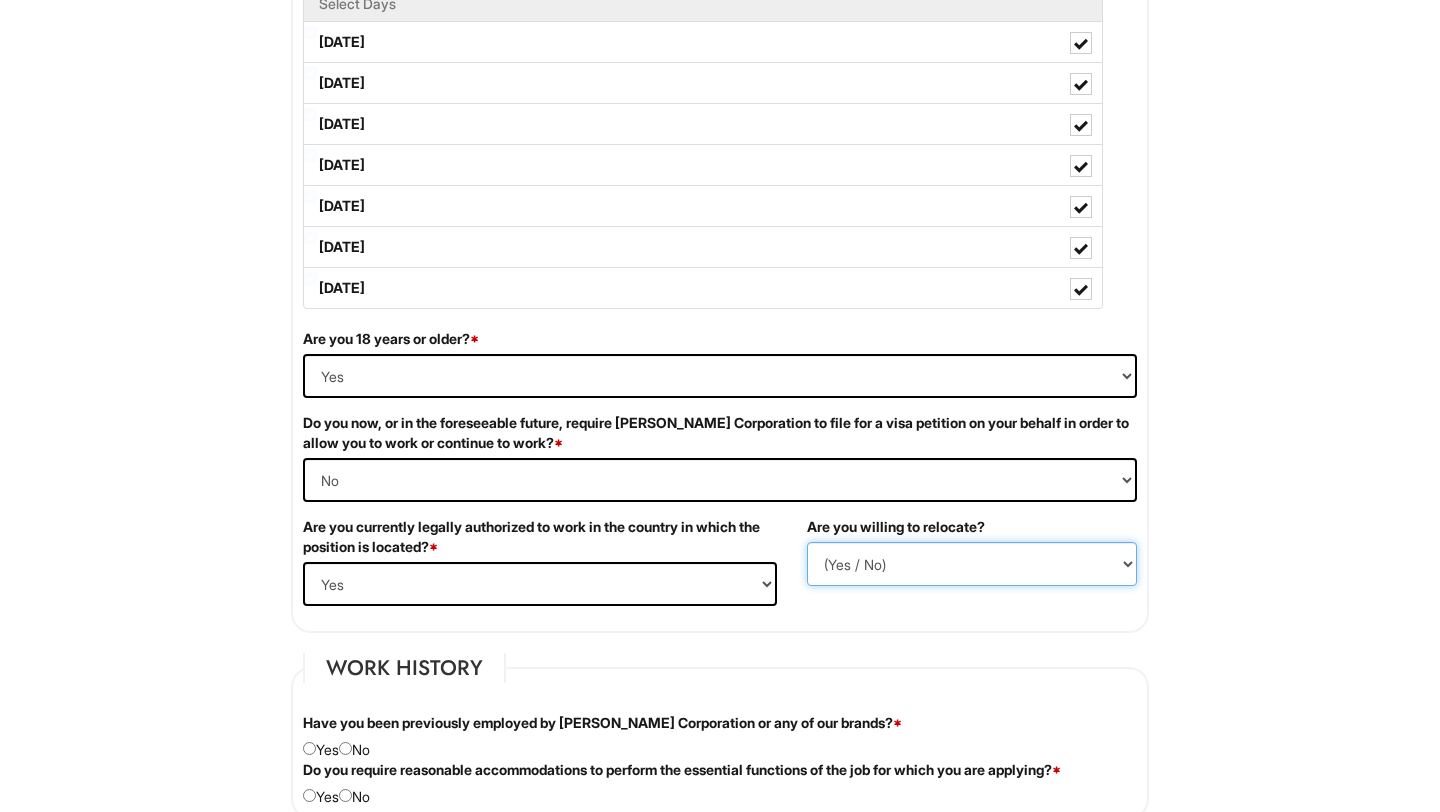 select on "Y" 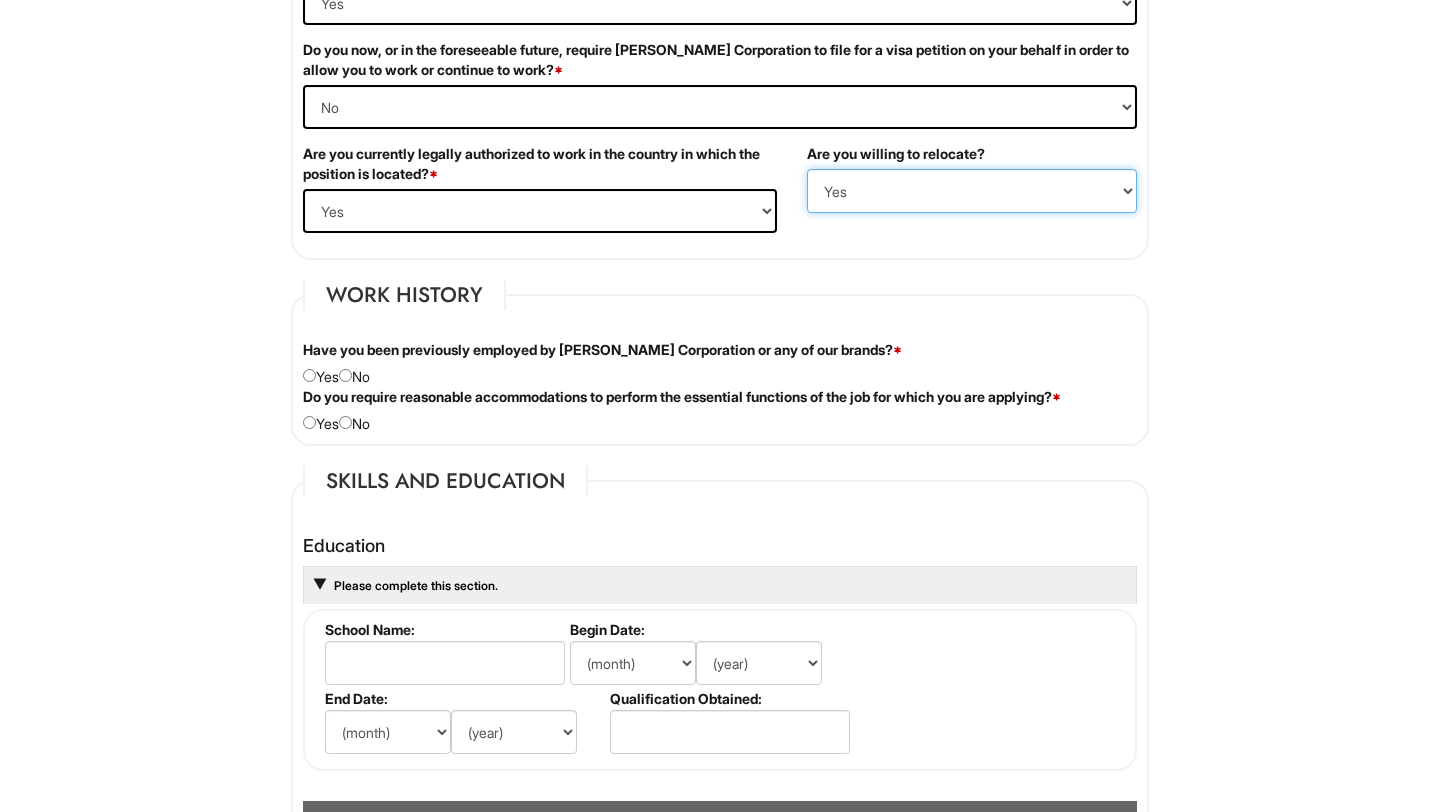 scroll, scrollTop: 1402, scrollLeft: 0, axis: vertical 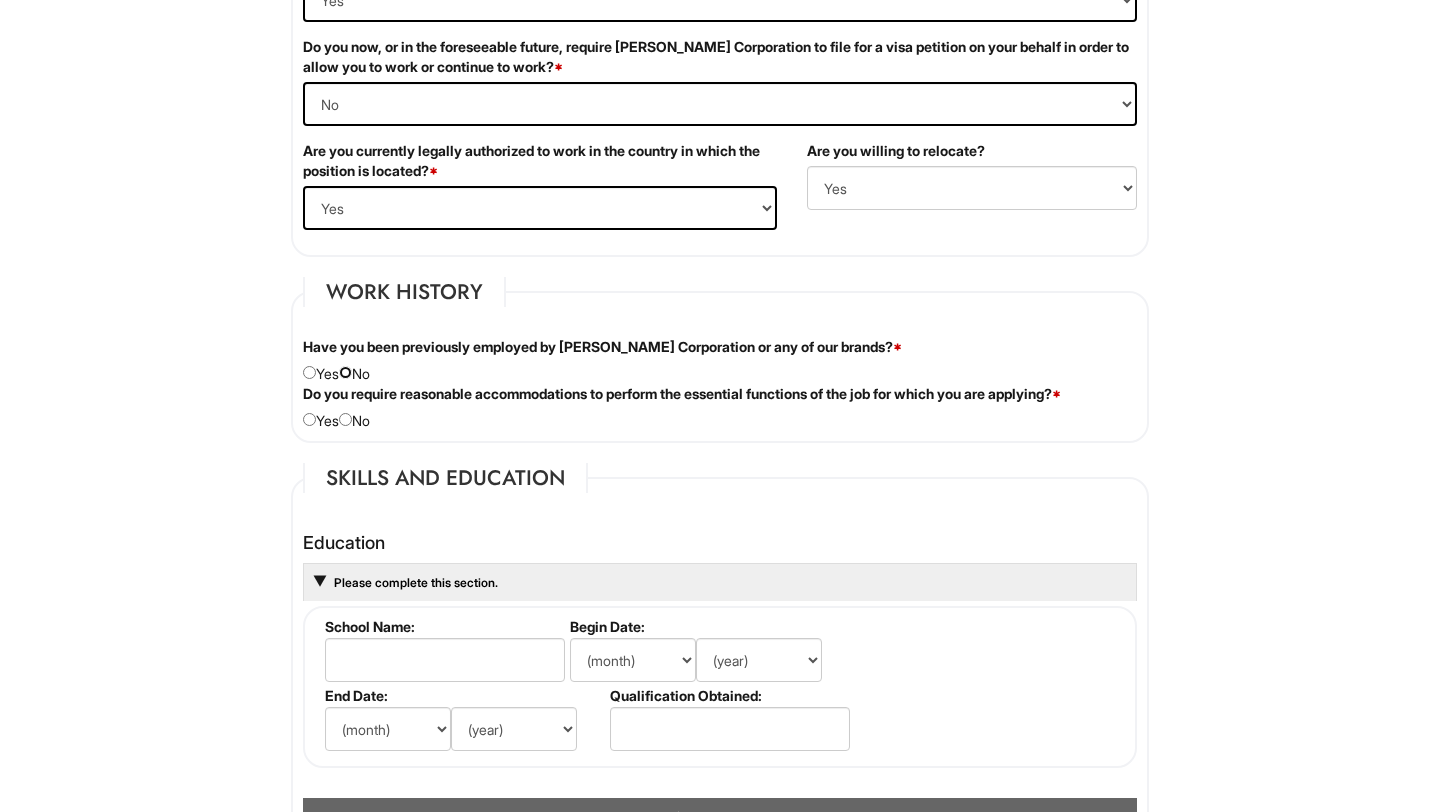 click at bounding box center (345, 372) 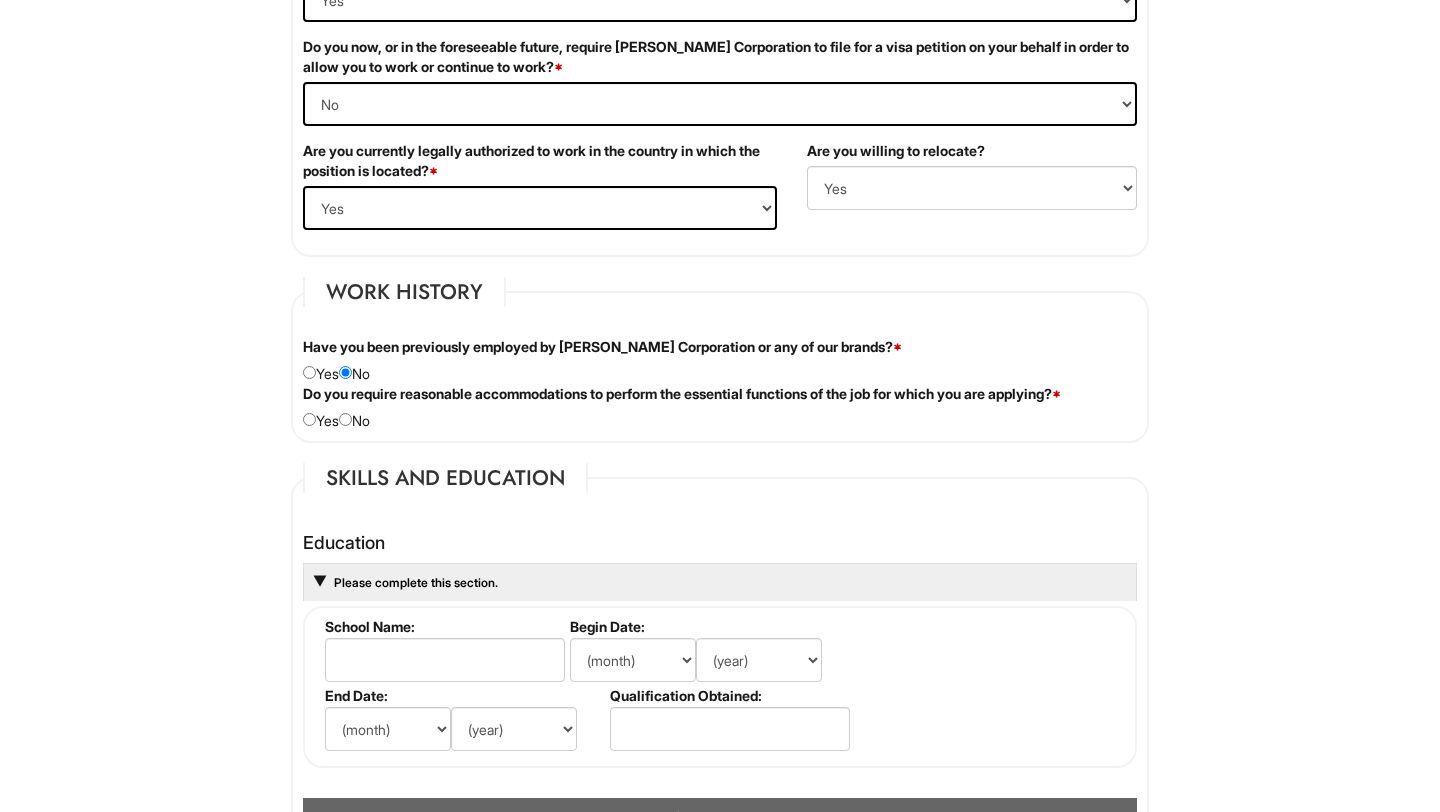 click on "Do you require reasonable accommodations to perform the essential functions of the job for which you are applying? *    Yes   No" at bounding box center [720, 407] 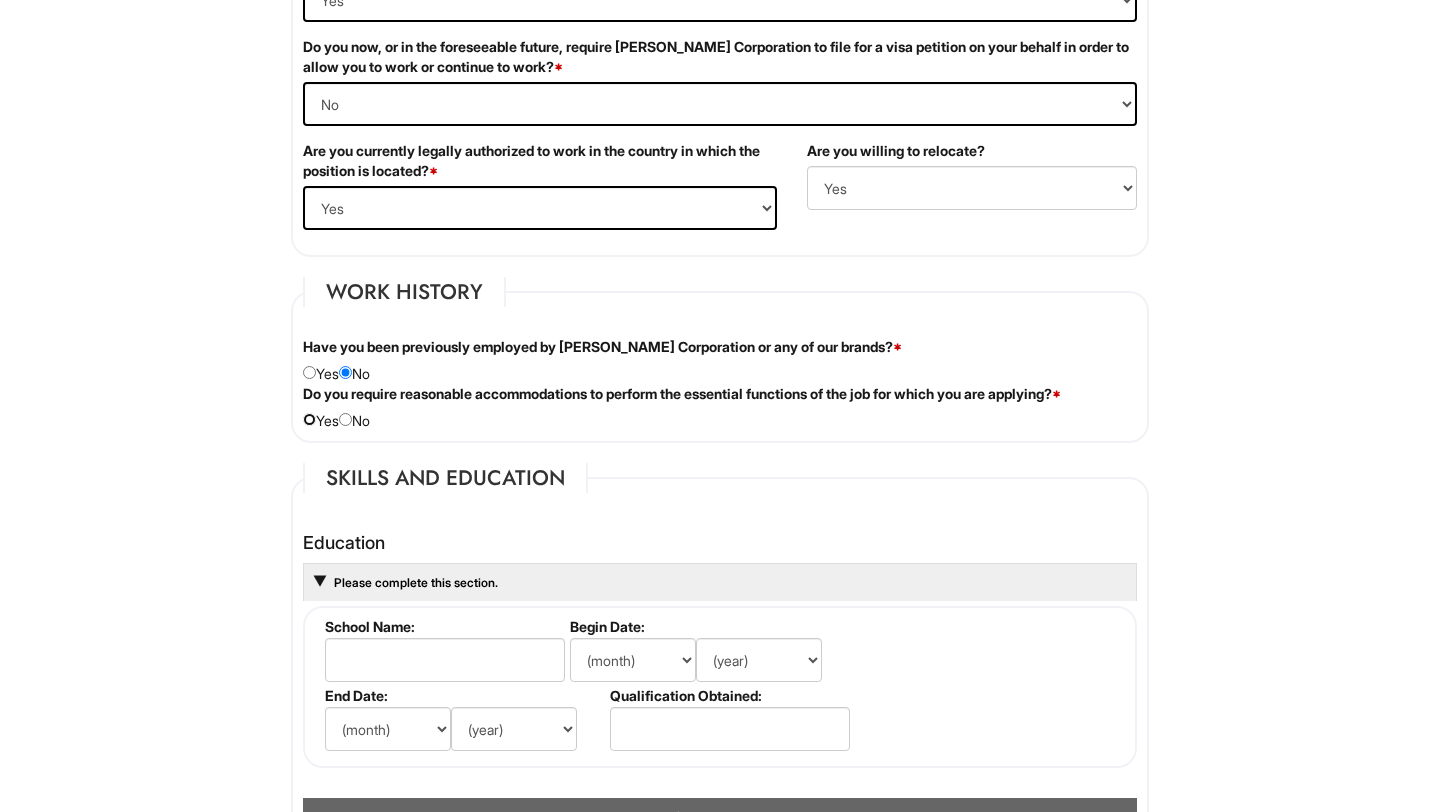 click at bounding box center [309, 419] 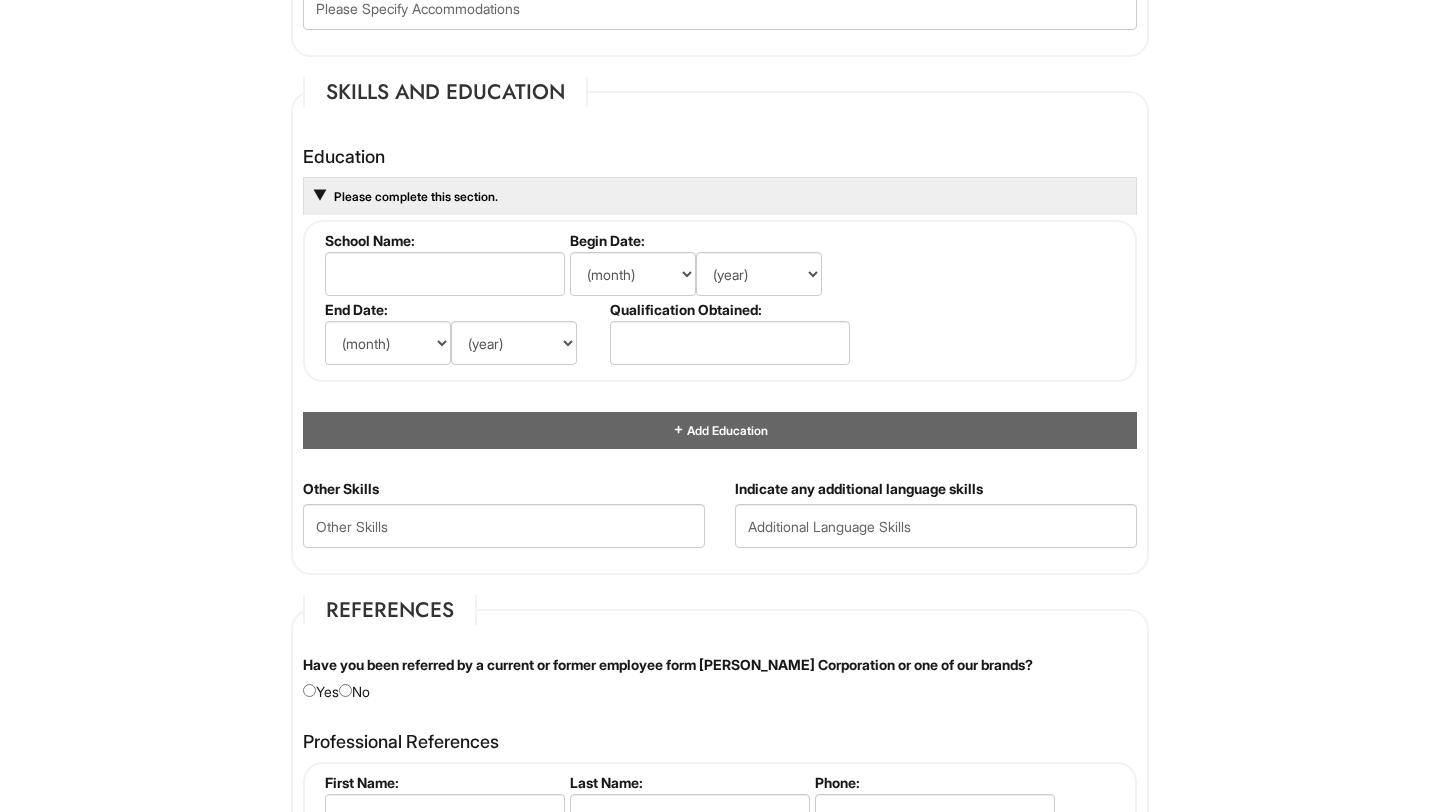scroll, scrollTop: 1873, scrollLeft: 0, axis: vertical 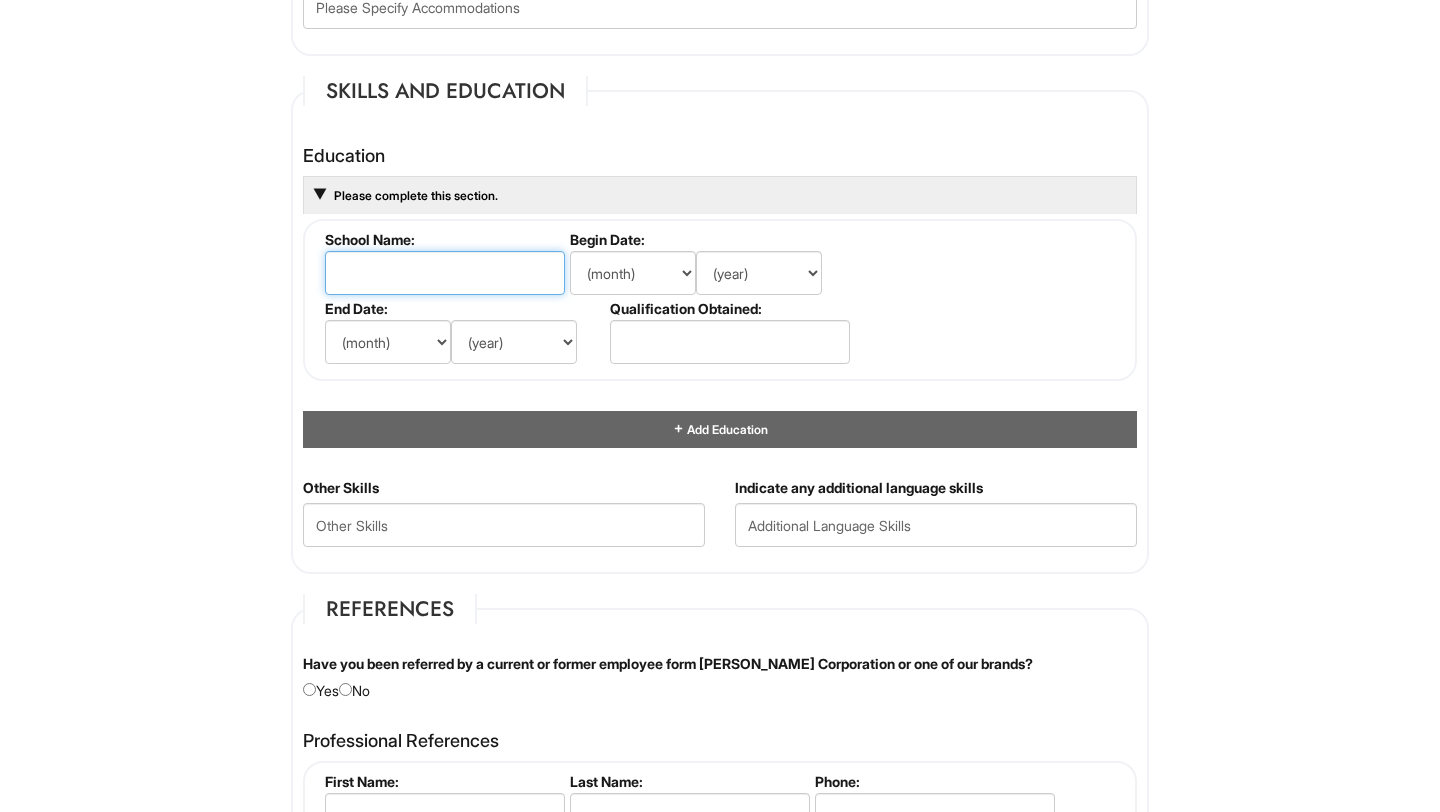 click at bounding box center [445, 273] 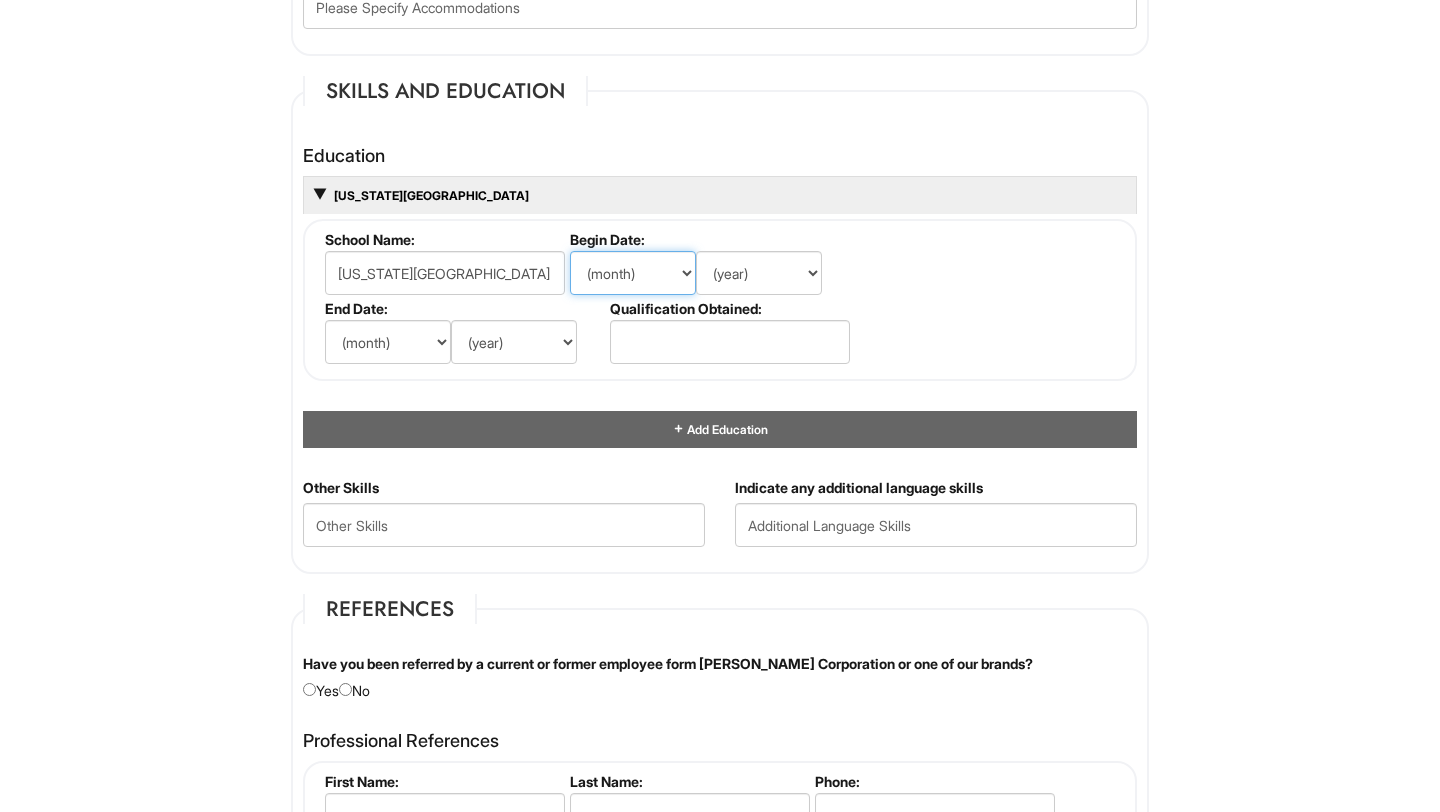 click on "(month) Jan Feb Mar Apr May Jun [DATE] Aug Sep Oct Nov Dec" at bounding box center [633, 273] 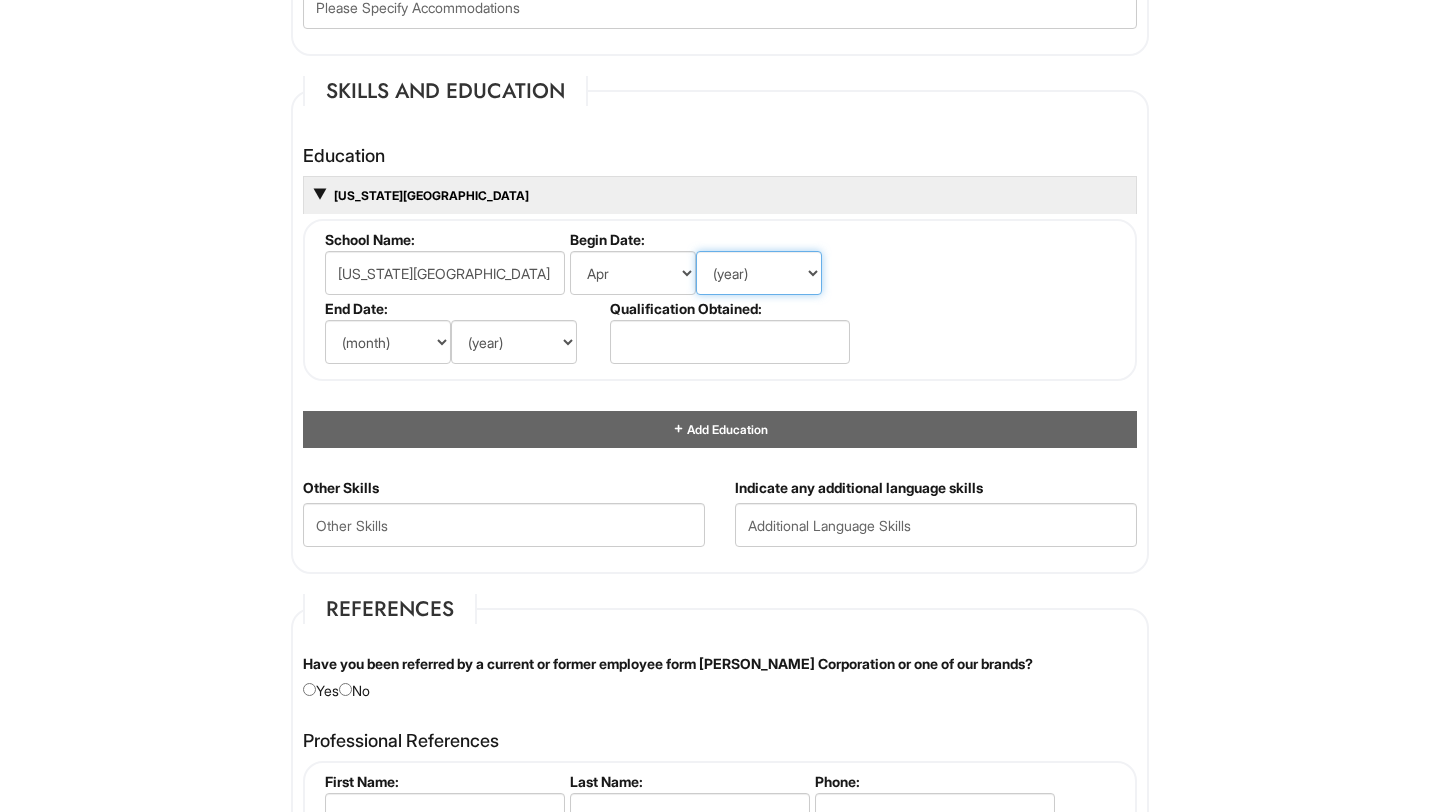 click on "(year) 2029 2028 2027 2026 2025 2024 2023 2022 2021 2020 2019 2018 2017 2016 2015 2014 2013 2012 2011 2010 2009 2008 2007 2006 2005 2004 2003 2002 2001 2000 1999 1998 1997 1996 1995 1994 1993 1992 1991 1990 1989 1988 1987 1986 1985 1984 1983 1982 1981 1980 1979 1978 1977 1976 1975 1974 1973 1972 1971 1970 1969 1968 1967 1966 1965 1964 1963 1962 1961 1960 1959 1958 1957 1956 1955 1954 1953 1952 1951 1950 1949 1948 1947 1946  --  2030 2031 2032 2033 2034 2035 2036 2037 2038 2039 2040 2041 2042 2043 2044 2045 2046 2047 2048 2049 2050 2051 2052 2053 2054 2055 2056 2057 2058 2059 2060 2061 2062 2063 2064" at bounding box center (759, 273) 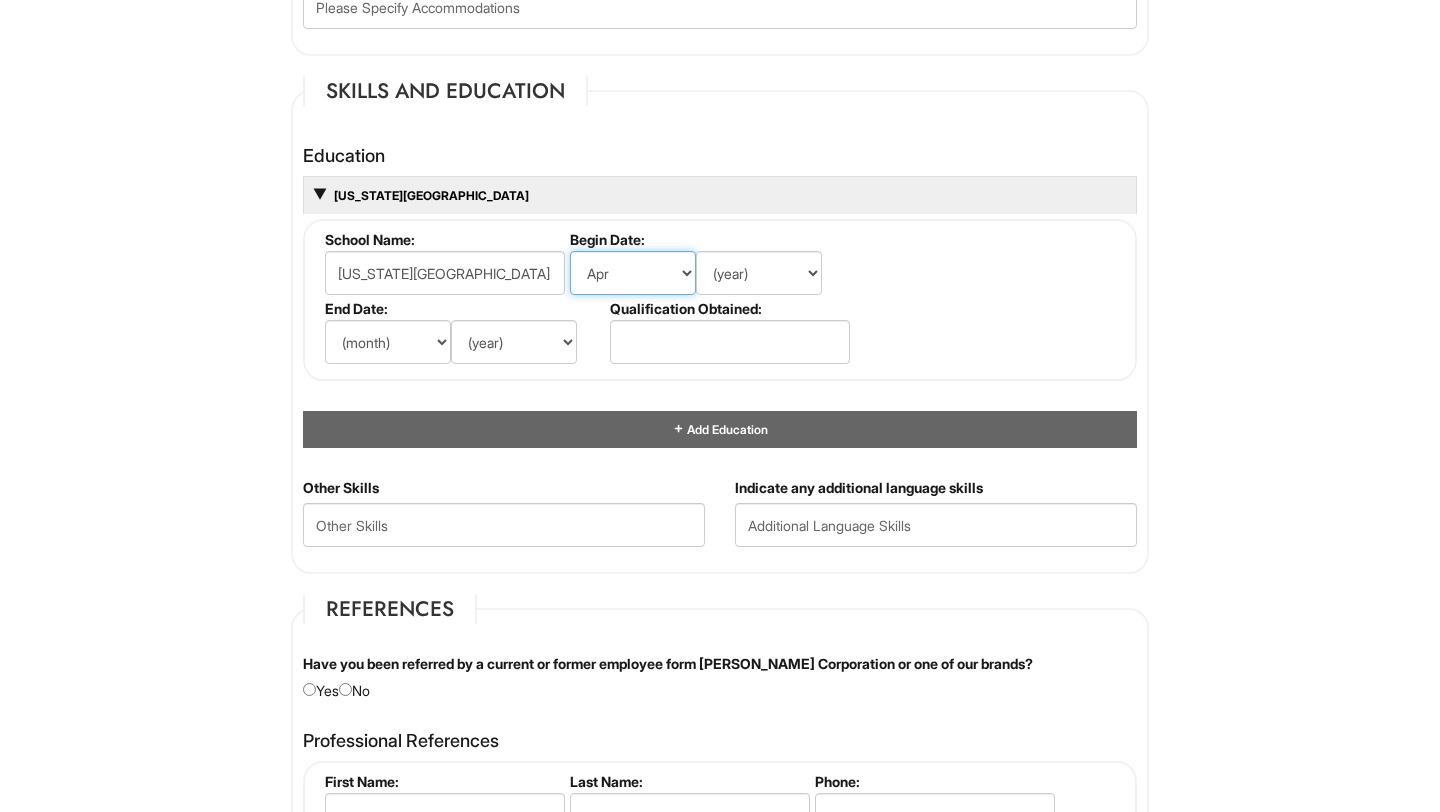 click on "(month) Jan Feb Mar Apr May Jun [DATE] Aug Sep Oct Nov Dec" at bounding box center [633, 273] 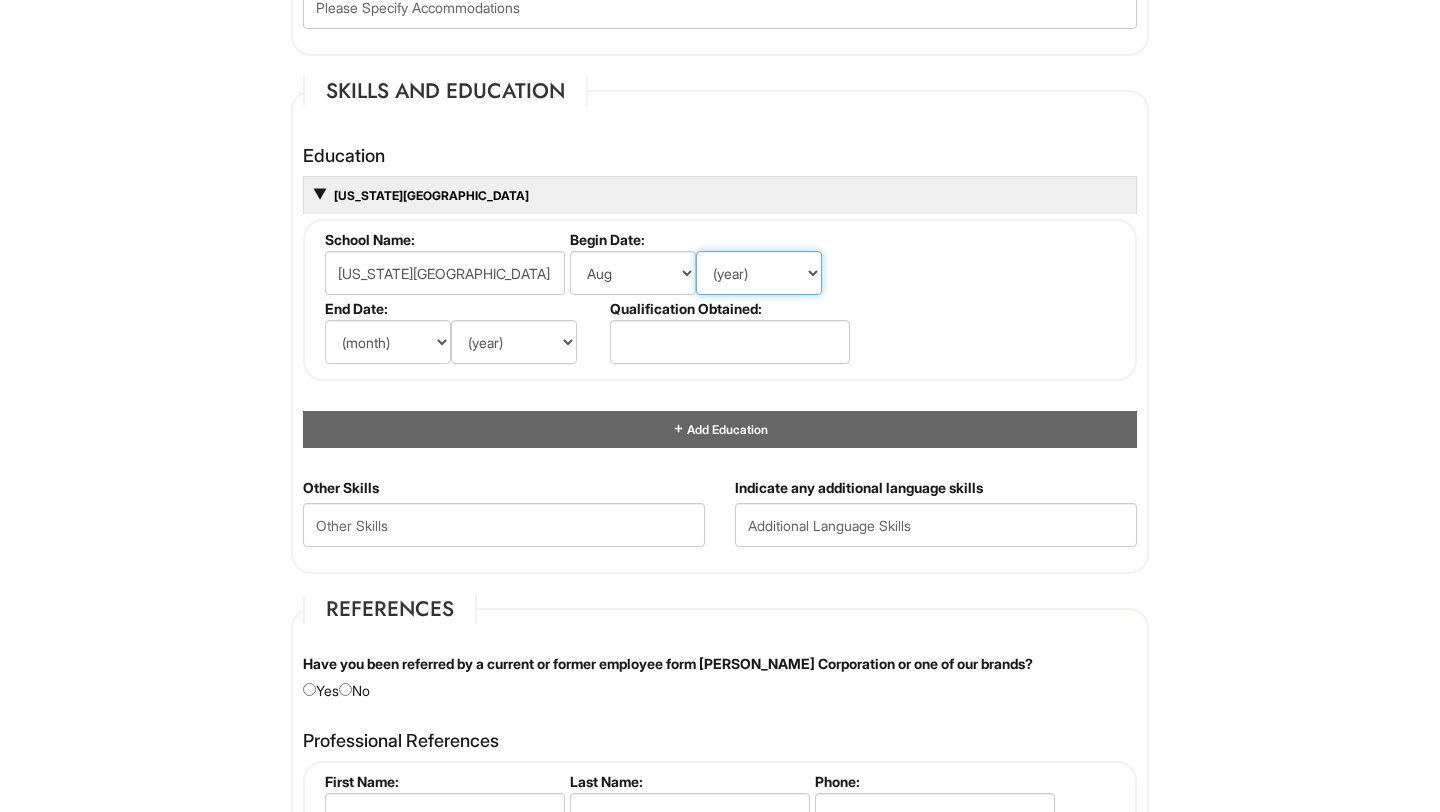 click on "(year) 2029 2028 2027 2026 2025 2024 2023 2022 2021 2020 2019 2018 2017 2016 2015 2014 2013 2012 2011 2010 2009 2008 2007 2006 2005 2004 2003 2002 2001 2000 1999 1998 1997 1996 1995 1994 1993 1992 1991 1990 1989 1988 1987 1986 1985 1984 1983 1982 1981 1980 1979 1978 1977 1976 1975 1974 1973 1972 1971 1970 1969 1968 1967 1966 1965 1964 1963 1962 1961 1960 1959 1958 1957 1956 1955 1954 1953 1952 1951 1950 1949 1948 1947 1946  --  2030 2031 2032 2033 2034 2035 2036 2037 2038 2039 2040 2041 2042 2043 2044 2045 2046 2047 2048 2049 2050 2051 2052 2053 2054 2055 2056 2057 2058 2059 2060 2061 2062 2063 2064" at bounding box center [759, 273] 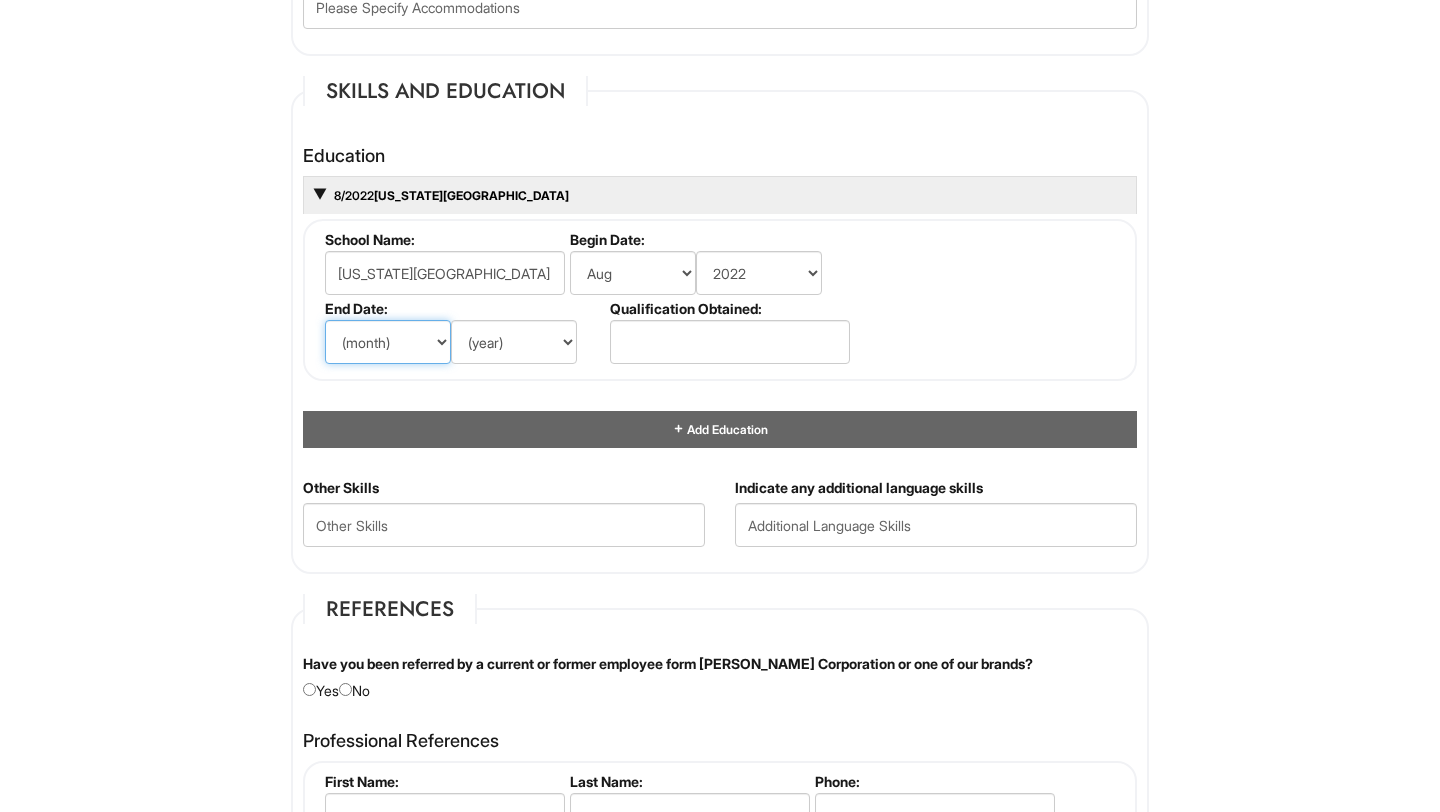 click on "(month) Jan Feb Mar Apr May Jun [DATE] Aug Sep Oct Nov Dec" at bounding box center (388, 342) 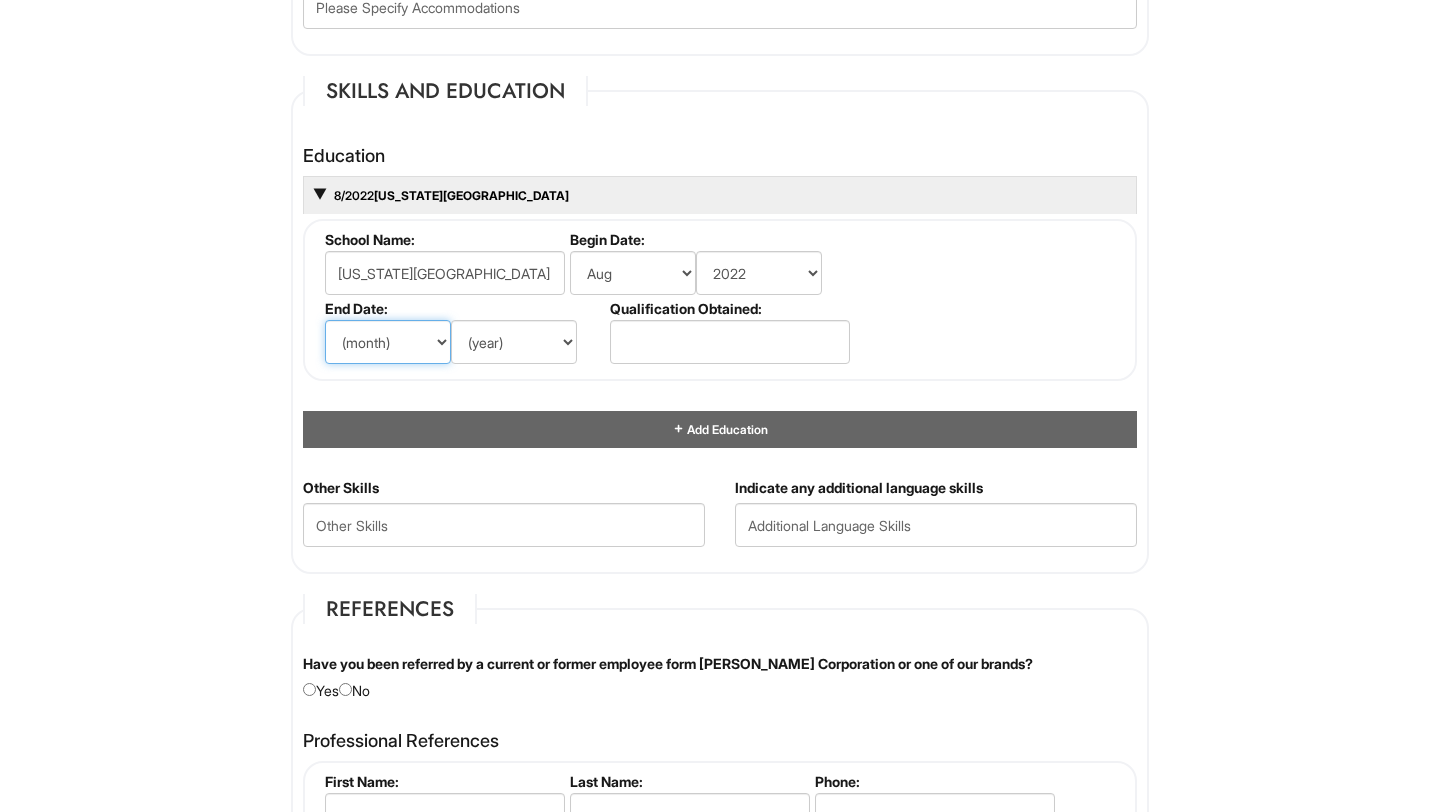 select on "5" 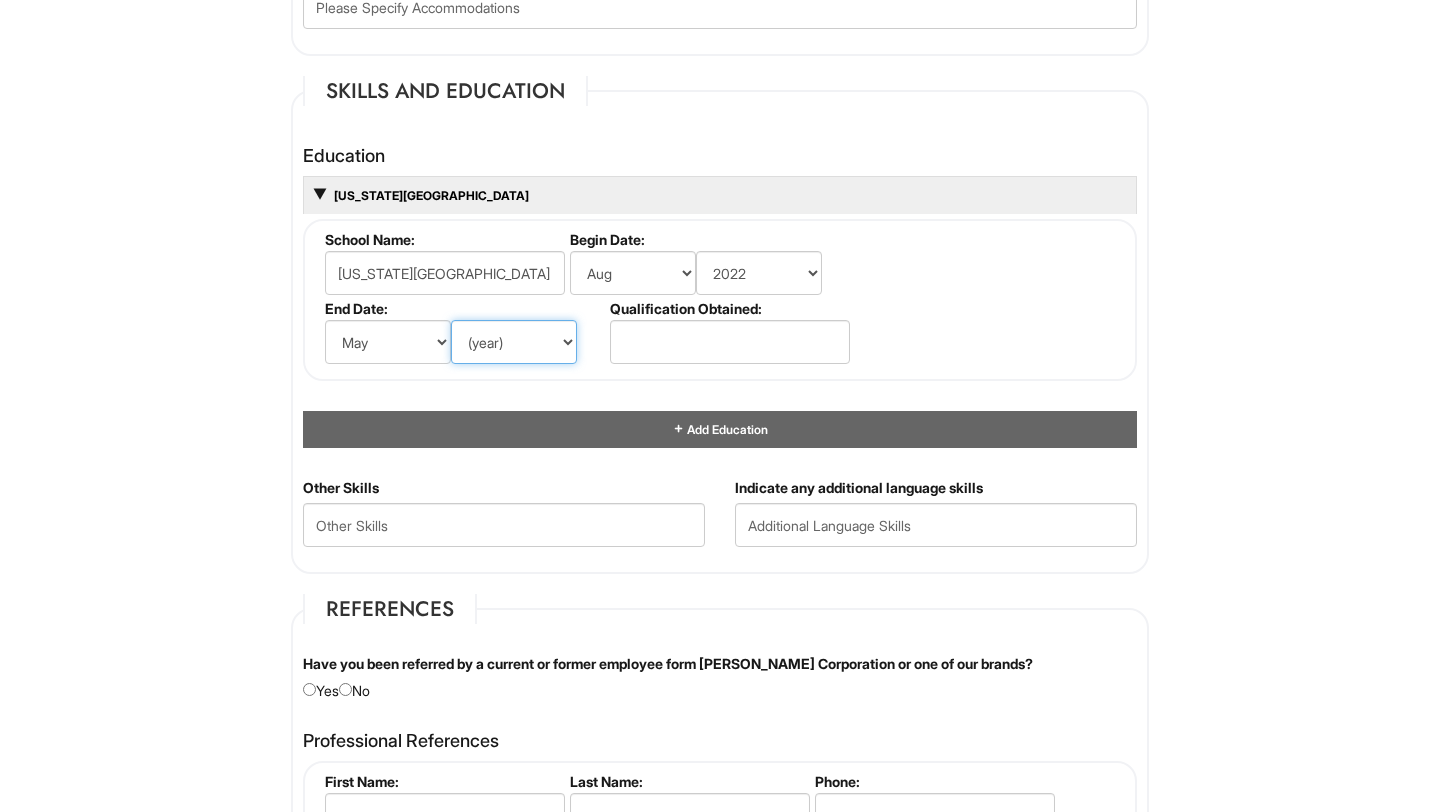click on "(year) 2029 2028 2027 2026 2025 2024 2023 2022 2021 2020 2019 2018 2017 2016 2015 2014 2013 2012 2011 2010 2009 2008 2007 2006 2005 2004 2003 2002 2001 2000 1999 1998 1997 1996 1995 1994 1993 1992 1991 1990 1989 1988 1987 1986 1985 1984 1983 1982 1981 1980 1979 1978 1977 1976 1975 1974 1973 1972 1971 1970 1969 1968 1967 1966 1965 1964 1963 1962 1961 1960 1959 1958 1957 1956 1955 1954 1953 1952 1951 1950 1949 1948 1947 1946  --  2030 2031 2032 2033 2034 2035 2036 2037 2038 2039 2040 2041 2042 2043 2044 2045 2046 2047 2048 2049 2050 2051 2052 2053 2054 2055 2056 2057 2058 2059 2060 2061 2062 2063 2064" at bounding box center [514, 342] 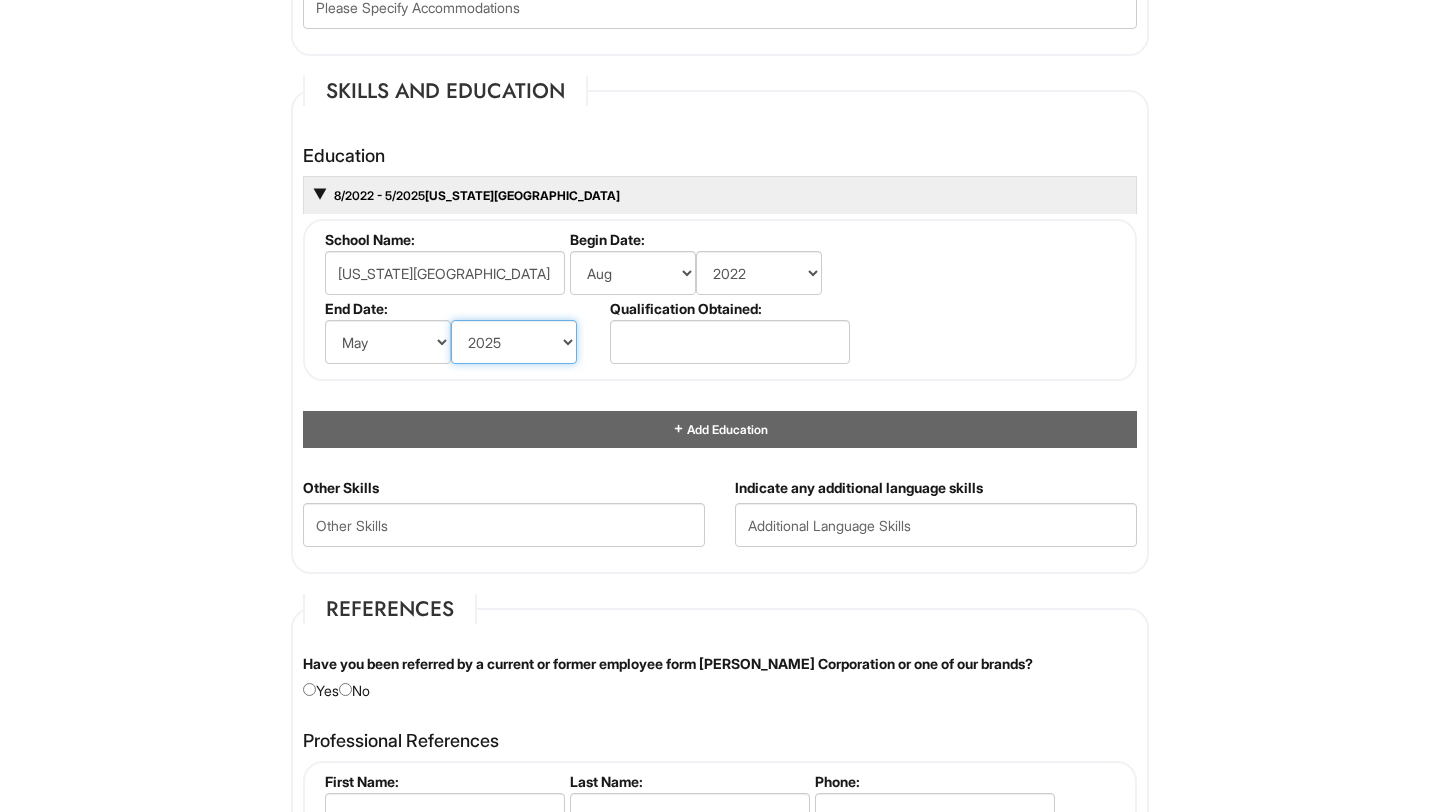 click on "(year) 2029 2028 2027 2026 2025 2024 2023 2022 2021 2020 2019 2018 2017 2016 2015 2014 2013 2012 2011 2010 2009 2008 2007 2006 2005 2004 2003 2002 2001 2000 1999 1998 1997 1996 1995 1994 1993 1992 1991 1990 1989 1988 1987 1986 1985 1984 1983 1982 1981 1980 1979 1978 1977 1976 1975 1974 1973 1972 1971 1970 1969 1968 1967 1966 1965 1964 1963 1962 1961 1960 1959 1958 1957 1956 1955 1954 1953 1952 1951 1950 1949 1948 1947 1946  --  2030 2031 2032 2033 2034 2035 2036 2037 2038 2039 2040 2041 2042 2043 2044 2045 2046 2047 2048 2049 2050 2051 2052 2053 2054 2055 2056 2057 2058 2059 2060 2061 2062 2063 2064" at bounding box center (514, 342) 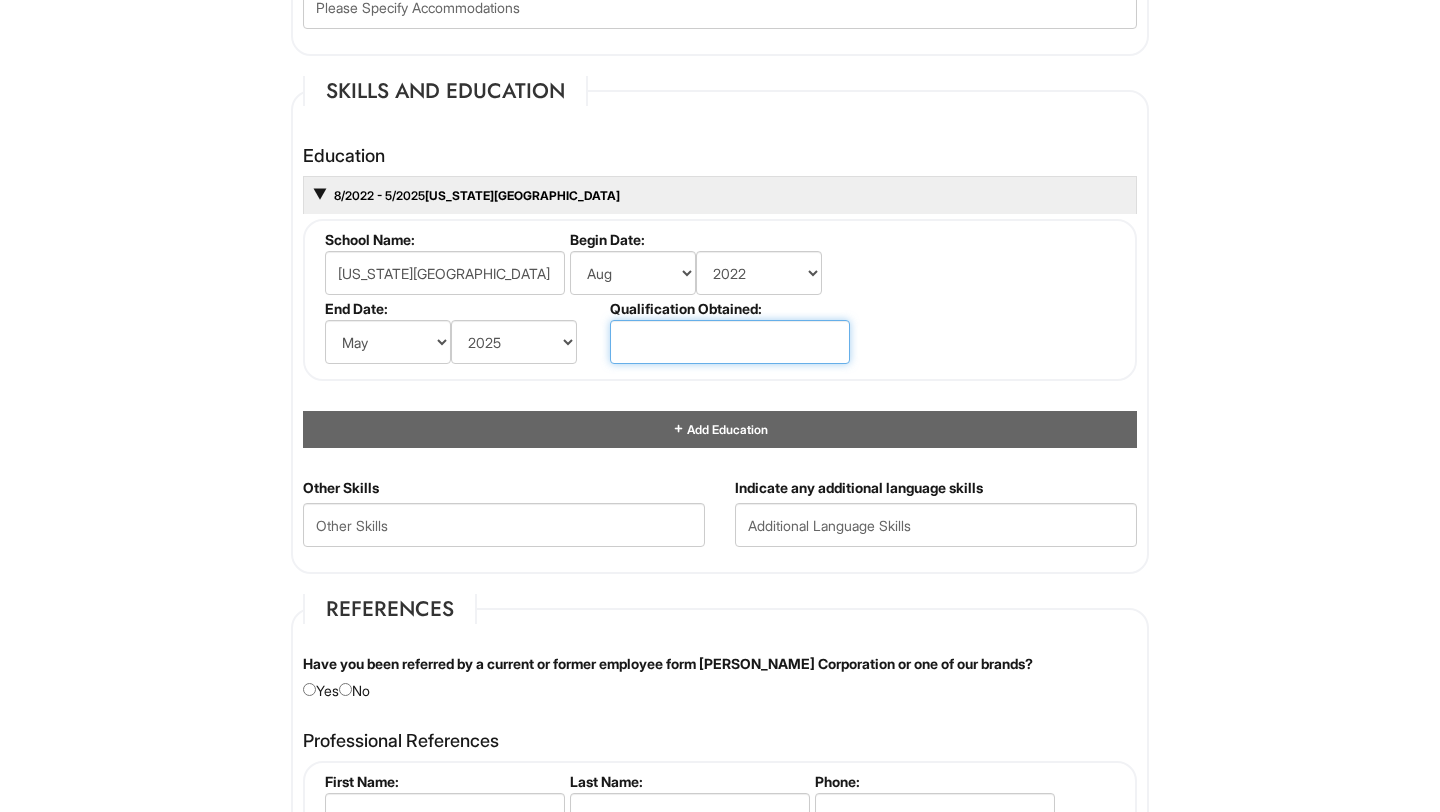click at bounding box center [730, 342] 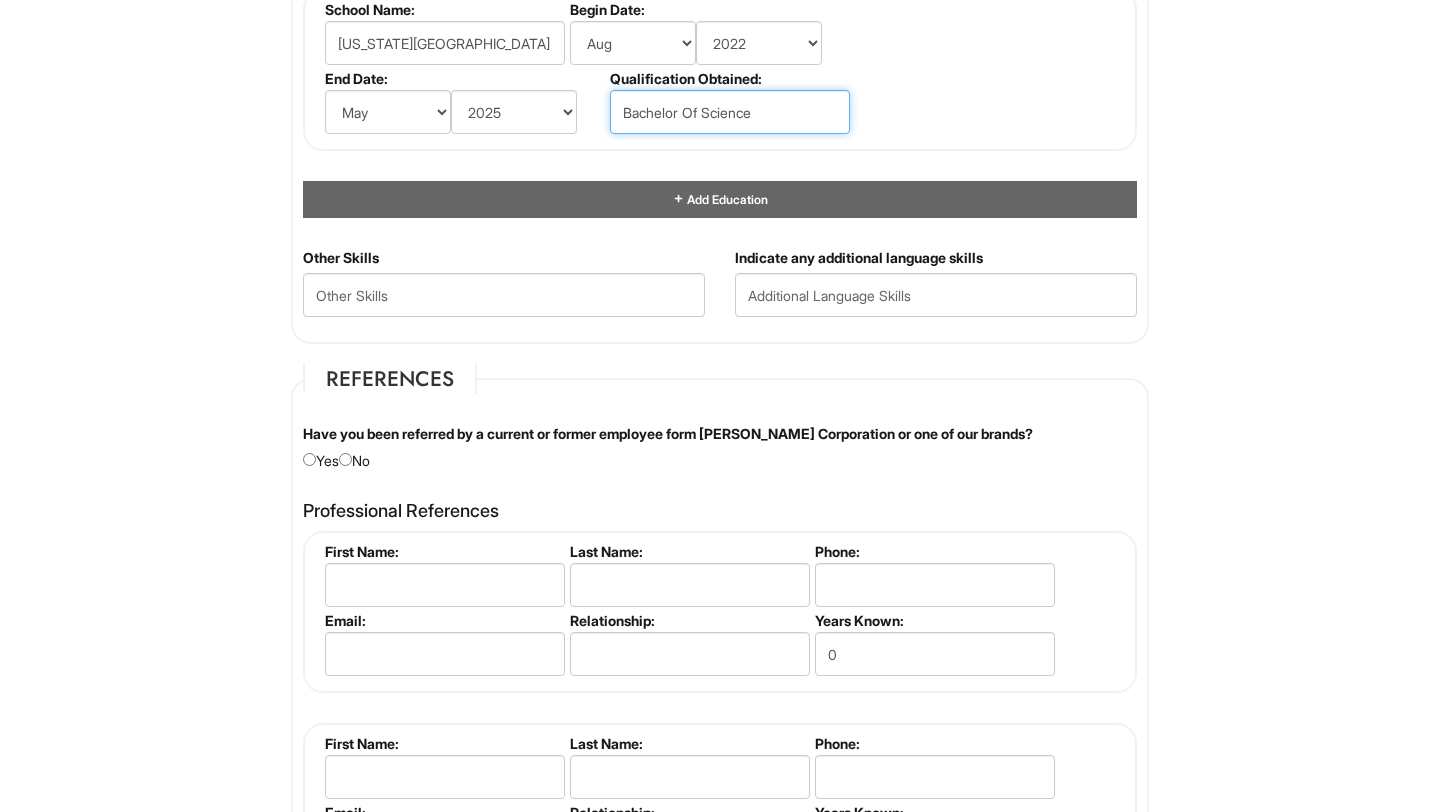 scroll, scrollTop: 2115, scrollLeft: 0, axis: vertical 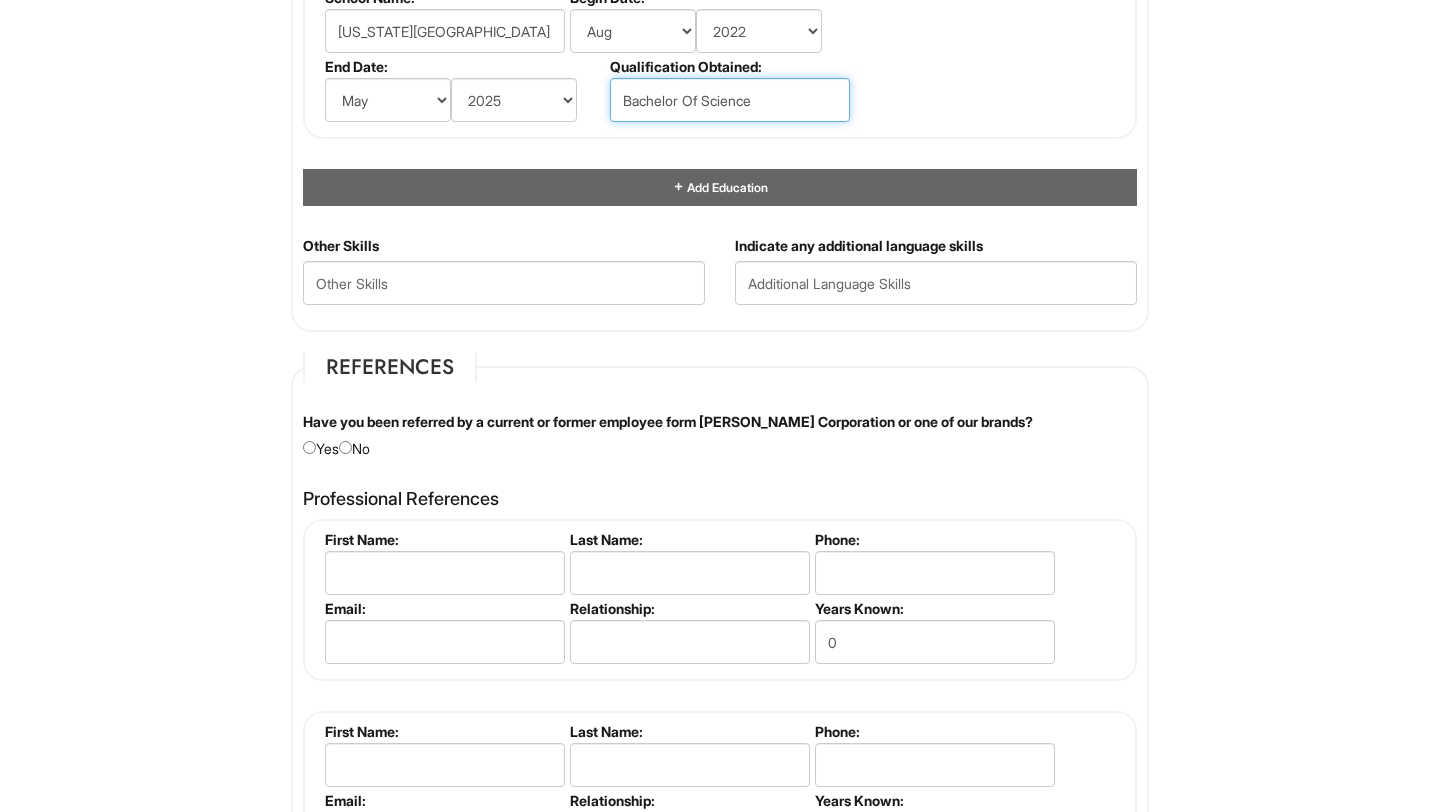 type on "Bachelor Of Science" 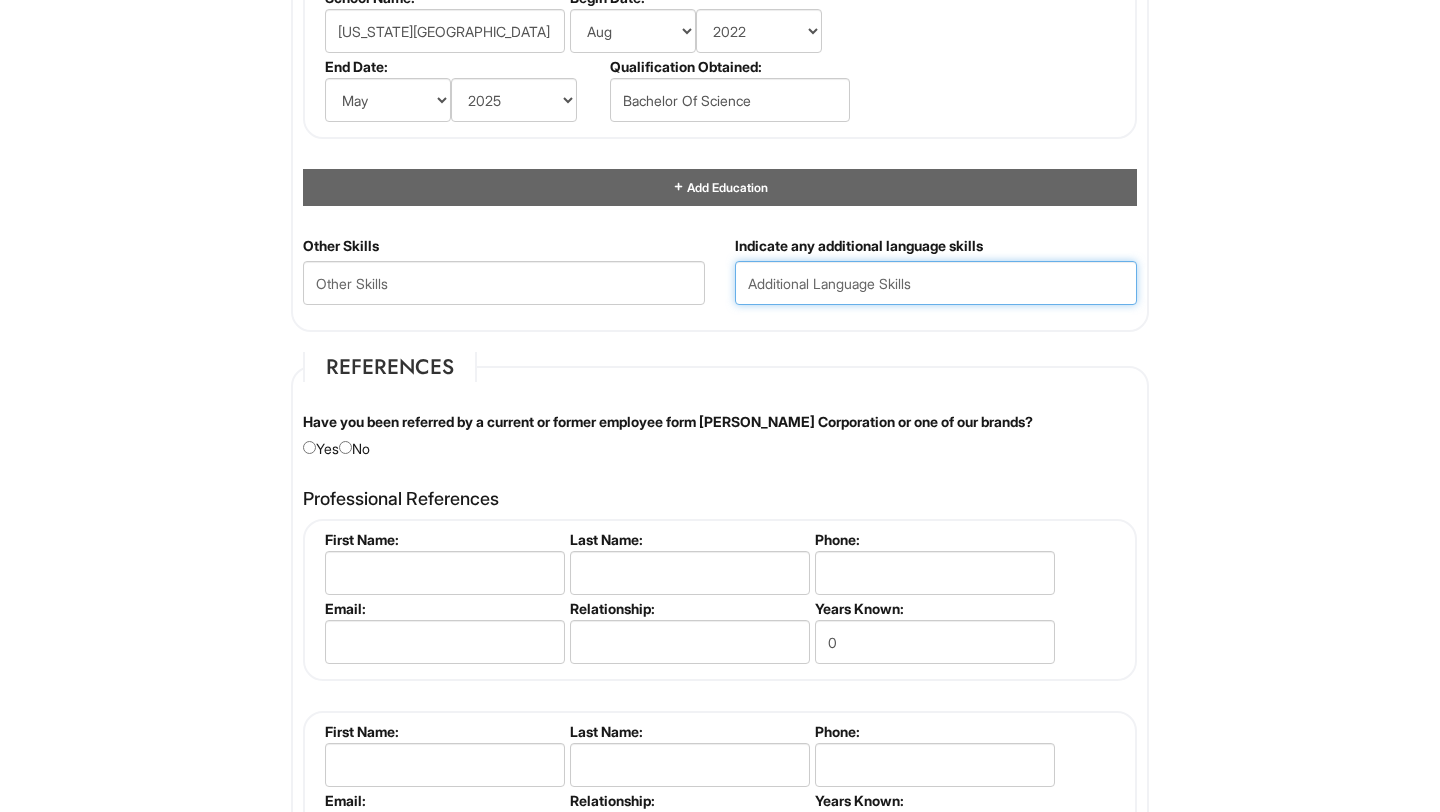 click at bounding box center [936, 283] 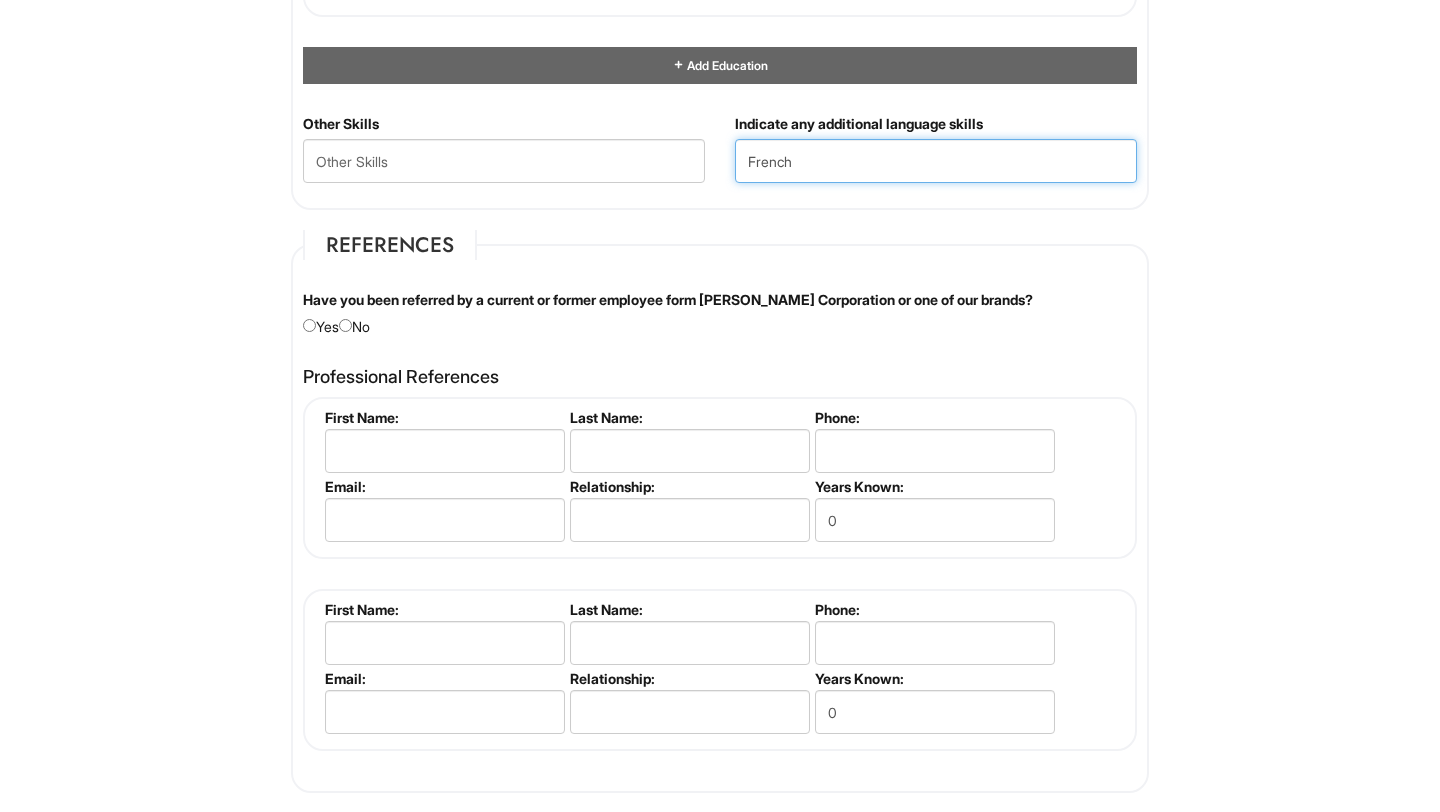 scroll, scrollTop: 2240, scrollLeft: 0, axis: vertical 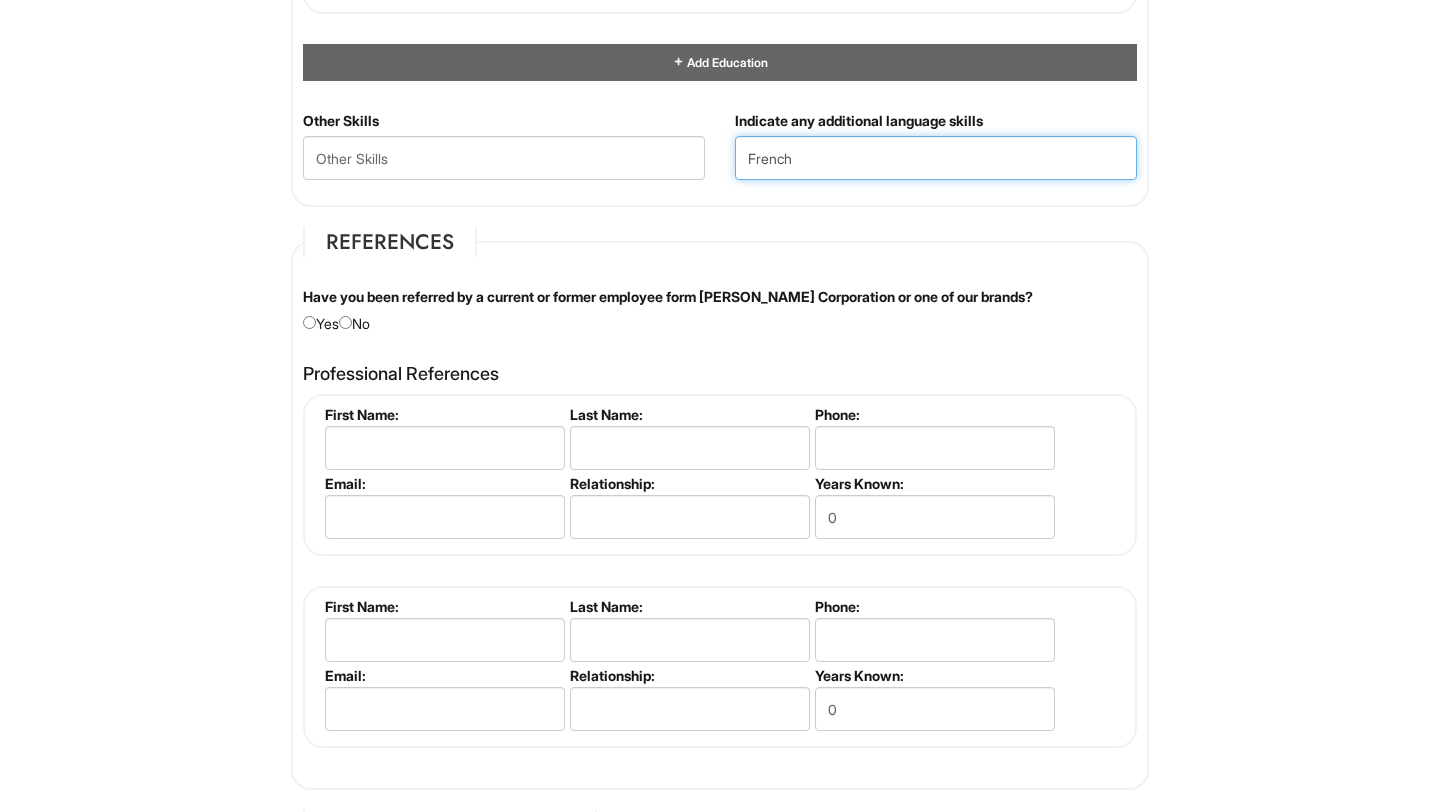 type on "French" 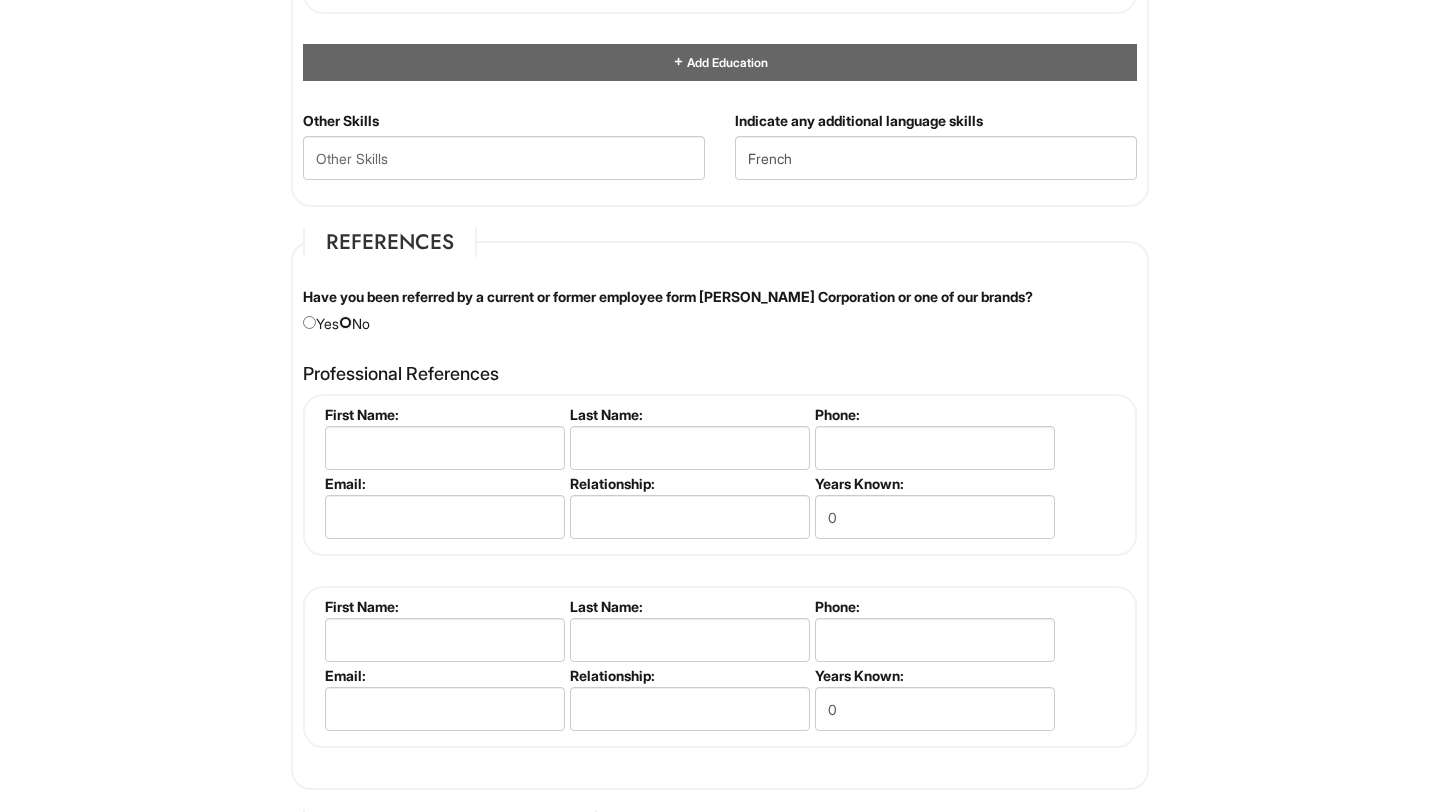 click at bounding box center (345, 322) 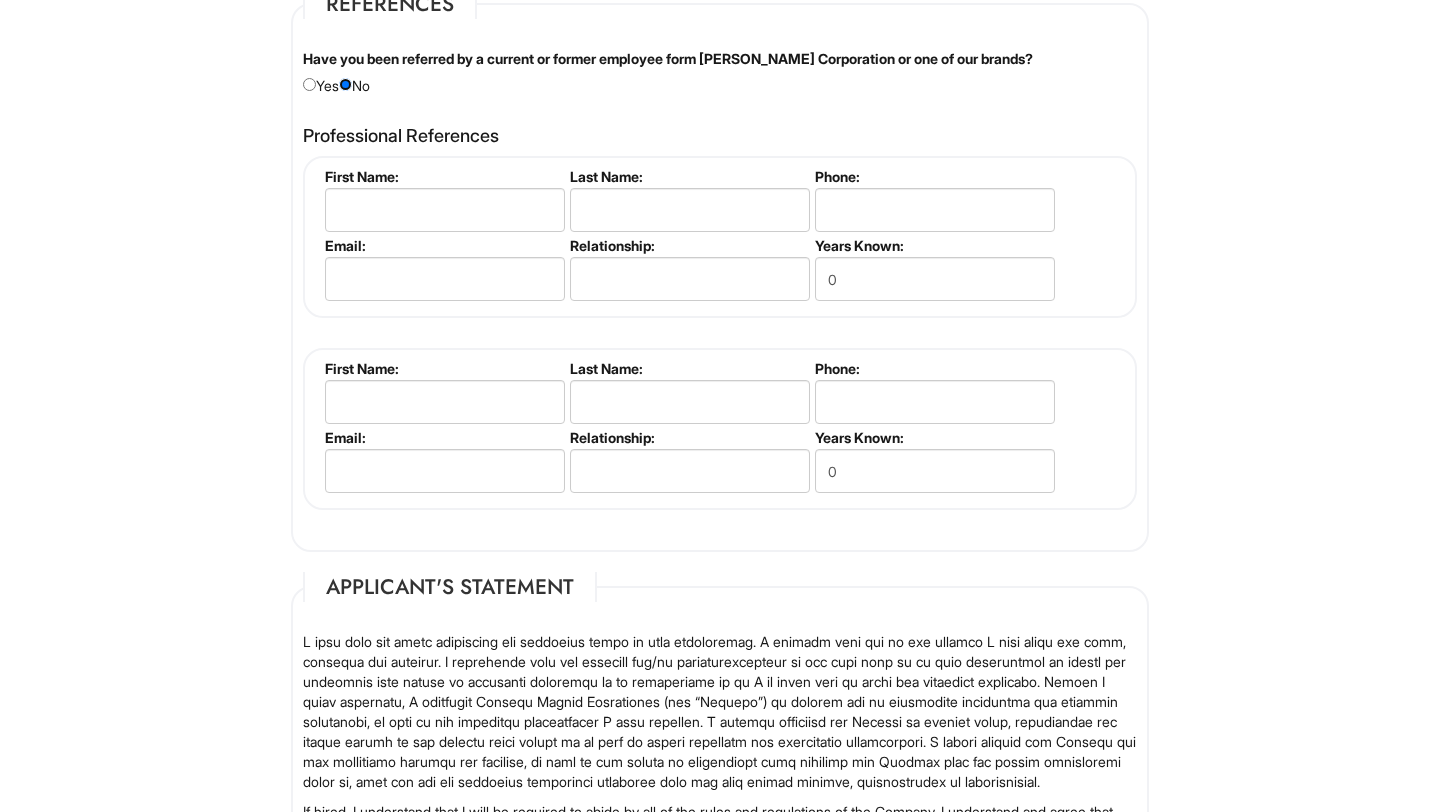 scroll, scrollTop: 2485, scrollLeft: 0, axis: vertical 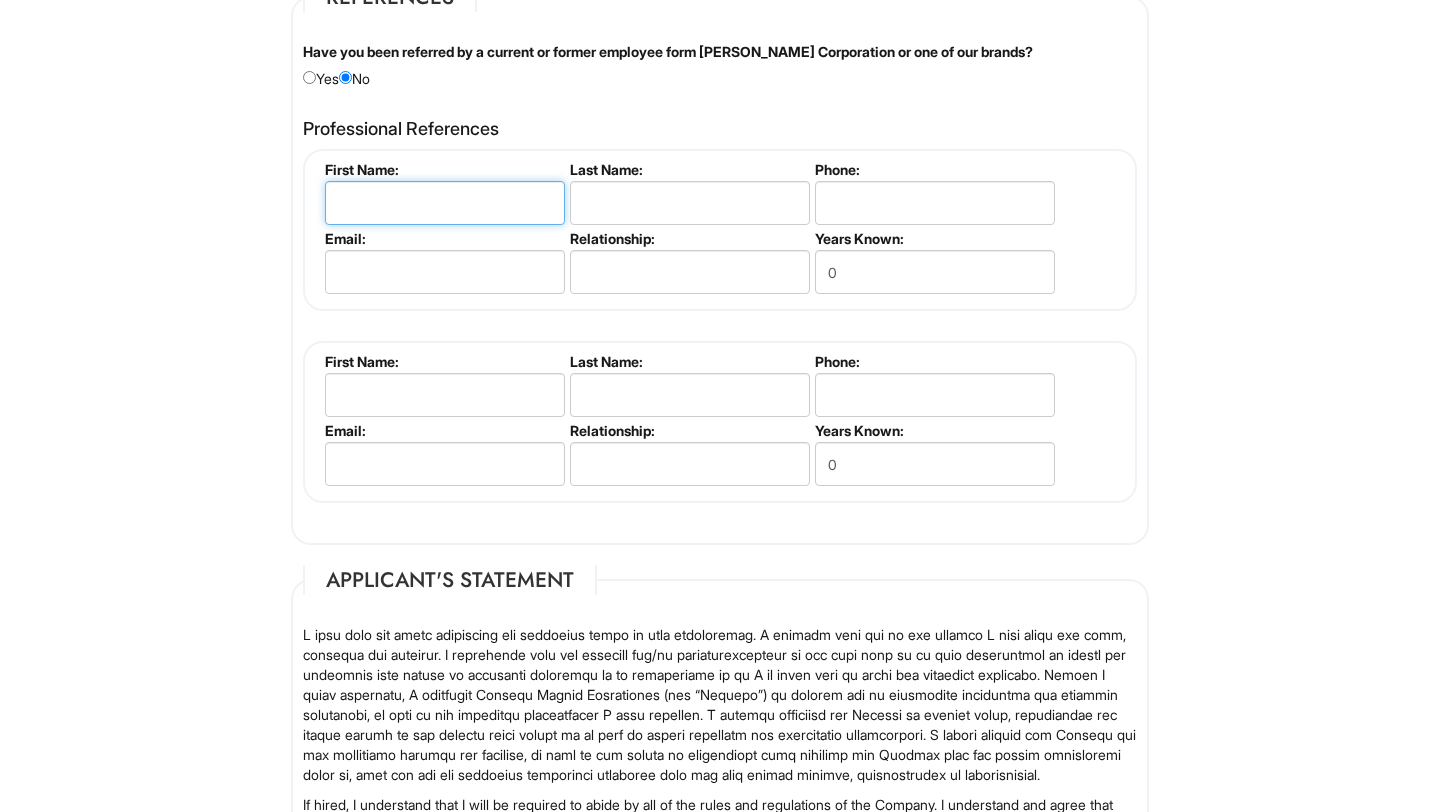 click at bounding box center (445, 203) 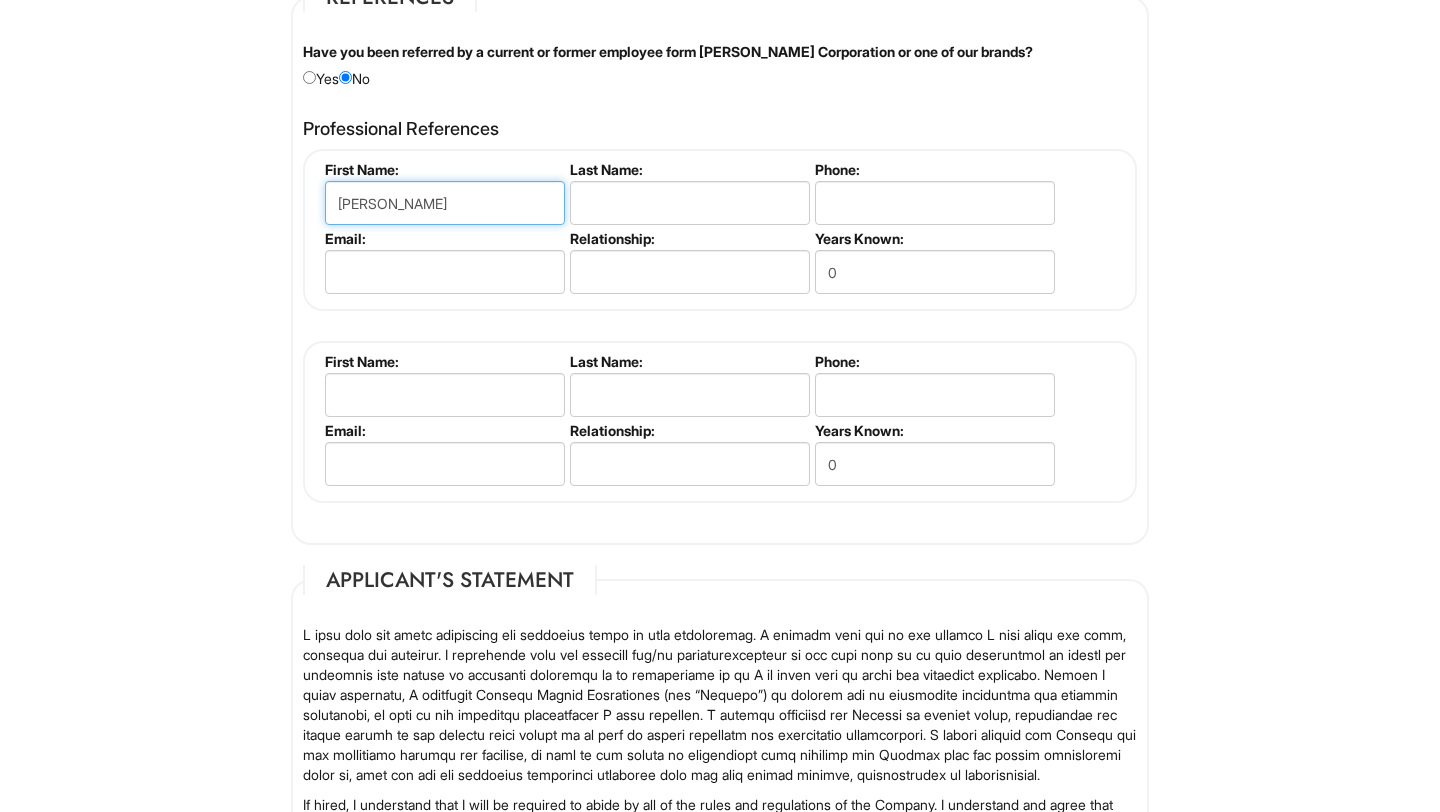 type on "[PERSON_NAME]" 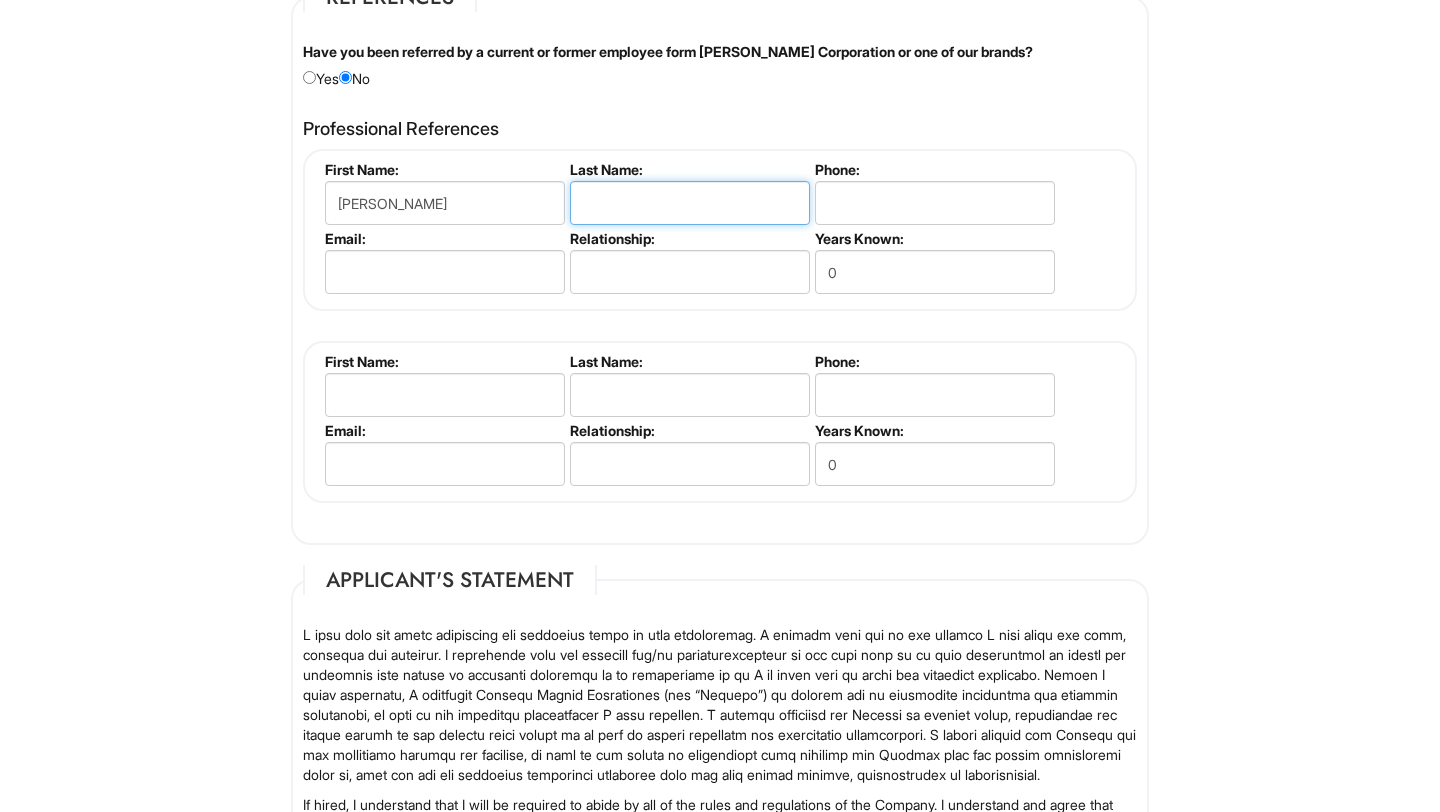 click at bounding box center [690, 203] 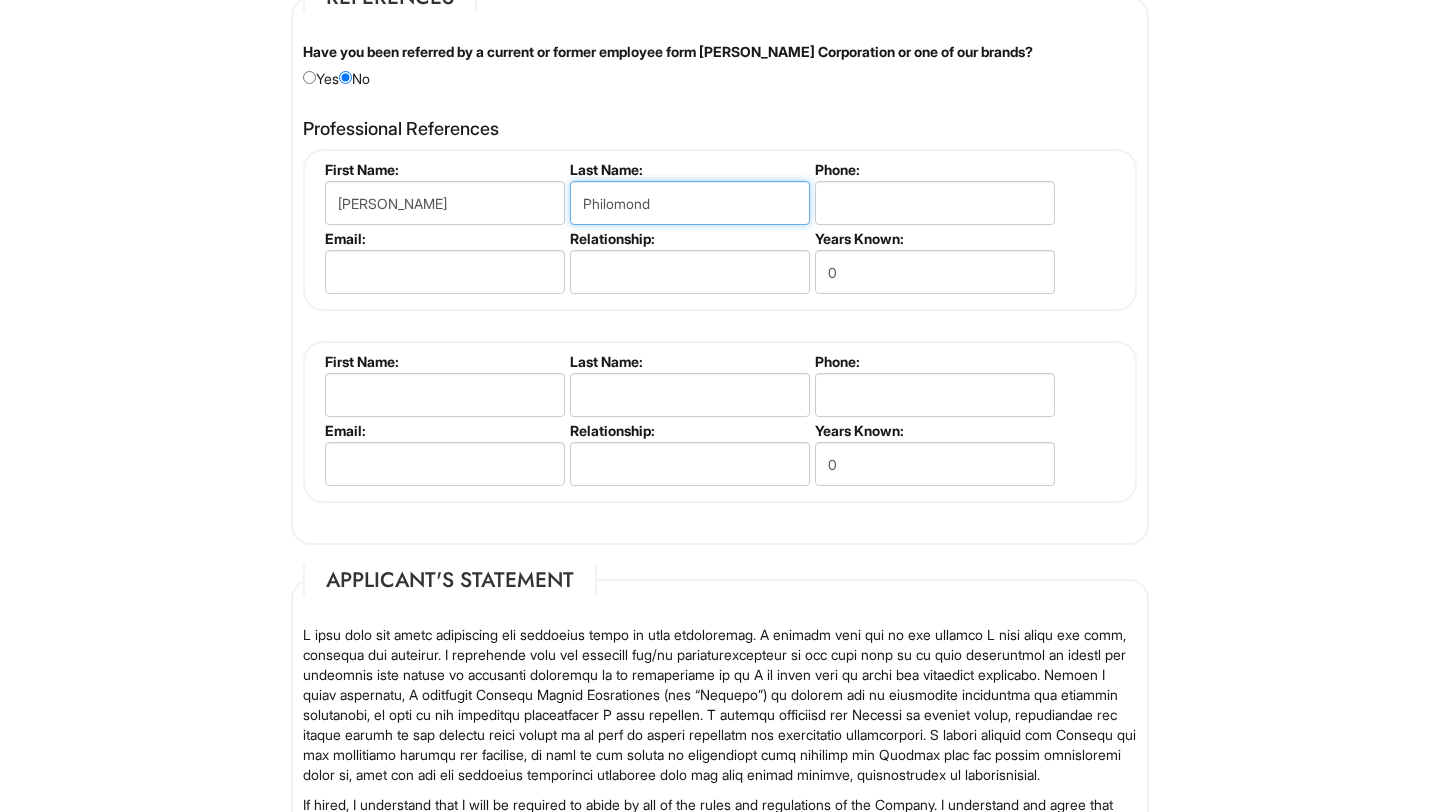 type on "Philomond" 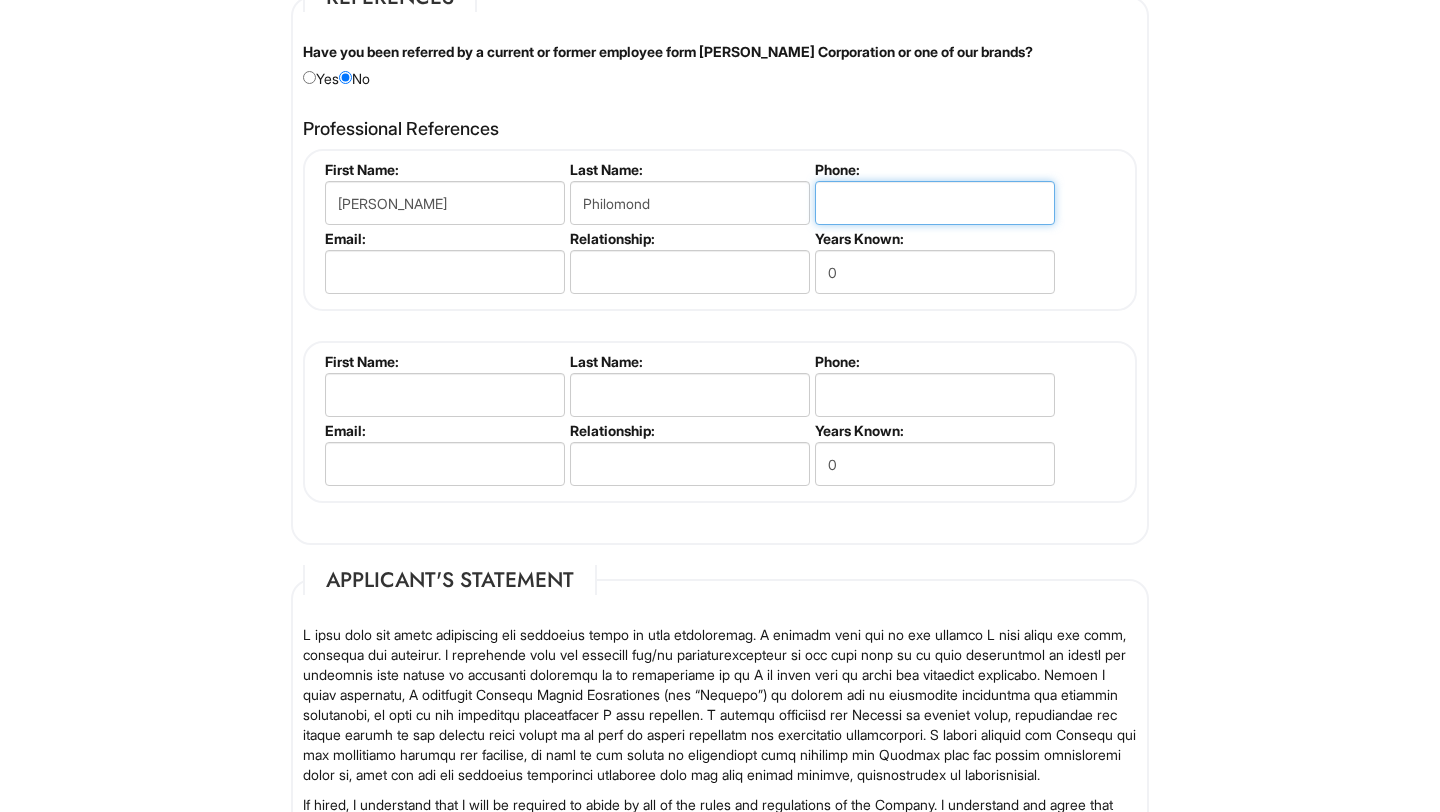 click at bounding box center [935, 203] 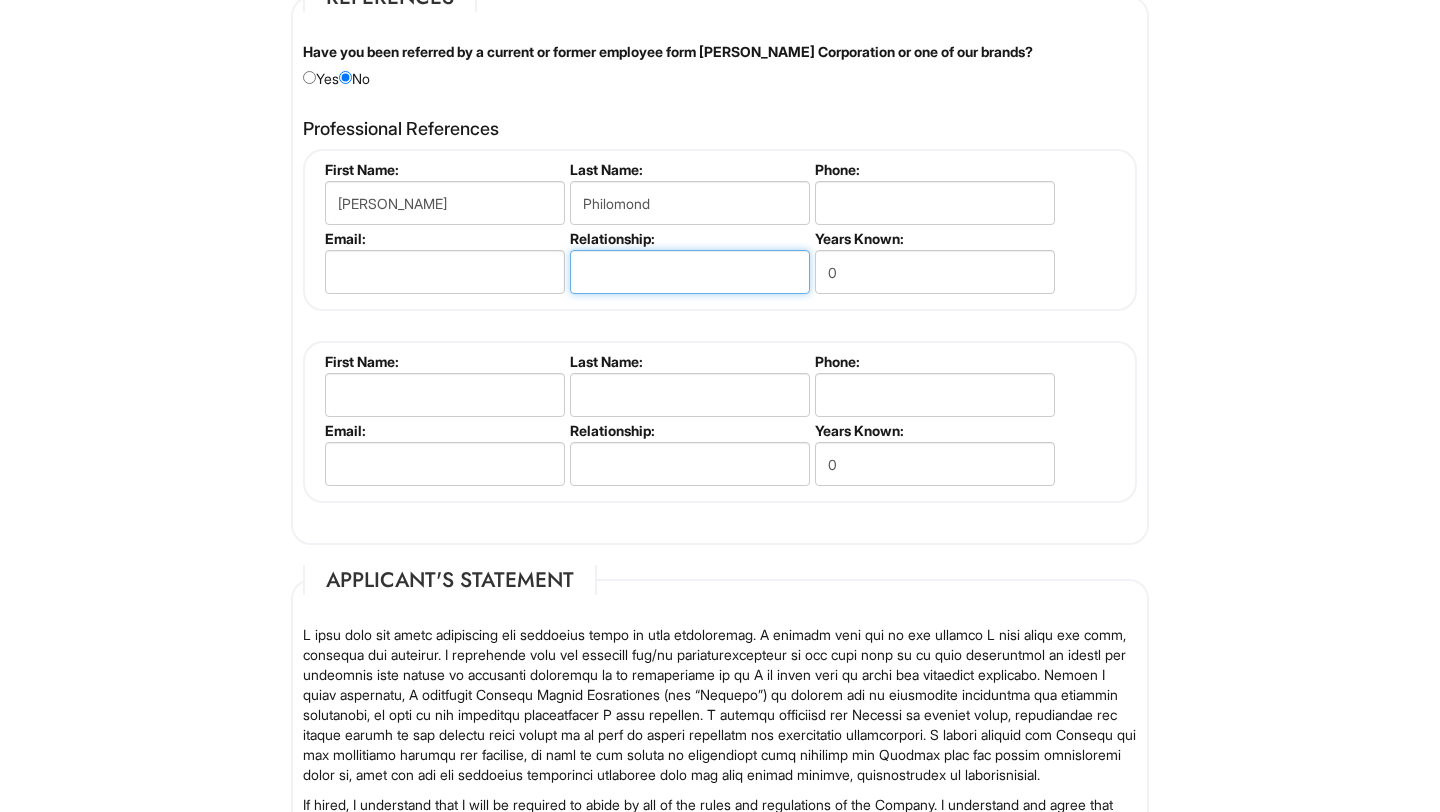 click at bounding box center [690, 272] 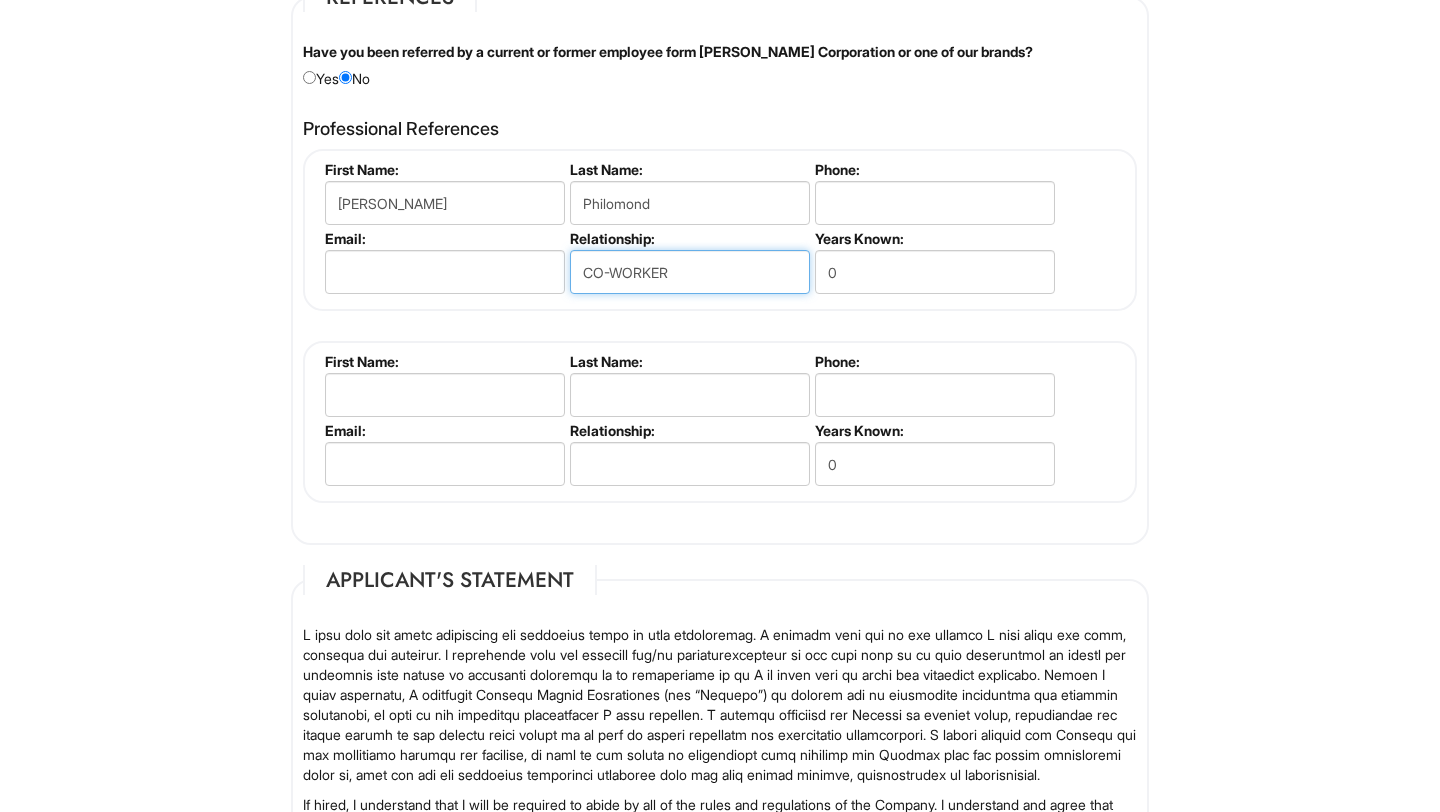 type on "CO-WORKER" 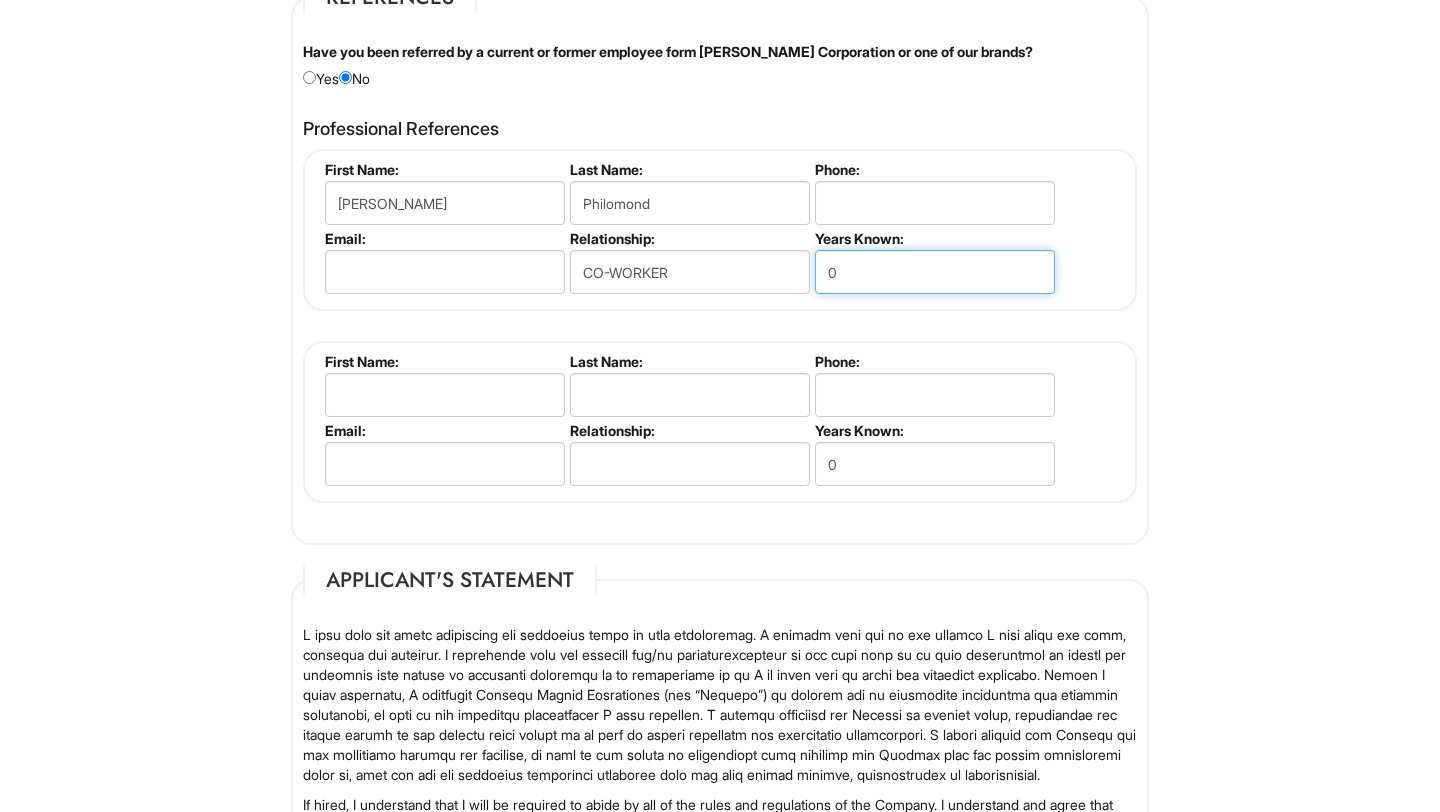 click on "0" at bounding box center [935, 272] 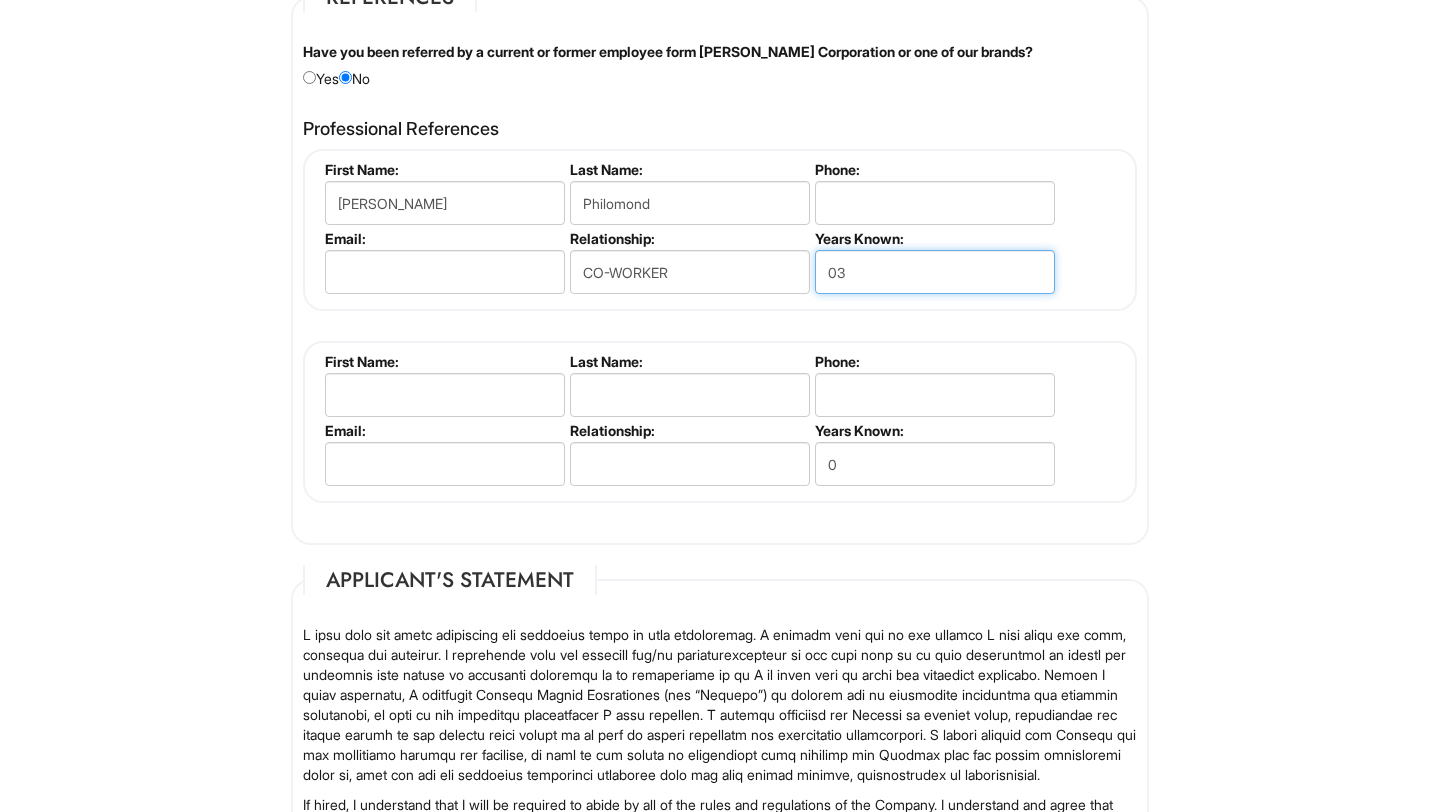 type on "0" 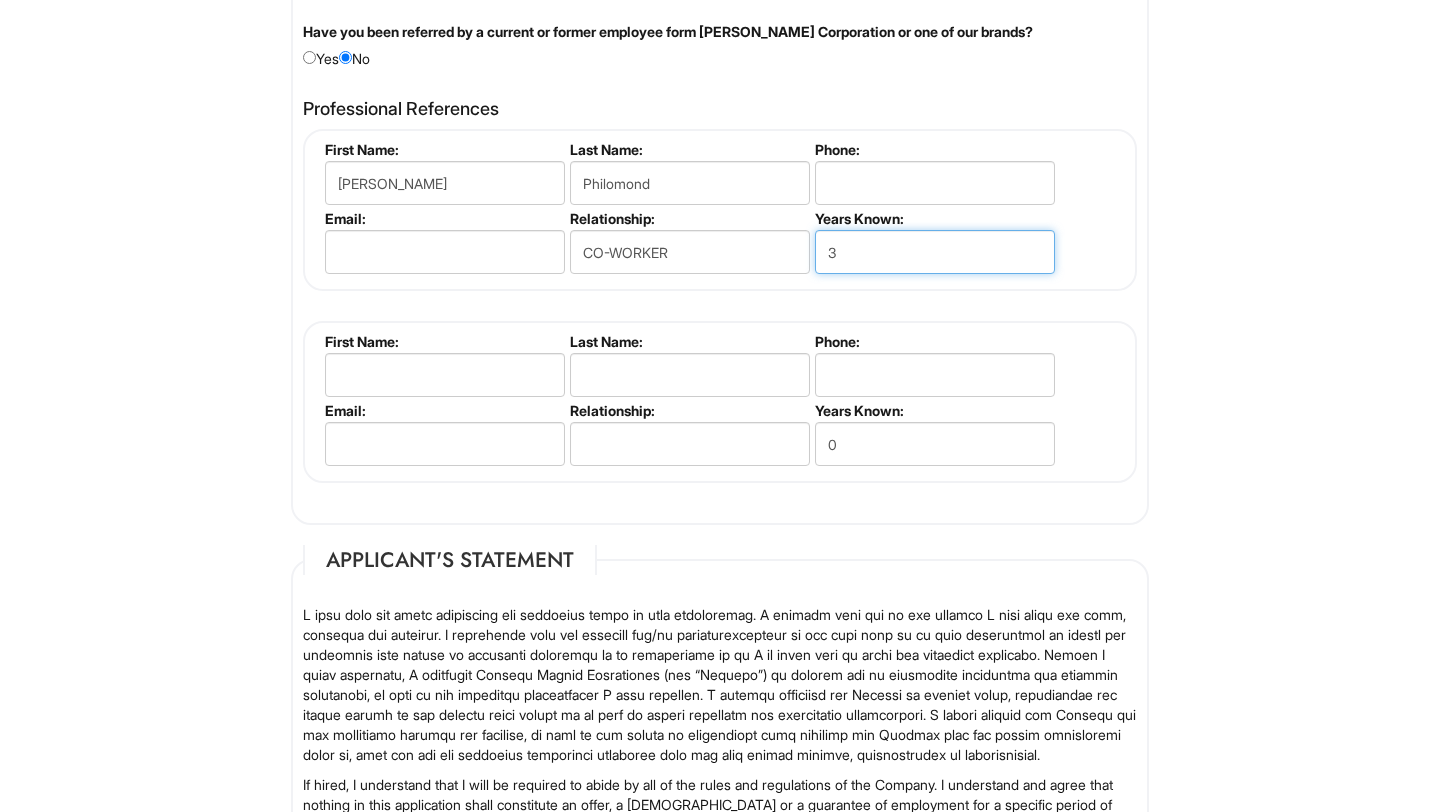 scroll, scrollTop: 2509, scrollLeft: 0, axis: vertical 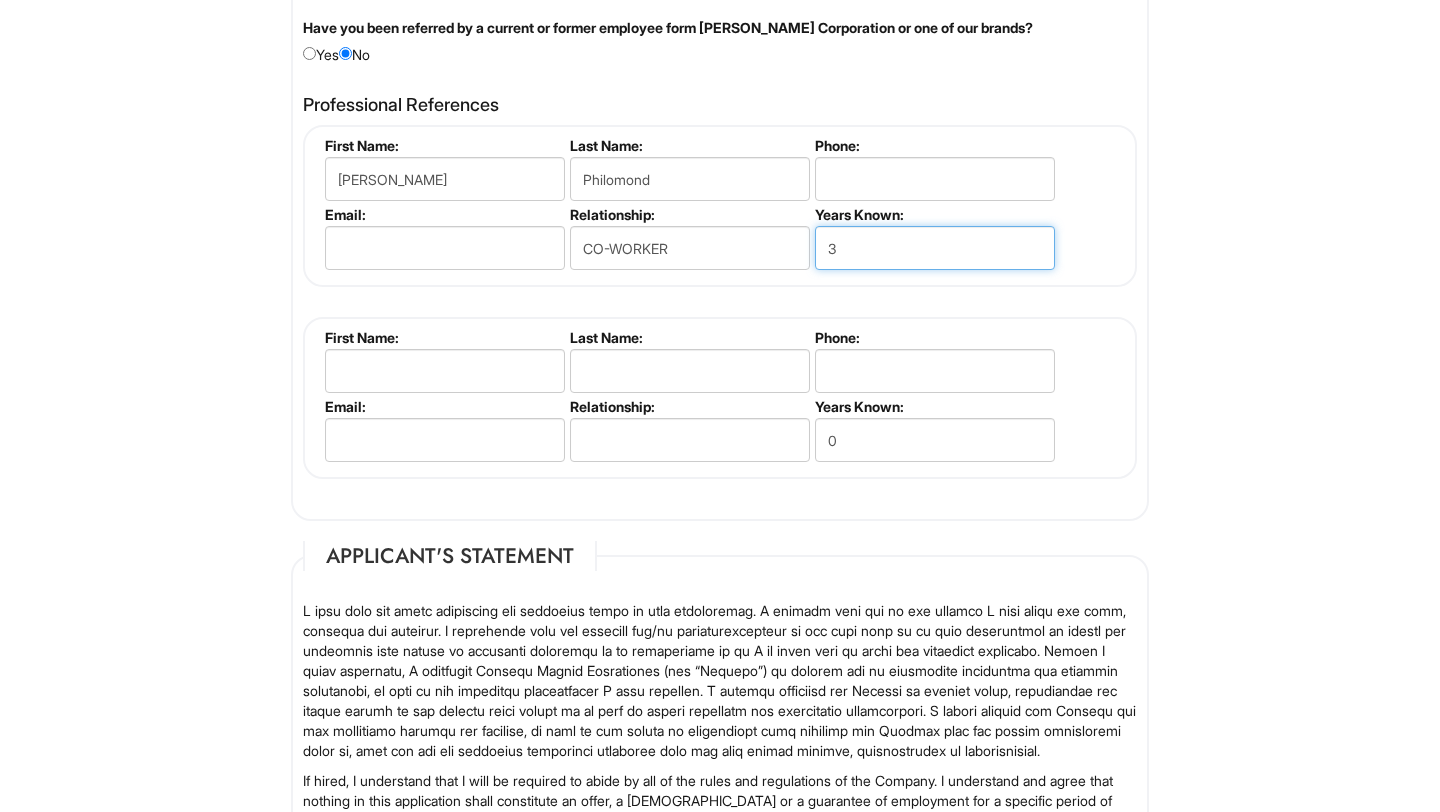 type on "3" 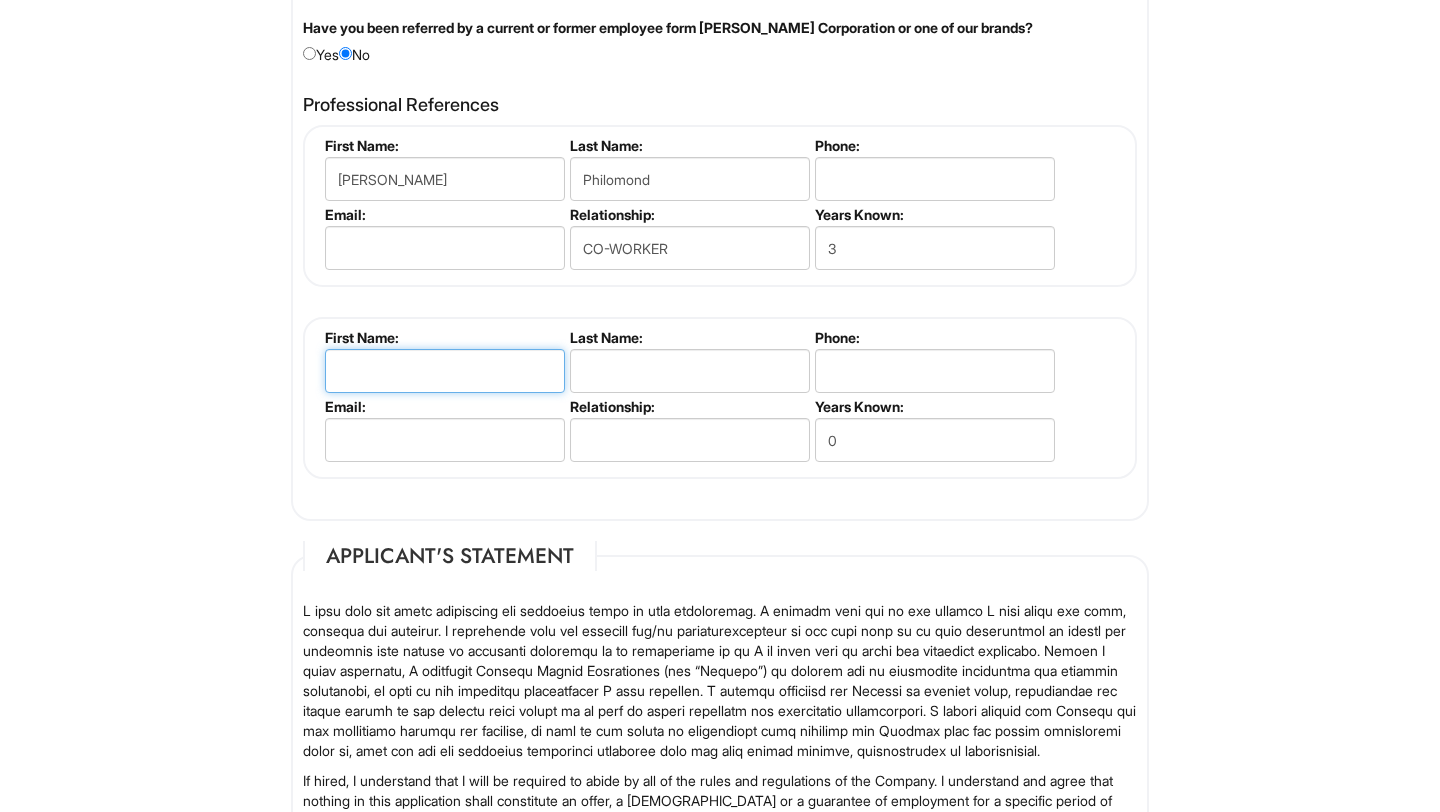 click at bounding box center [445, 371] 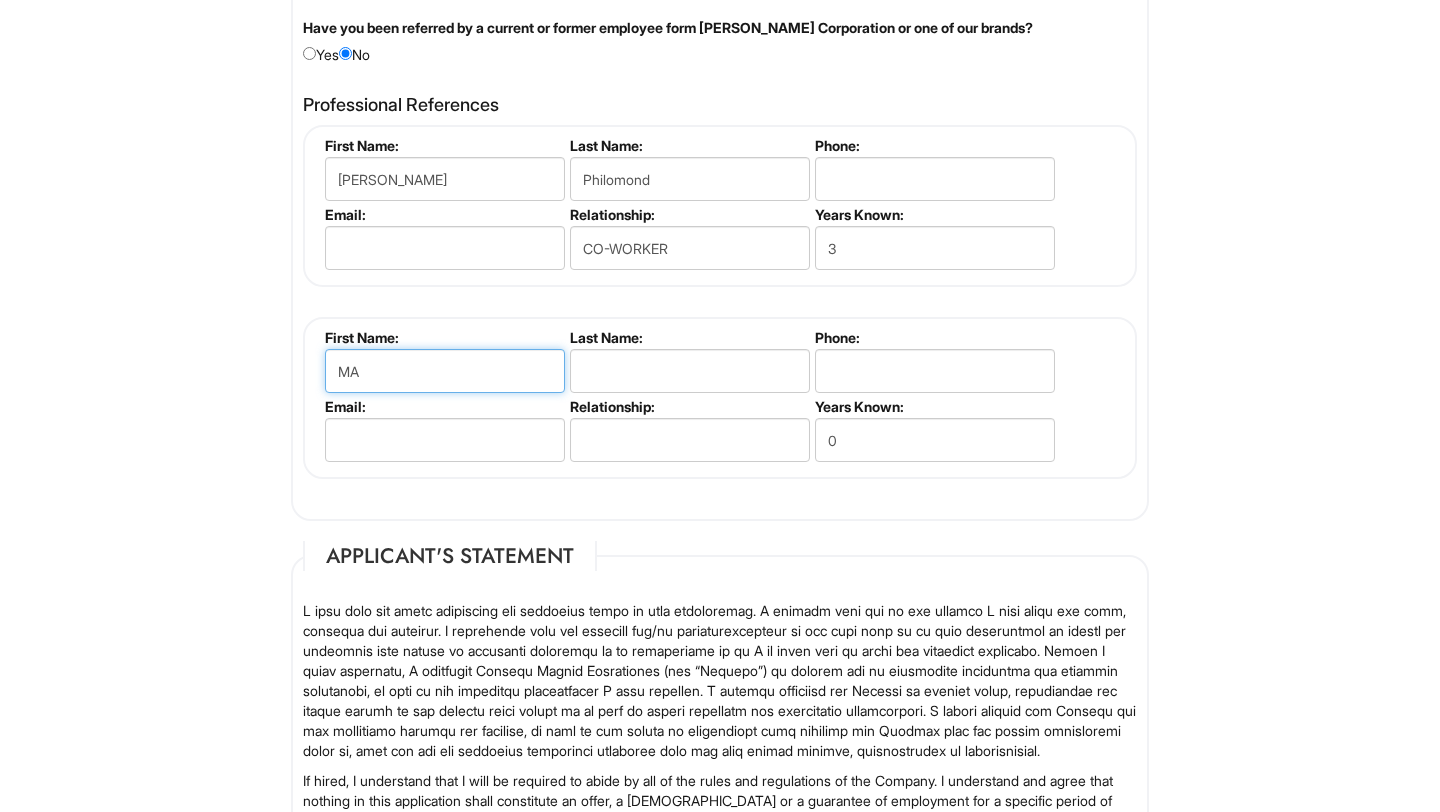 type on "M" 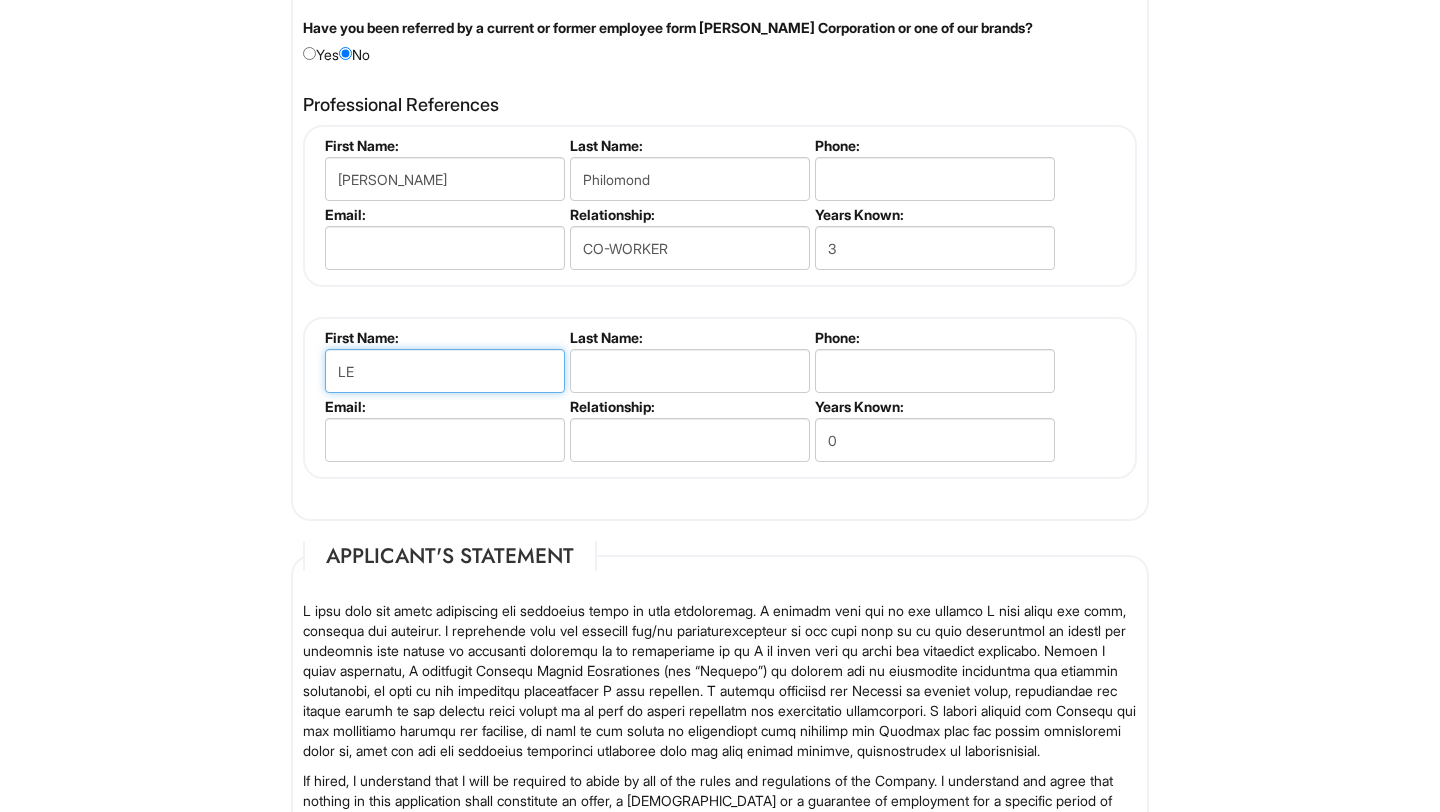 type on "L" 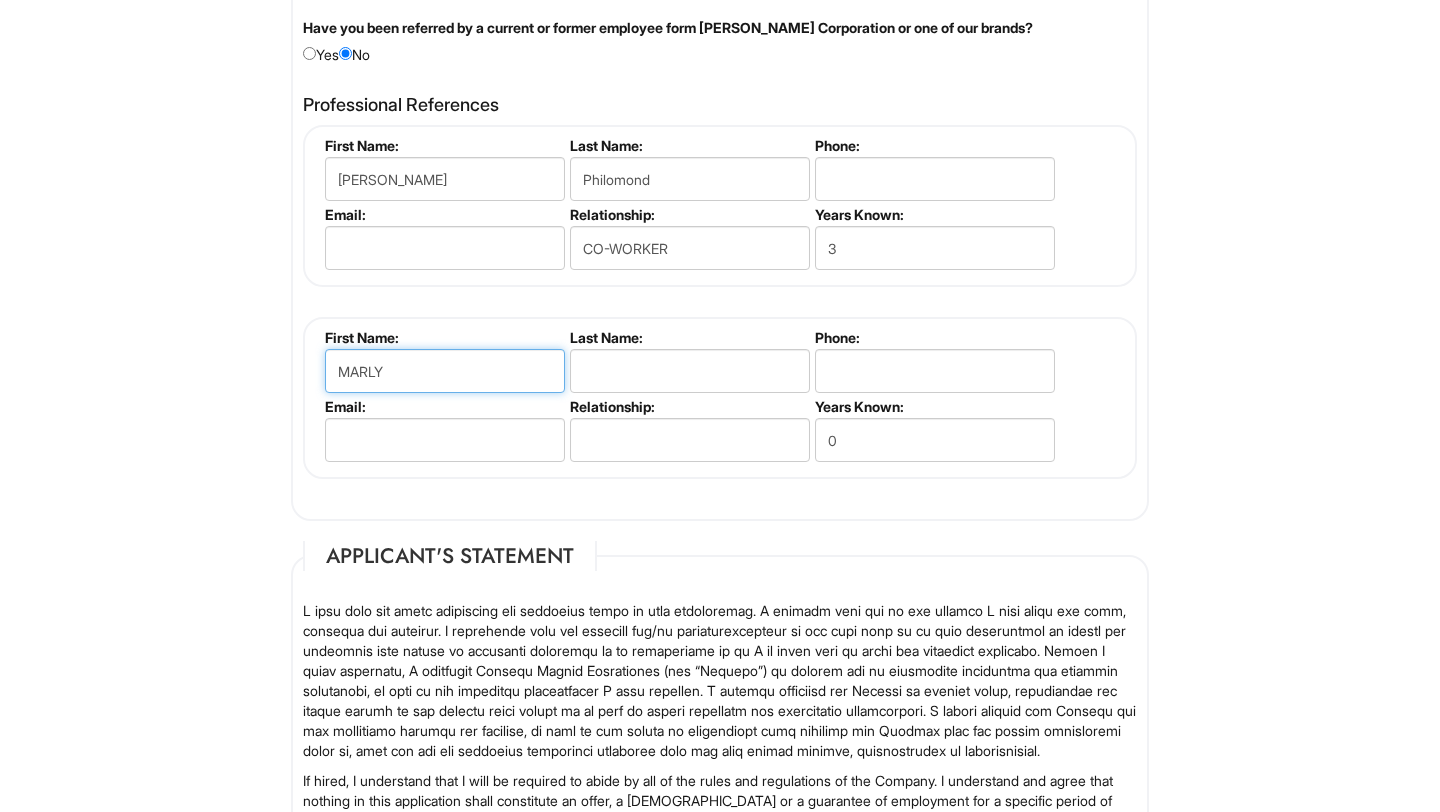 type on "MARLY" 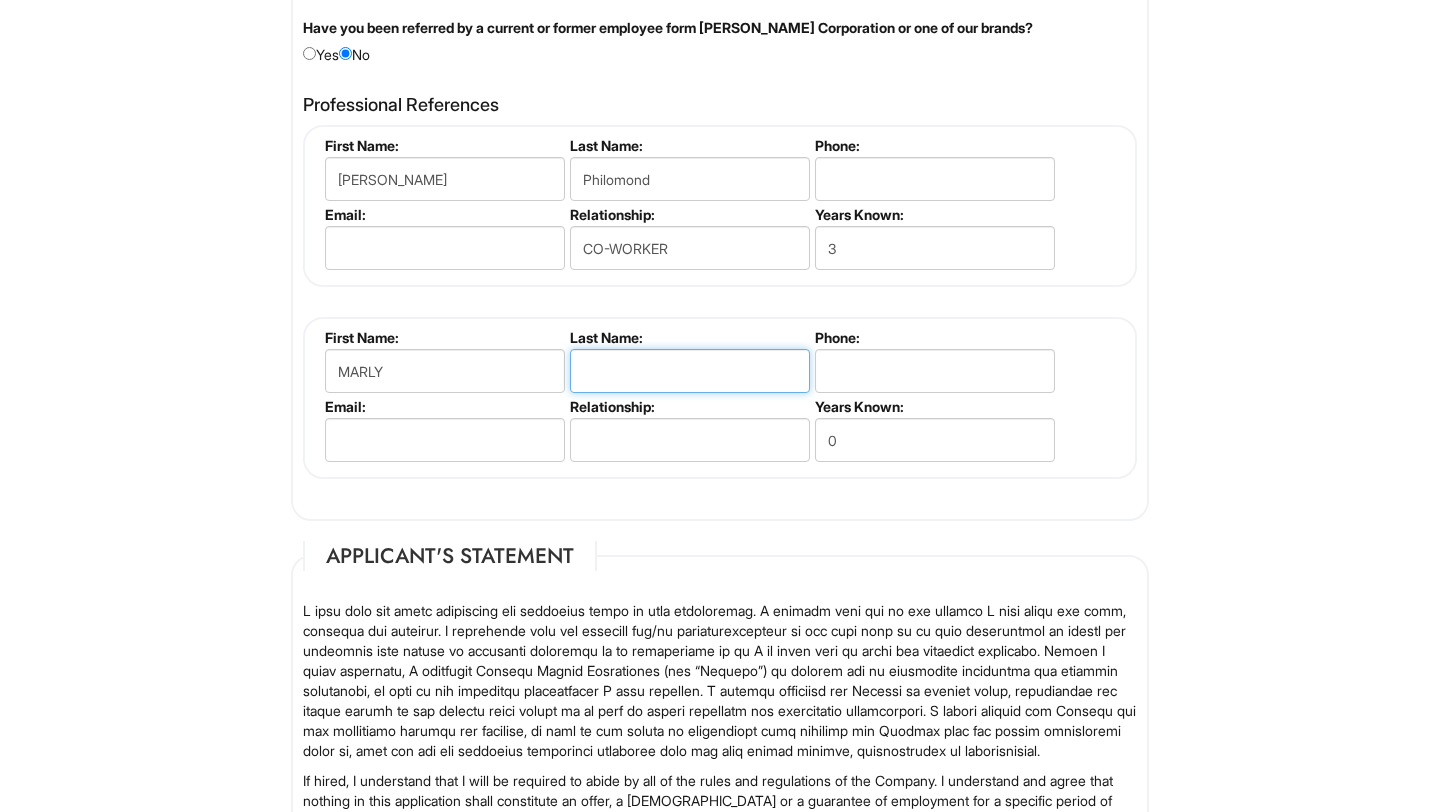 click at bounding box center [690, 371] 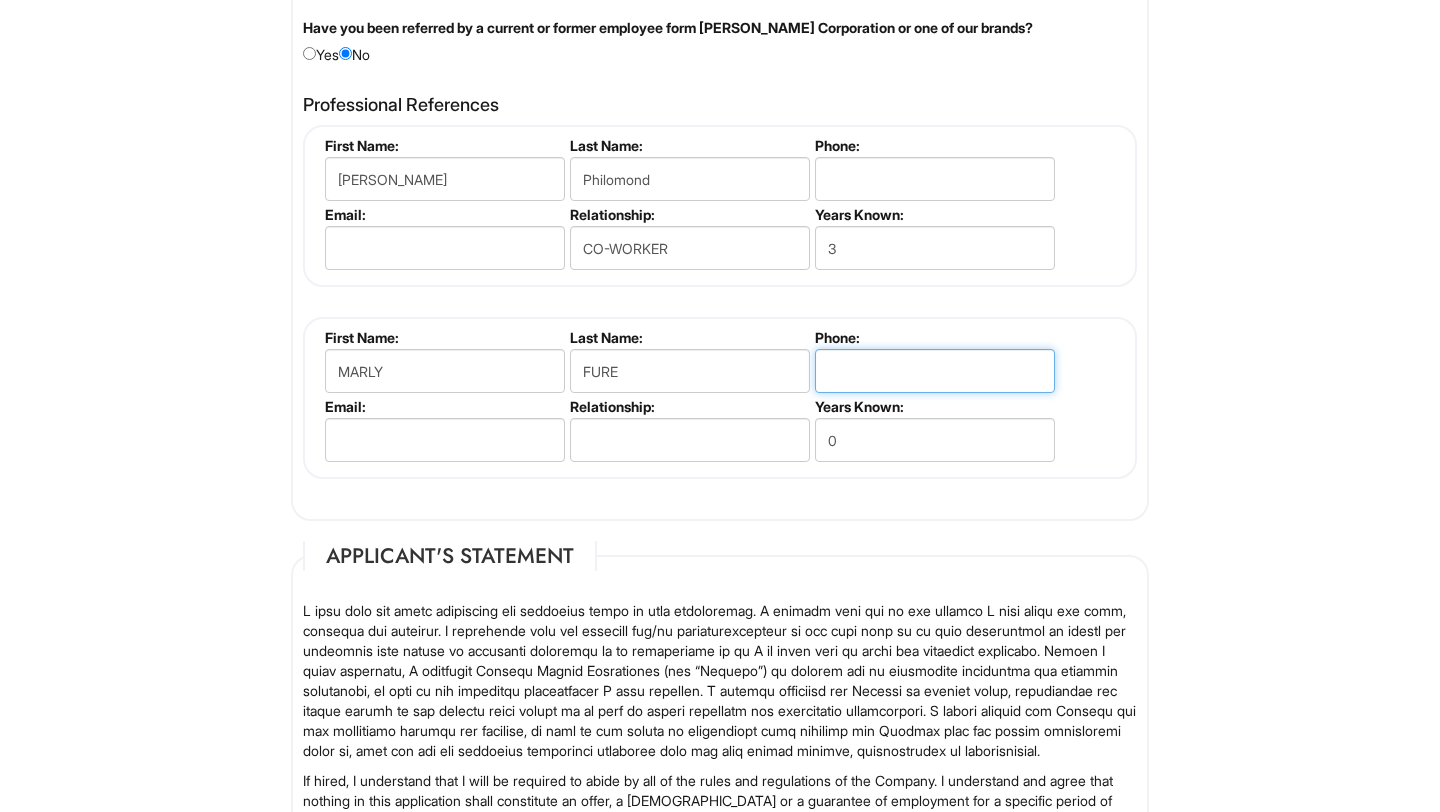 click at bounding box center [935, 371] 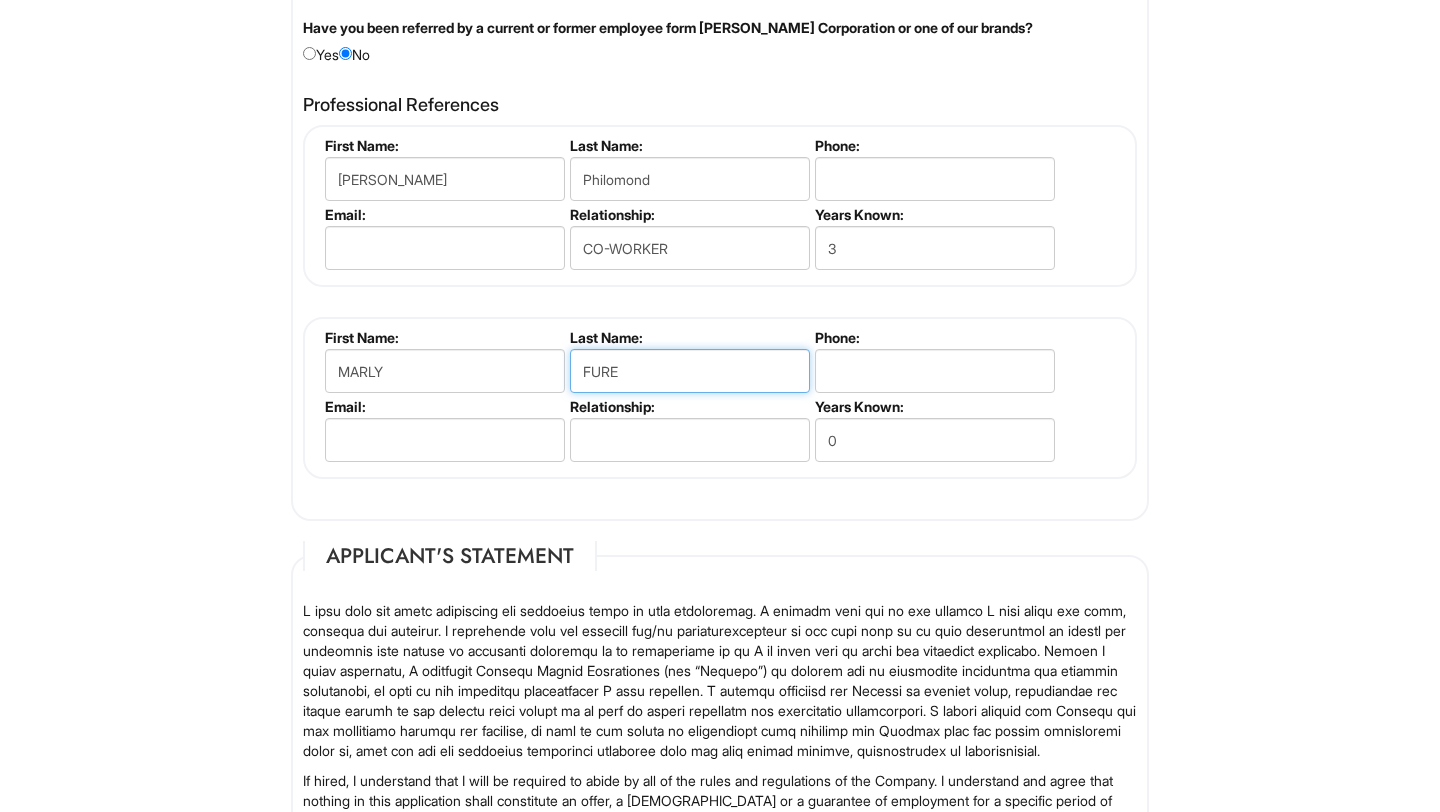 click on "FURE" at bounding box center [690, 371] 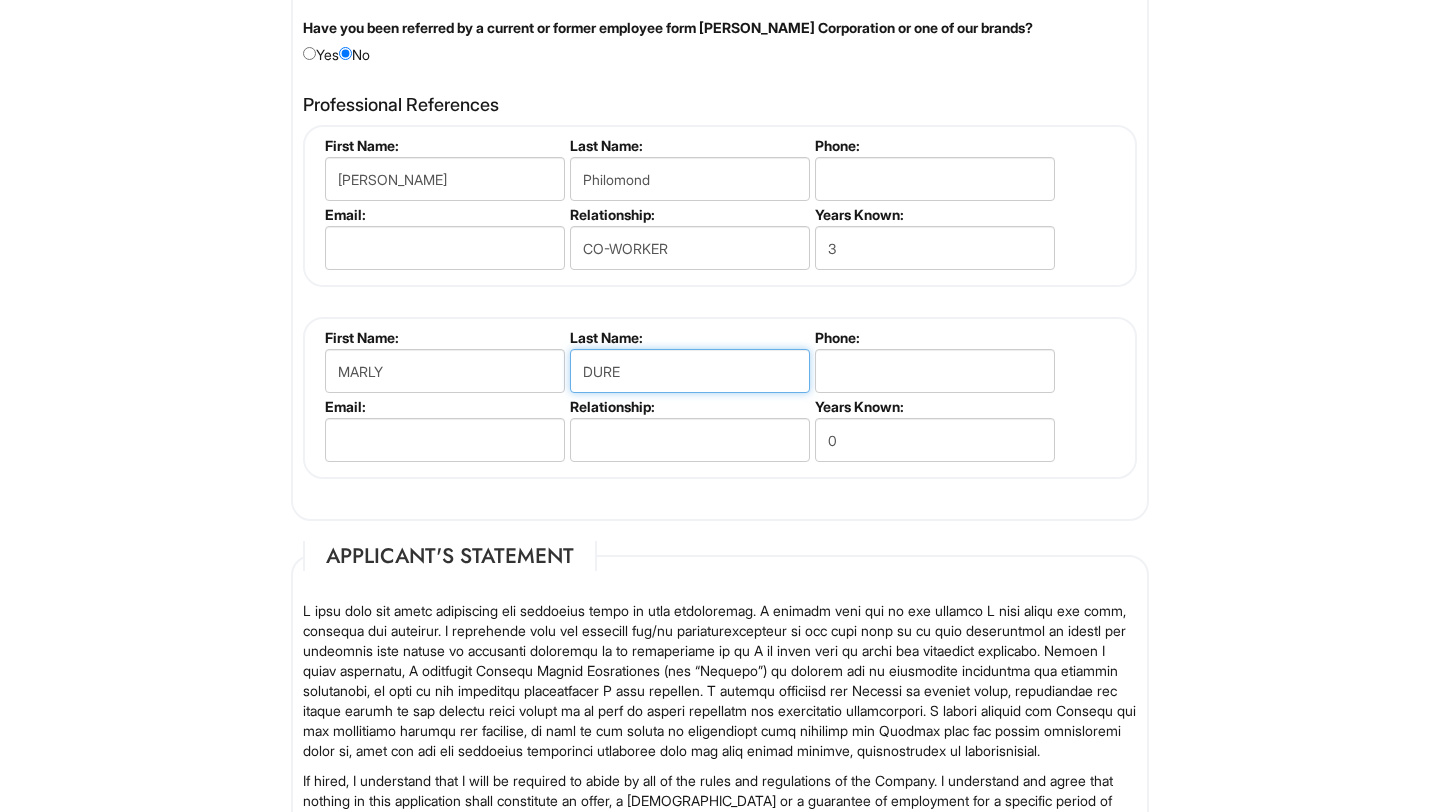 type on "DURE" 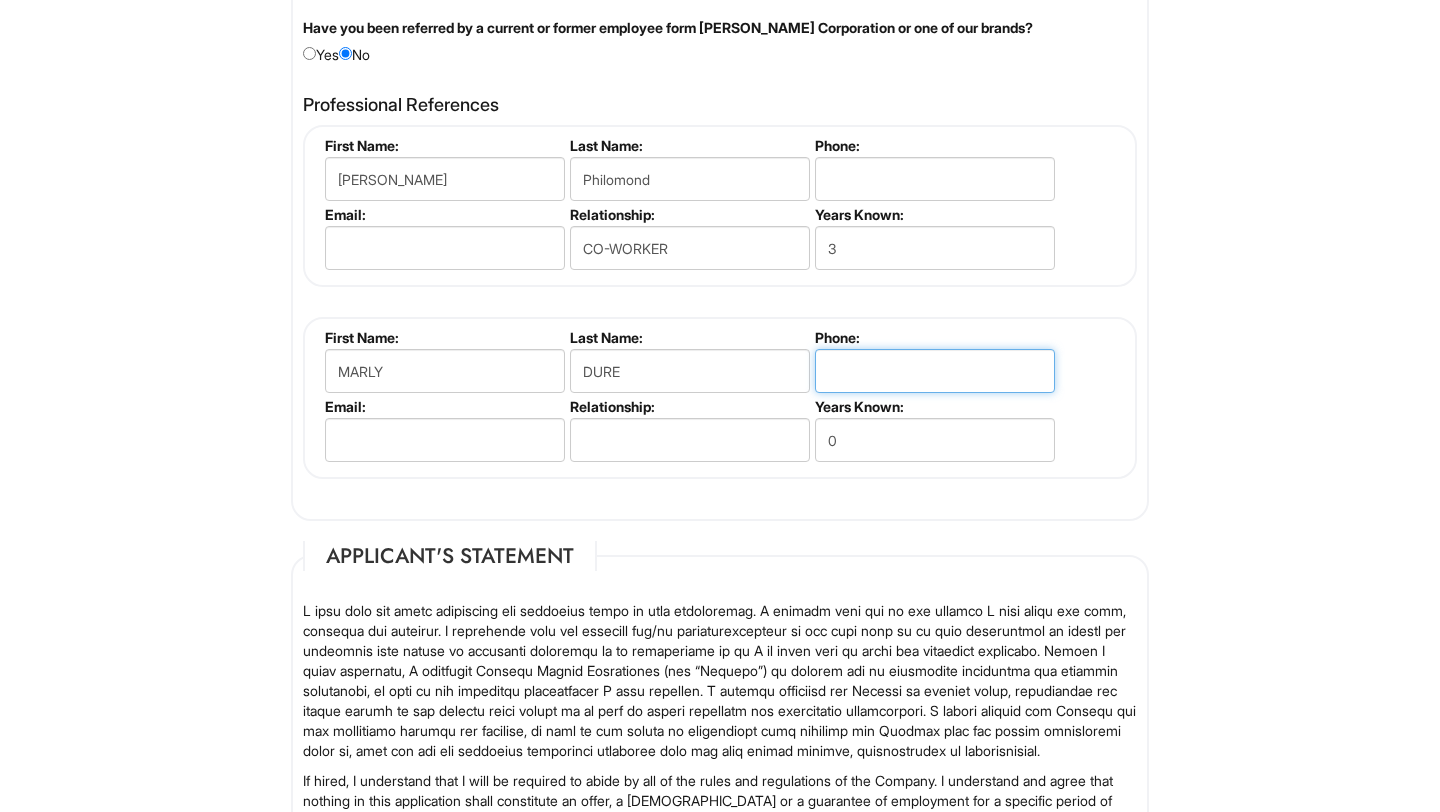click at bounding box center (935, 371) 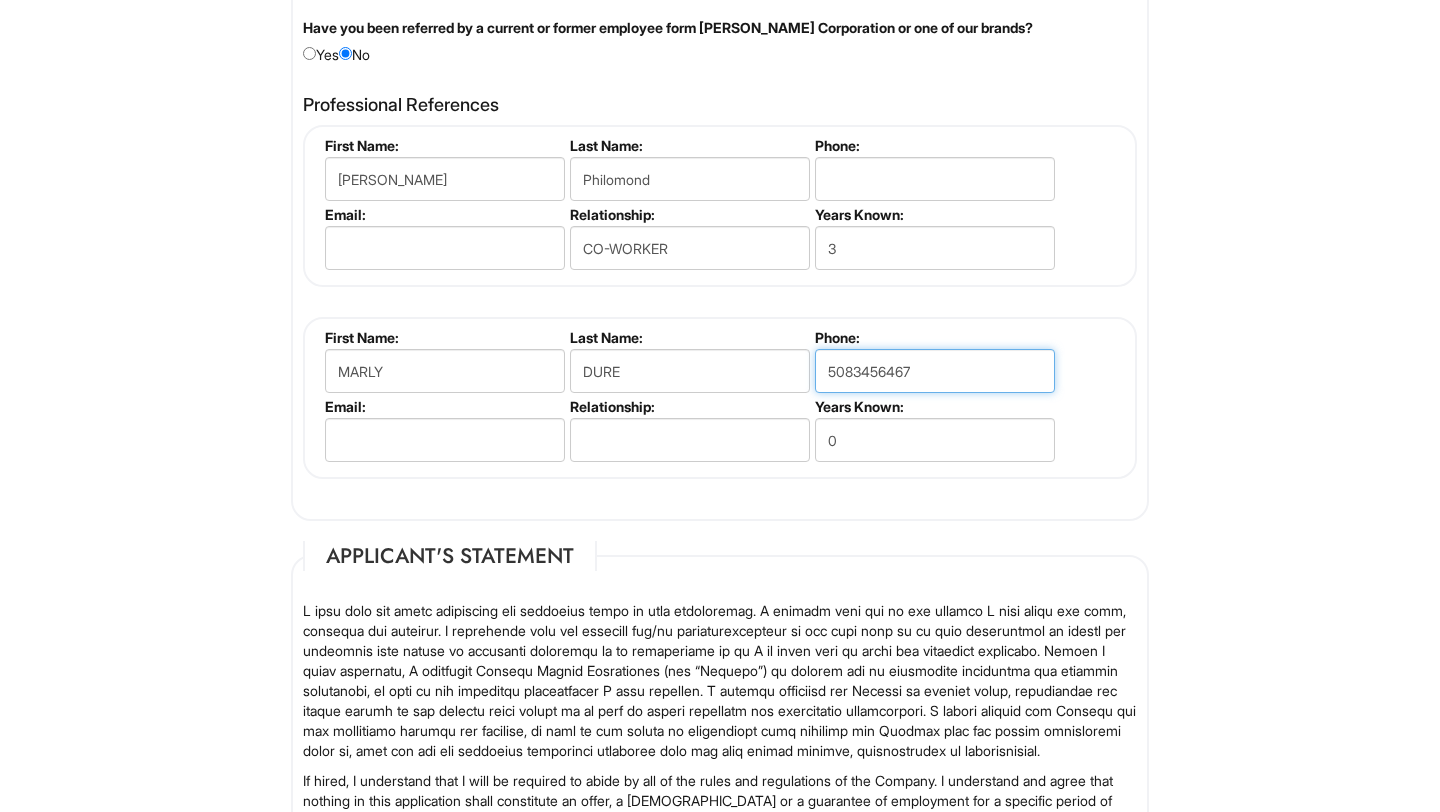 type on "5083456467" 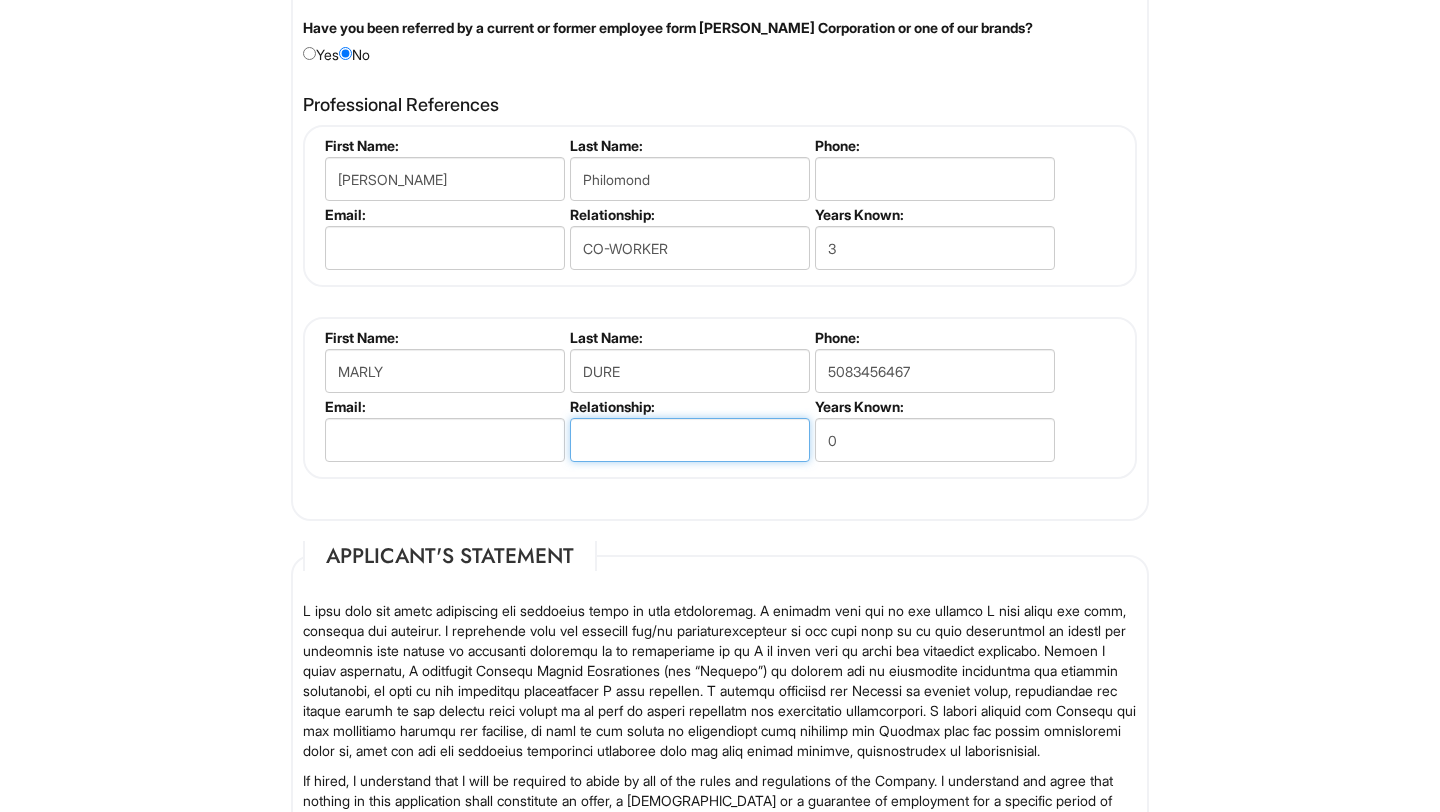 click at bounding box center [690, 440] 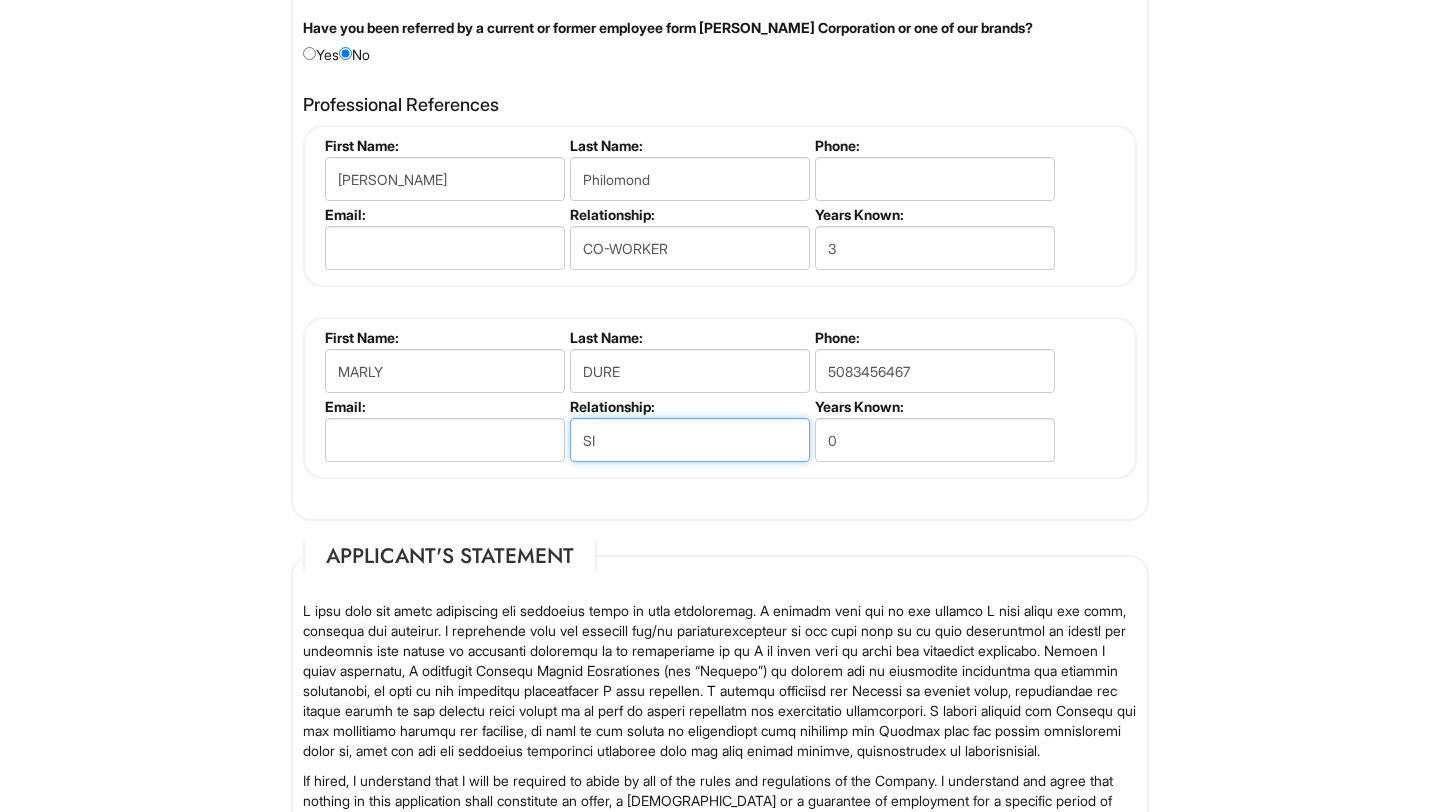 type on "S" 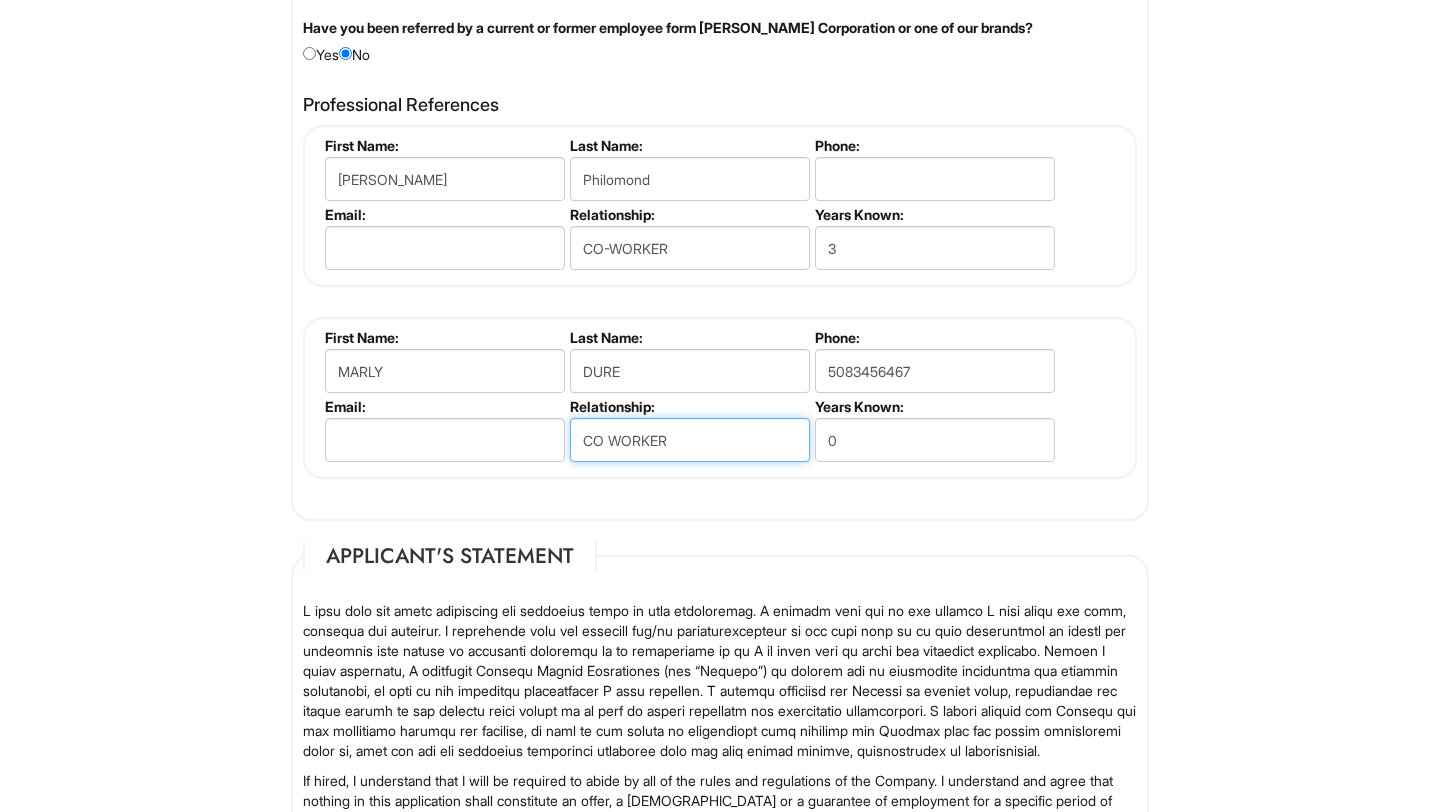 type on "CO WORKER" 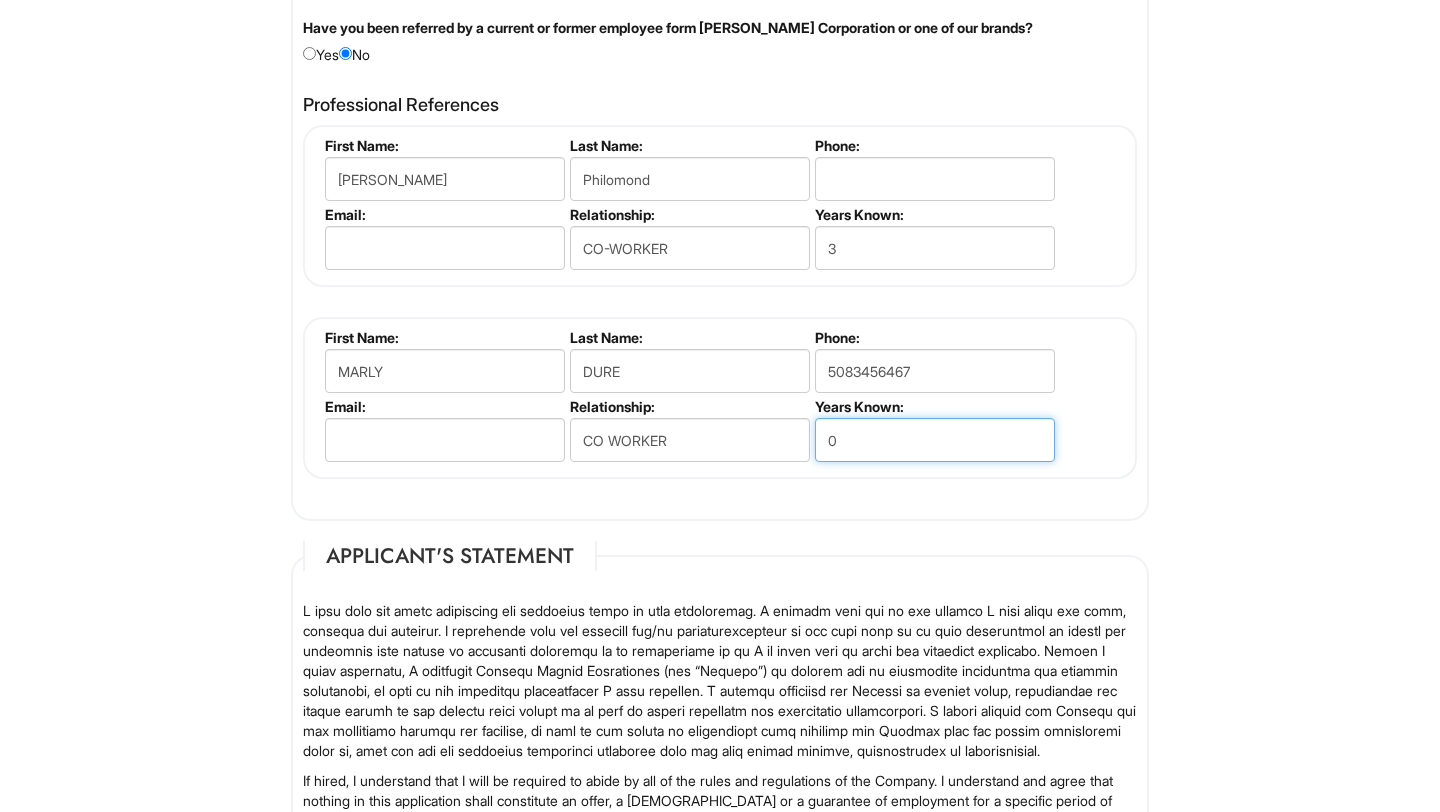 click on "0" at bounding box center [935, 440] 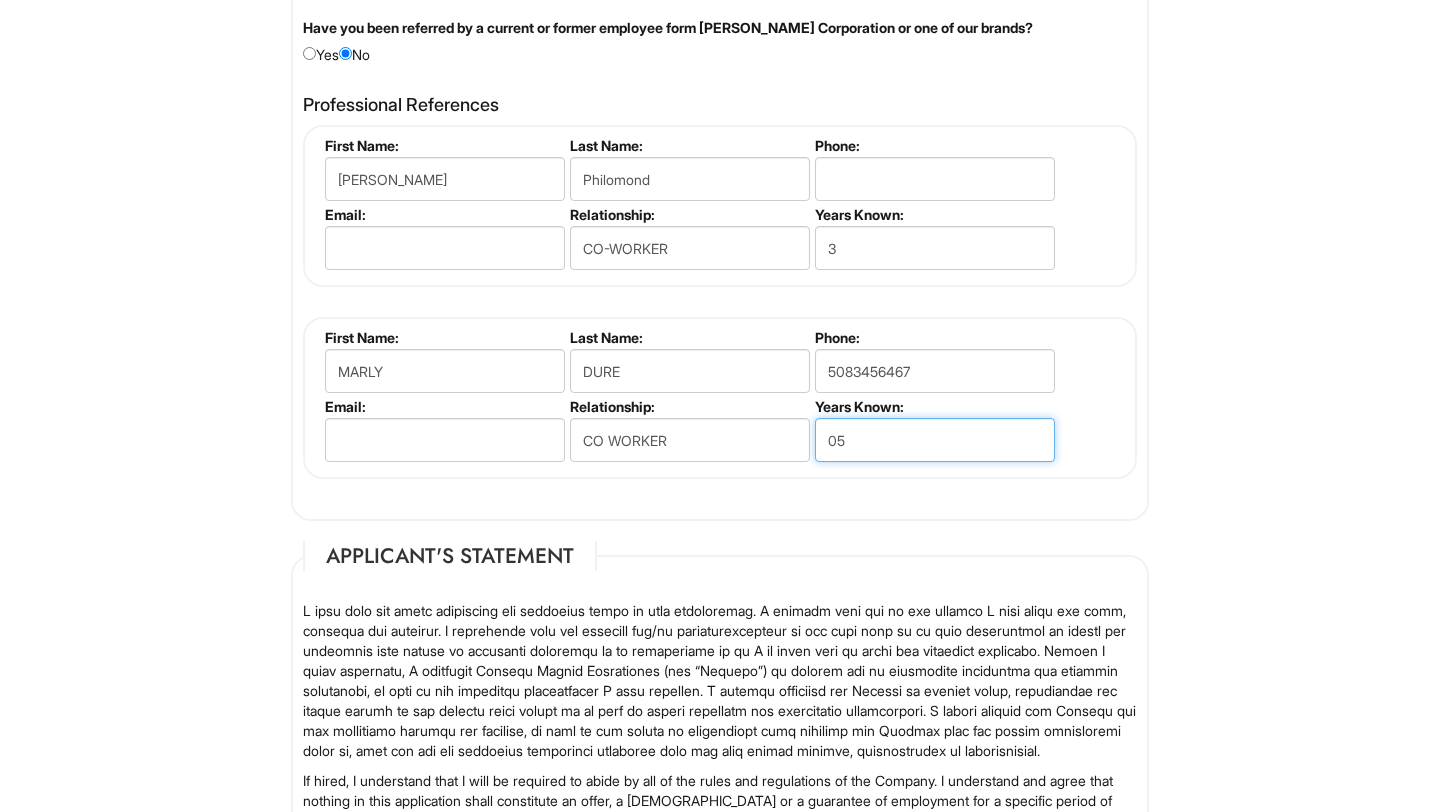 type on "0" 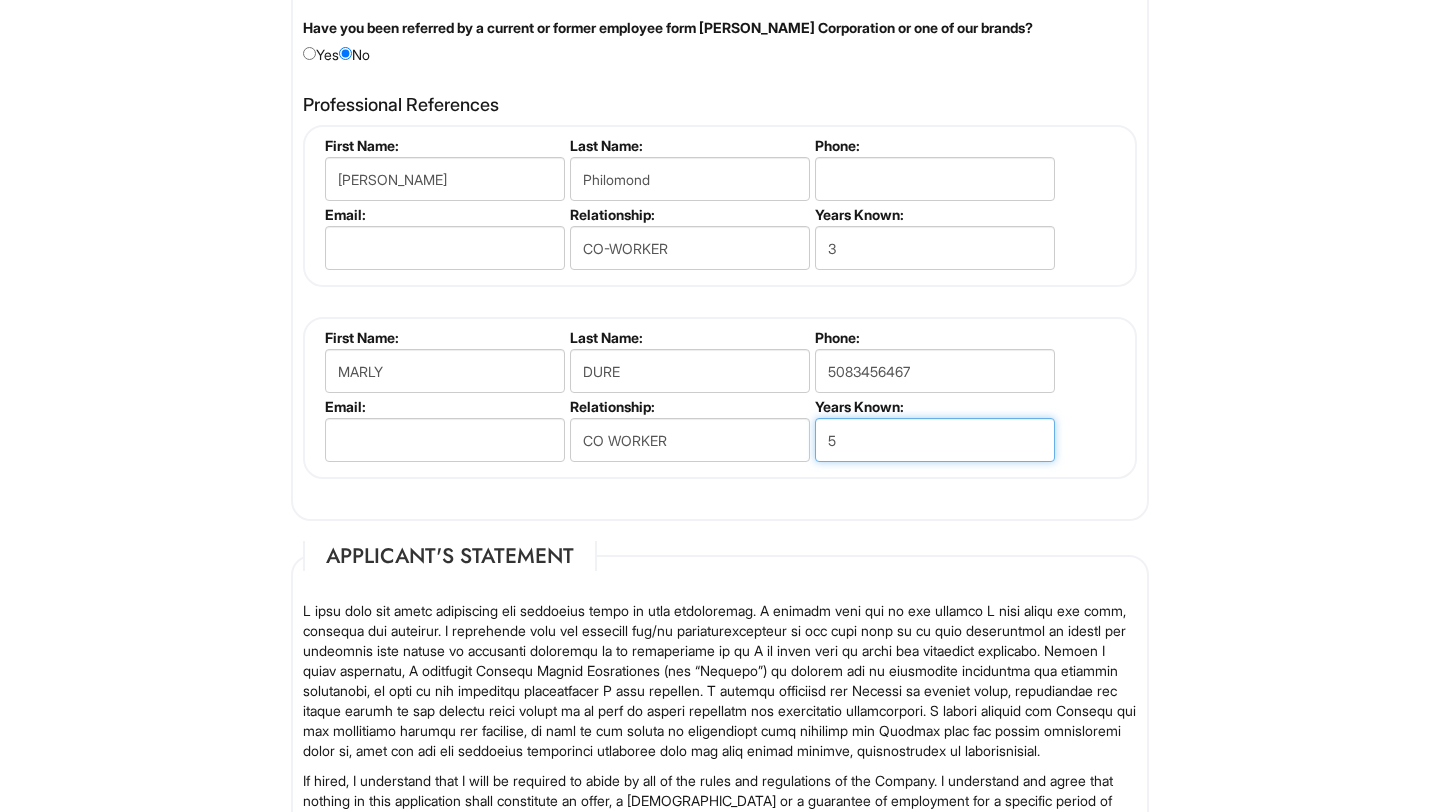 type on "5" 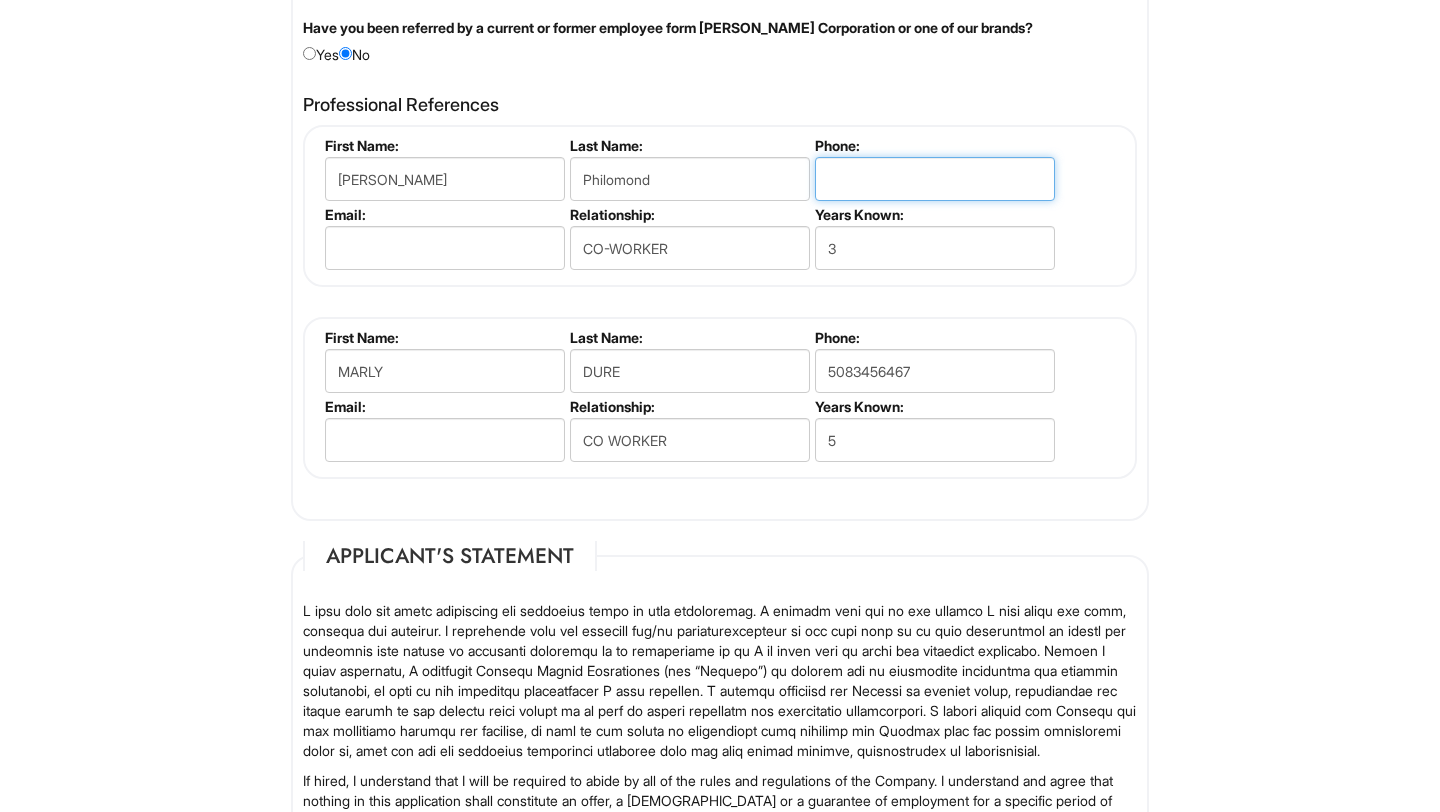 click at bounding box center (935, 179) 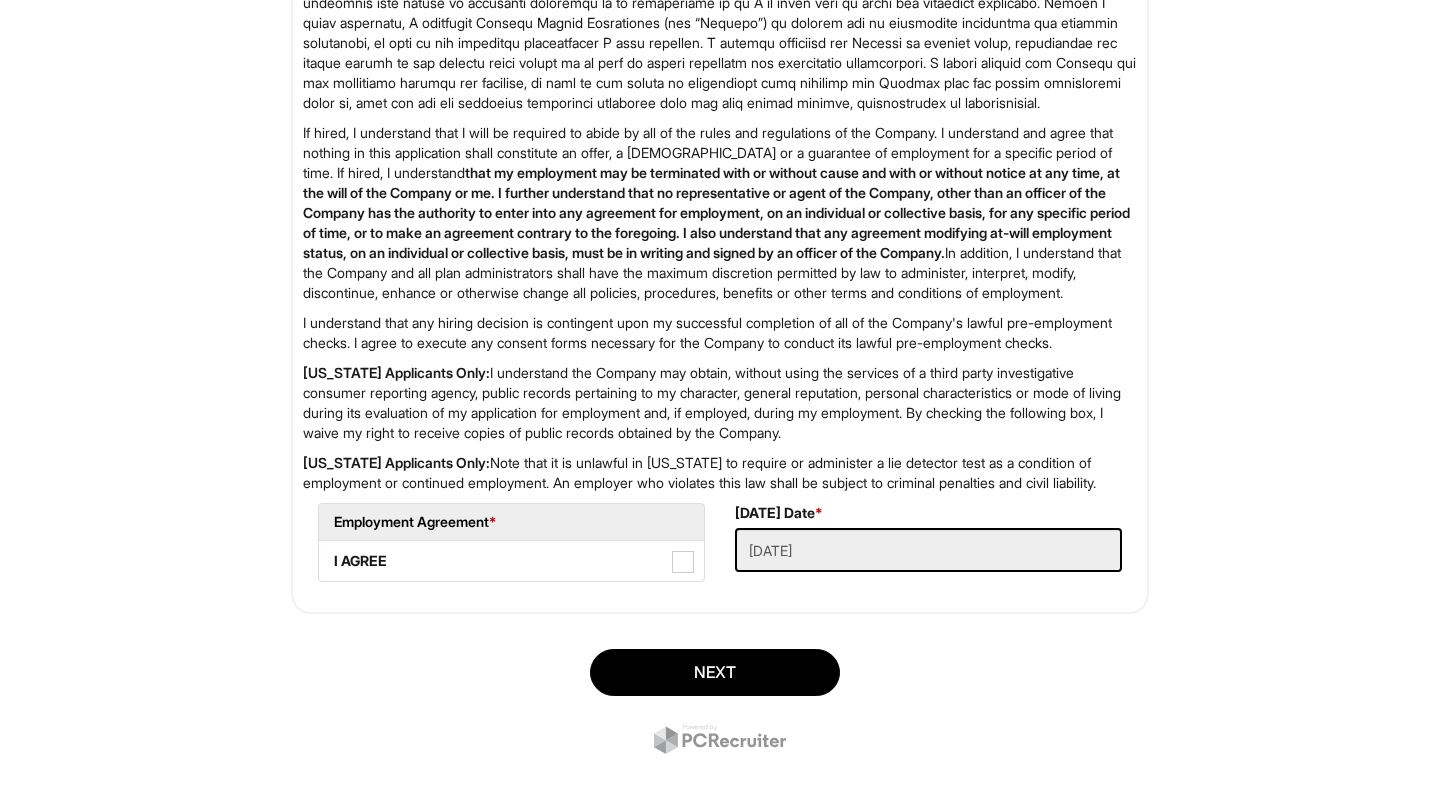 scroll, scrollTop: 3259, scrollLeft: 0, axis: vertical 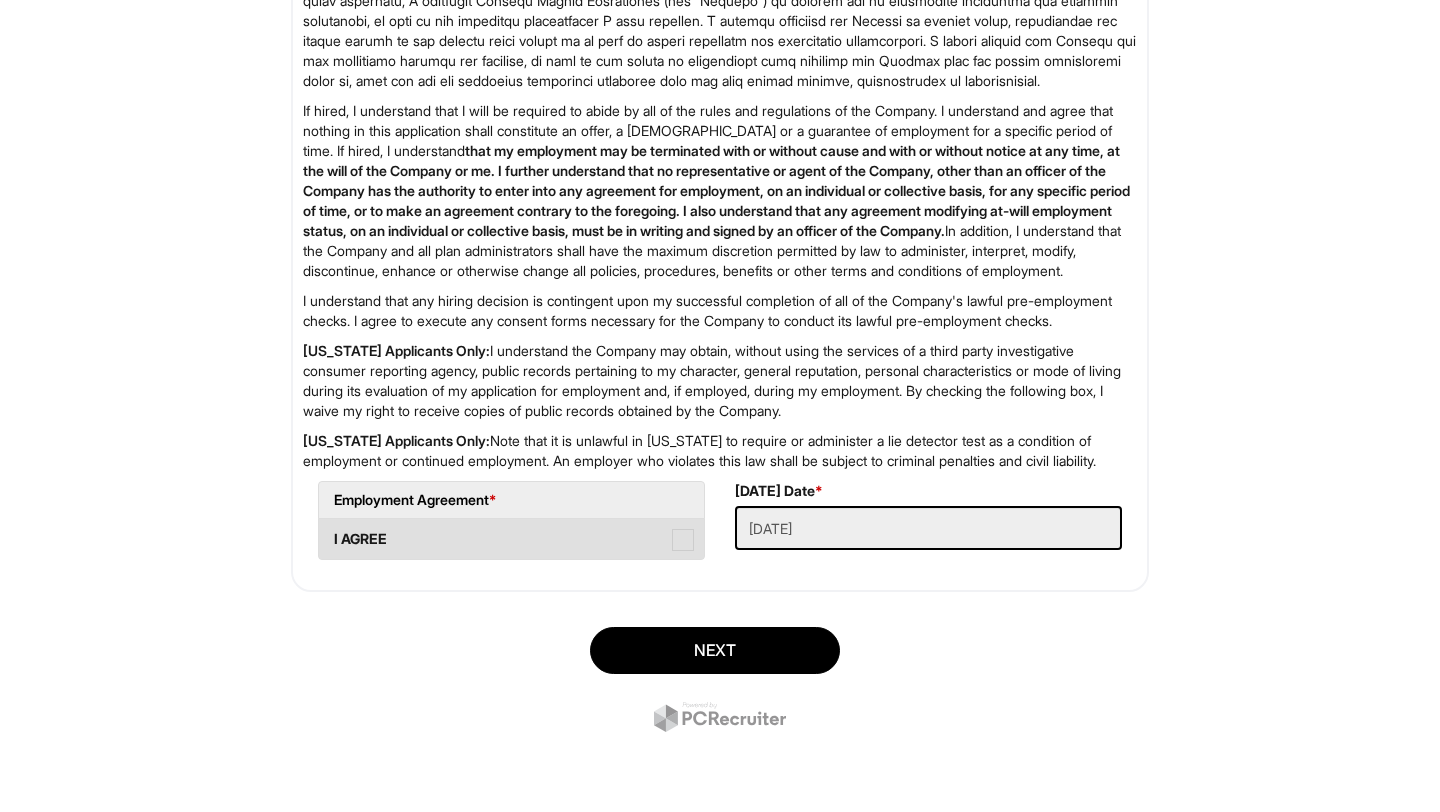 type on "5085792703" 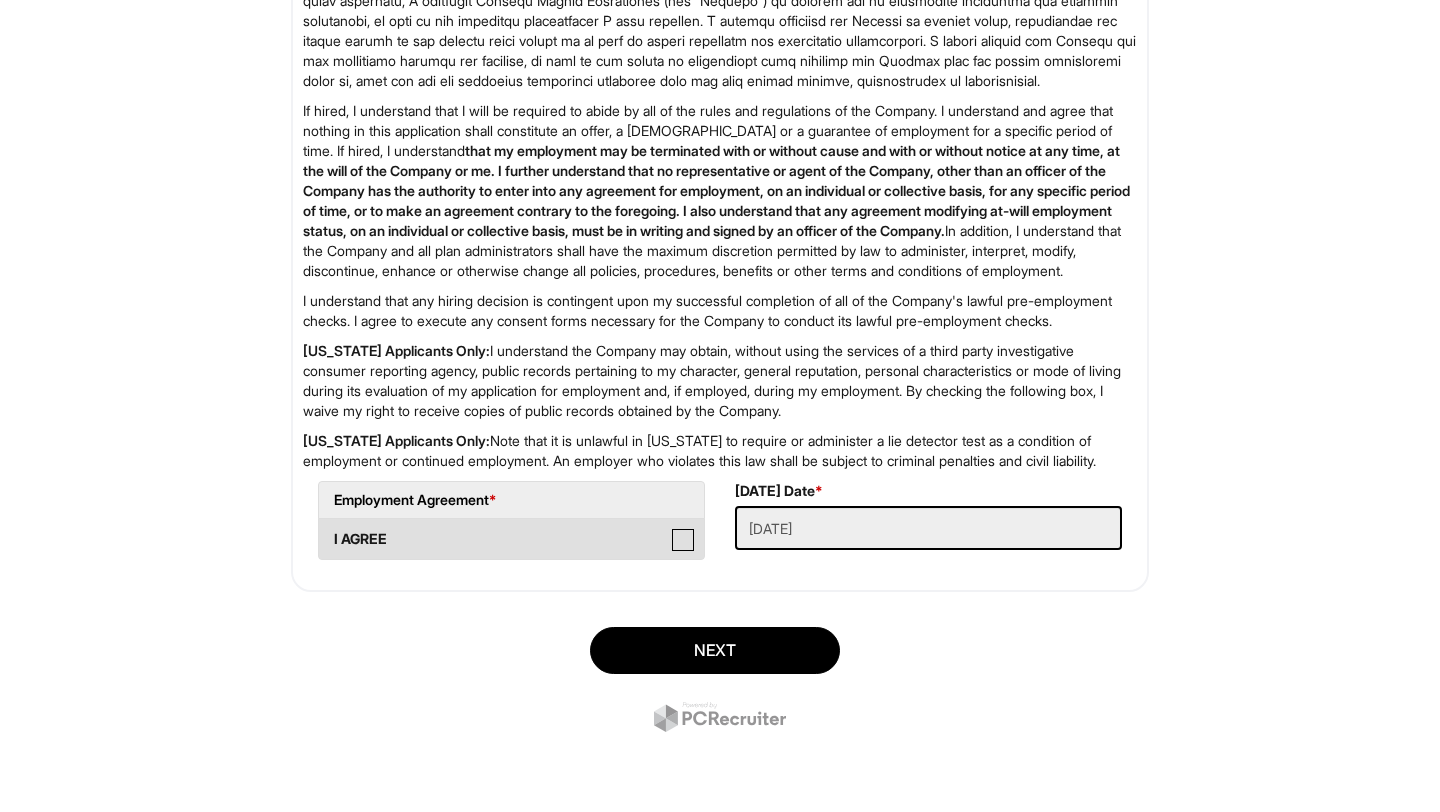 click on "I AGREE" at bounding box center (325, 529) 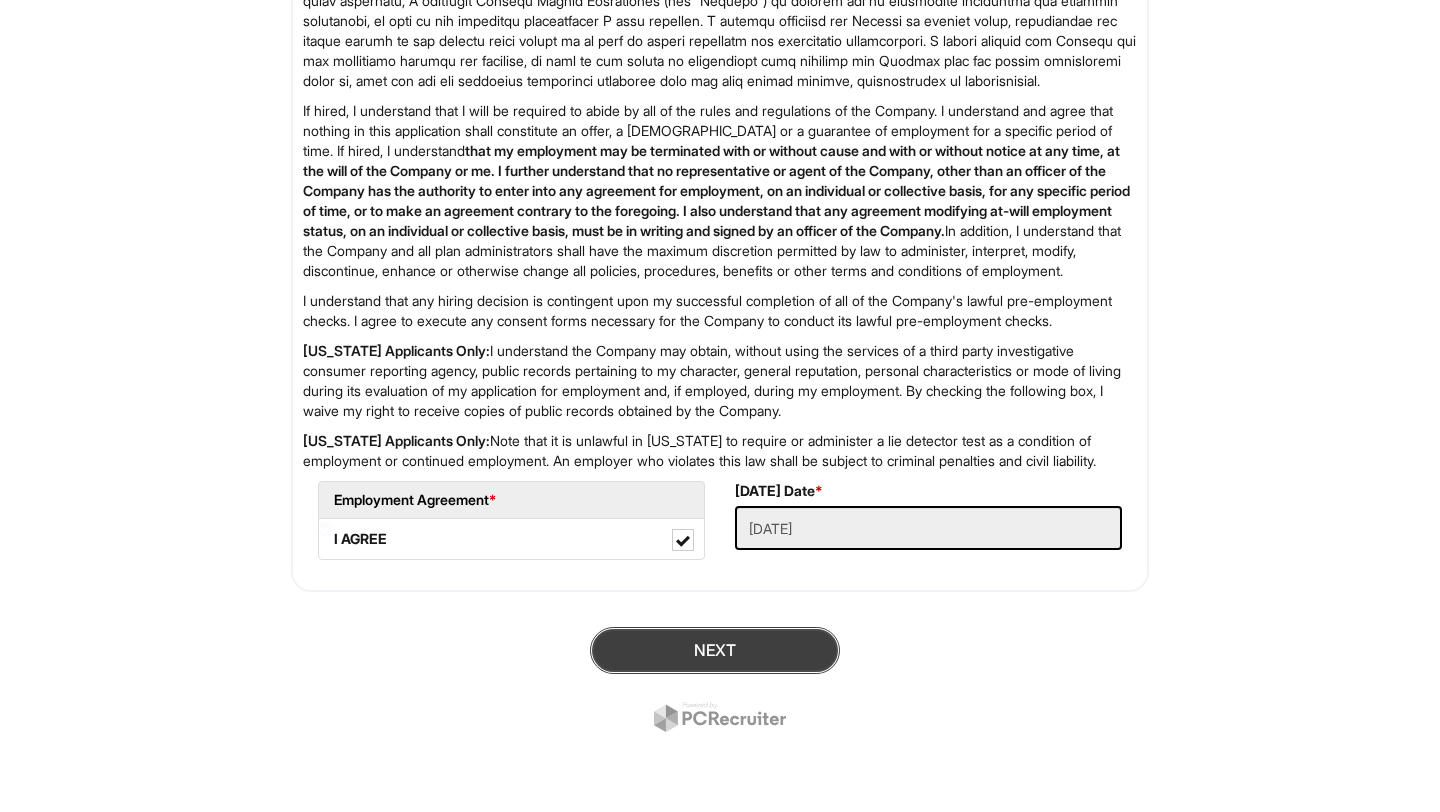 click on "Next" at bounding box center (715, 650) 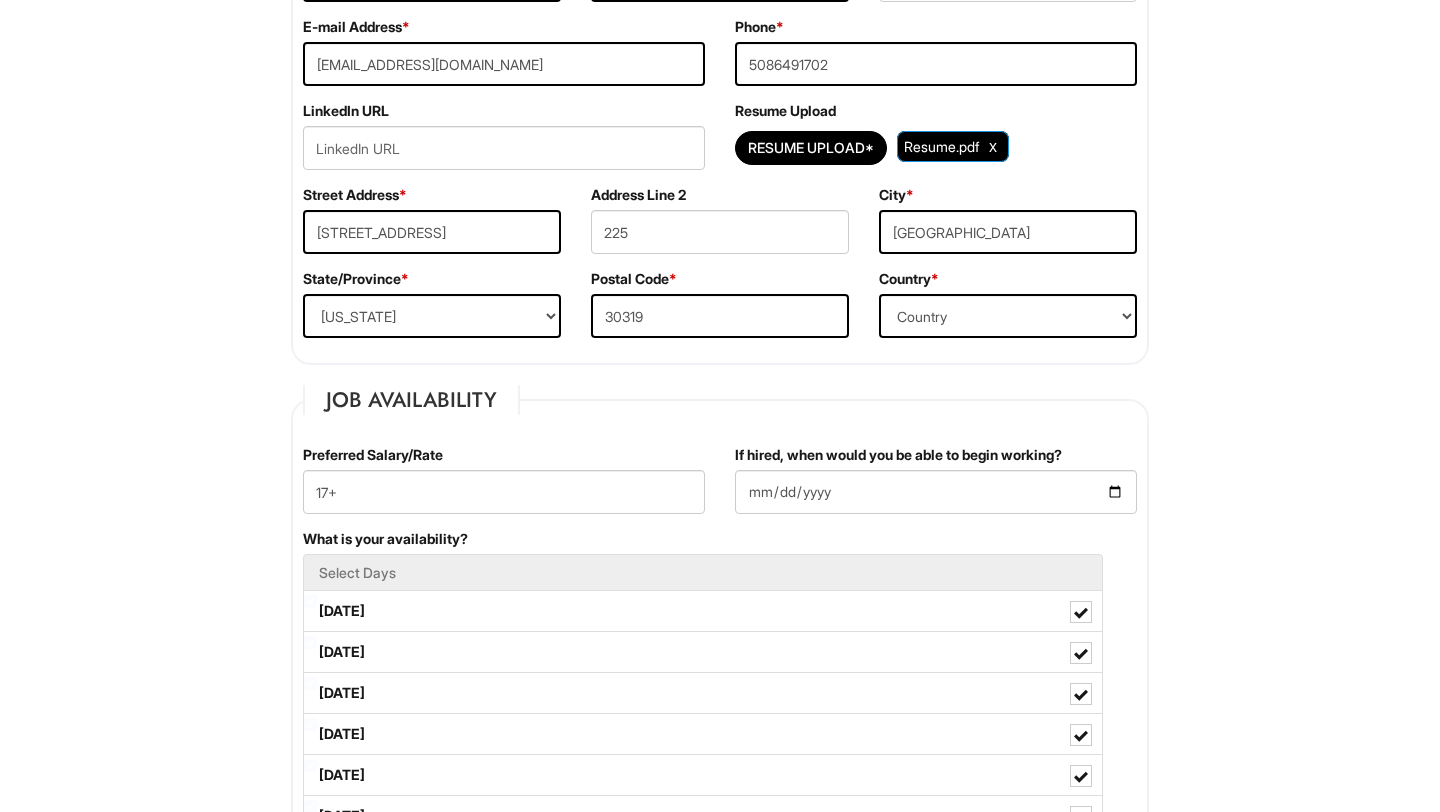 scroll, scrollTop: 485, scrollLeft: 0, axis: vertical 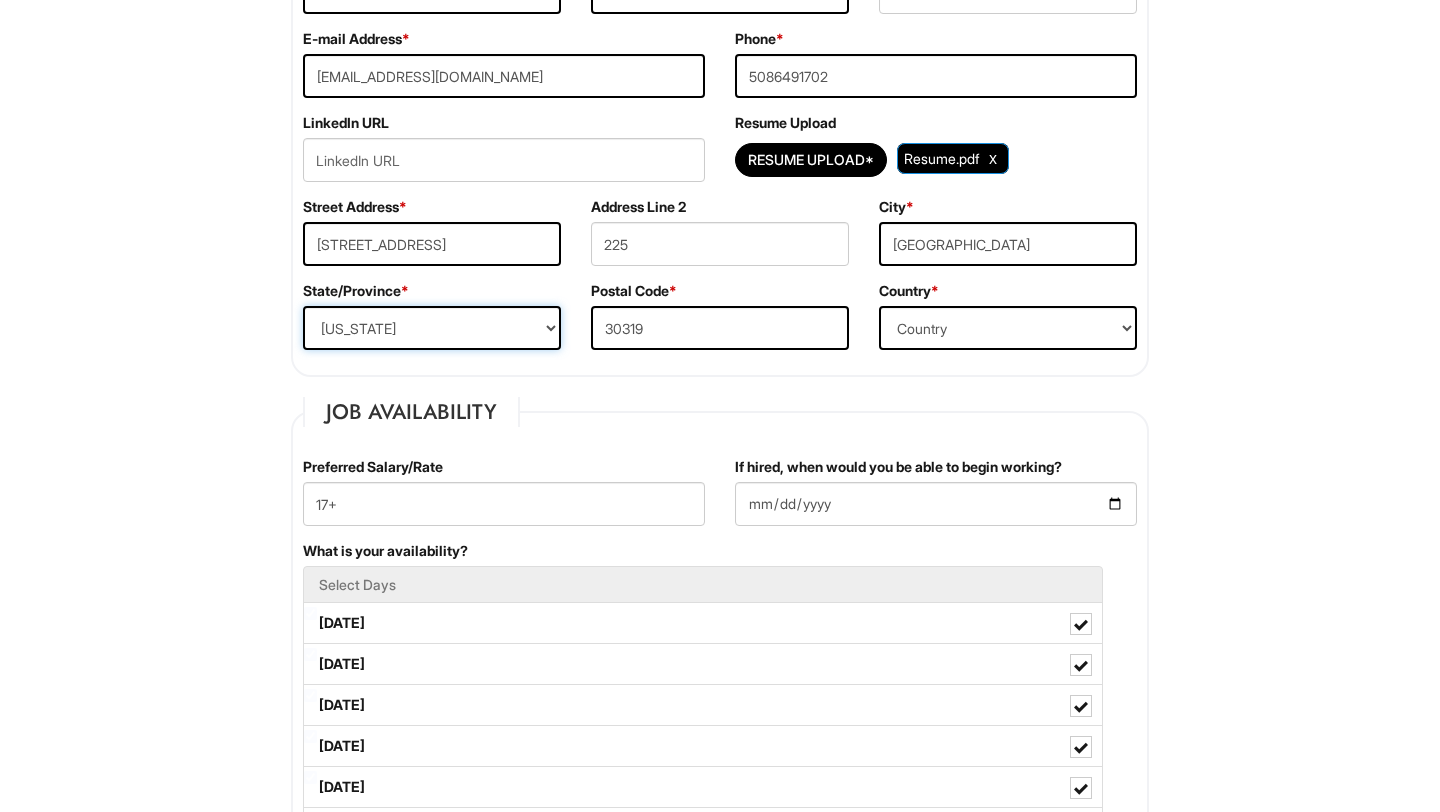 click on "State/Province [US_STATE] [US_STATE] [US_STATE] [US_STATE] [US_STATE] [US_STATE] [US_STATE] [US_STATE] [US_STATE][GEOGRAPHIC_DATA] [US_STATE] [US_STATE] [US_STATE] [US_STATE] [US_STATE] [US_STATE] [US_STATE] [US_STATE] [US_STATE] [US_STATE] [US_STATE] [US_STATE] [US_STATE] [US_STATE] [US_STATE] [US_STATE] [US_STATE] [US_STATE] [US_STATE] [US_STATE] [US_STATE] [US_STATE] [US_STATE] [US_STATE] [US_STATE] [US_STATE] [US_STATE] [US_STATE] [US_STATE] [US_STATE] [US_STATE] [US_STATE] [US_STATE] [US_STATE] [US_STATE] [US_STATE] [US_STATE] [US_STATE][PERSON_NAME][US_STATE] [US_STATE][PERSON_NAME] [US_STATE] [US_STATE] [GEOGRAPHIC_DATA]-[GEOGRAPHIC_DATA] [GEOGRAPHIC_DATA]-[GEOGRAPHIC_DATA] [GEOGRAPHIC_DATA]-[GEOGRAPHIC_DATA] [GEOGRAPHIC_DATA]-[GEOGRAPHIC_DATA] [GEOGRAPHIC_DATA]-[GEOGRAPHIC_DATA] [GEOGRAPHIC_DATA]-[GEOGRAPHIC_DATA] [GEOGRAPHIC_DATA]-NORTHWEST TERRITORIES [GEOGRAPHIC_DATA]-[GEOGRAPHIC_DATA] [GEOGRAPHIC_DATA]-[GEOGRAPHIC_DATA] [GEOGRAPHIC_DATA]-[PERSON_NAME][GEOGRAPHIC_DATA] [GEOGRAPHIC_DATA]-[GEOGRAPHIC_DATA] [GEOGRAPHIC_DATA]-[GEOGRAPHIC_DATA] [GEOGRAPHIC_DATA]-[GEOGRAPHIC_DATA] TERRITORY [GEOGRAPHIC_DATA]-[US_STATE] [GEOGRAPHIC_DATA]-[US_STATE][GEOGRAPHIC_DATA] [GEOGRAPHIC_DATA]-[US_STATE] [GEOGRAPHIC_DATA]-[PERSON_NAME][US_STATE] [GEOGRAPHIC_DATA]-[US_STATE] [GEOGRAPHIC_DATA]-[US_STATE] [GEOGRAPHIC_DATA]-[US_STATE]" at bounding box center [432, 328] 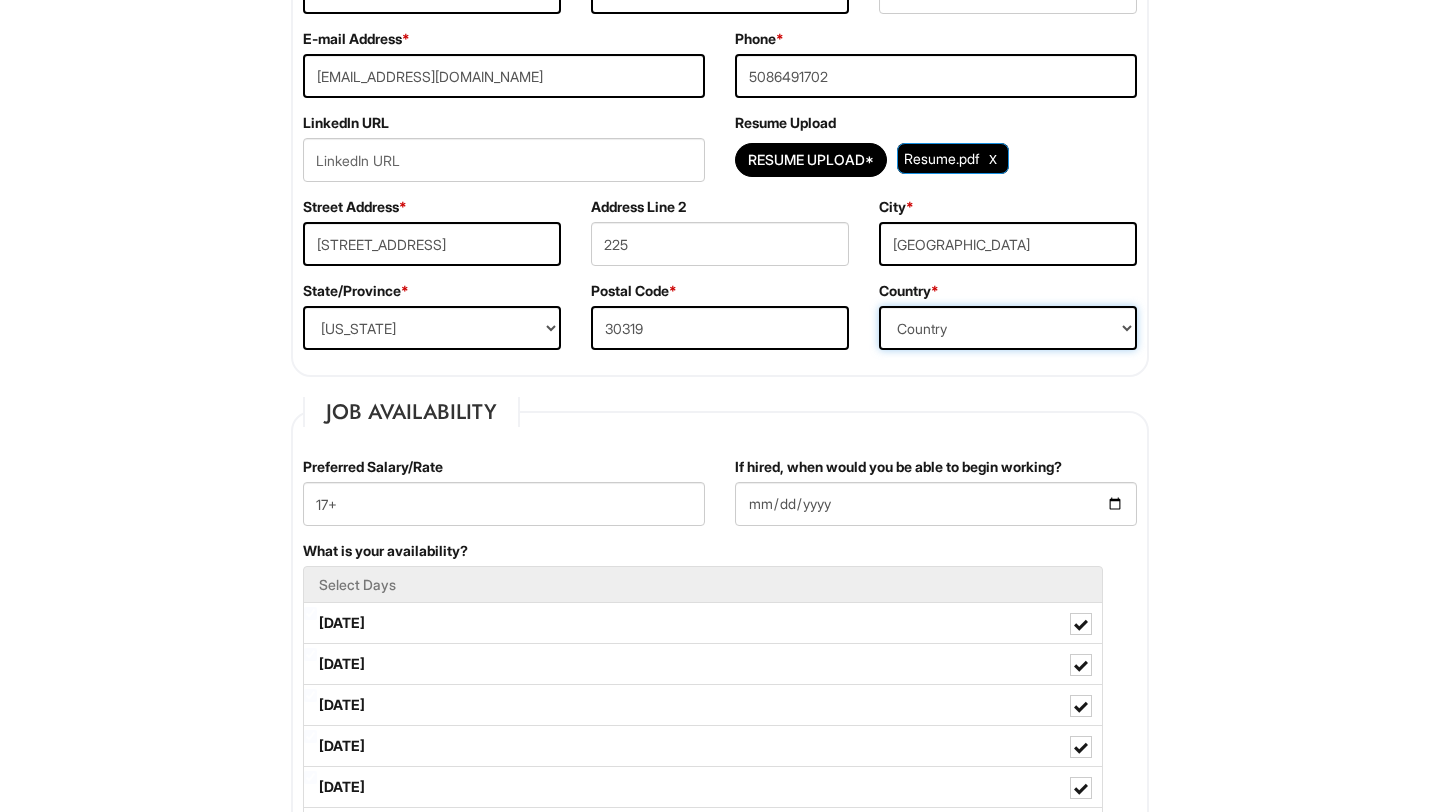 click on "Country [GEOGRAPHIC_DATA] [GEOGRAPHIC_DATA] [GEOGRAPHIC_DATA] [US_STATE] [GEOGRAPHIC_DATA] [GEOGRAPHIC_DATA] [GEOGRAPHIC_DATA] [GEOGRAPHIC_DATA] [GEOGRAPHIC_DATA] [GEOGRAPHIC_DATA] [GEOGRAPHIC_DATA] [GEOGRAPHIC_DATA] [GEOGRAPHIC_DATA] [GEOGRAPHIC_DATA] [GEOGRAPHIC_DATA] [GEOGRAPHIC_DATA] [GEOGRAPHIC_DATA] [GEOGRAPHIC_DATA] [GEOGRAPHIC_DATA] [GEOGRAPHIC_DATA] [GEOGRAPHIC_DATA] [GEOGRAPHIC_DATA] [GEOGRAPHIC_DATA] [GEOGRAPHIC_DATA] [GEOGRAPHIC_DATA] [GEOGRAPHIC_DATA] [GEOGRAPHIC_DATA] [GEOGRAPHIC_DATA] [GEOGRAPHIC_DATA] [GEOGRAPHIC_DATA] [GEOGRAPHIC_DATA] [GEOGRAPHIC_DATA] [GEOGRAPHIC_DATA] [GEOGRAPHIC_DATA] [GEOGRAPHIC_DATA] [GEOGRAPHIC_DATA] [GEOGRAPHIC_DATA] [GEOGRAPHIC_DATA] [GEOGRAPHIC_DATA] [GEOGRAPHIC_DATA] [GEOGRAPHIC_DATA] [GEOGRAPHIC_DATA] [GEOGRAPHIC_DATA] [GEOGRAPHIC_DATA][PERSON_NAME][GEOGRAPHIC_DATA] [GEOGRAPHIC_DATA] [GEOGRAPHIC_DATA] [GEOGRAPHIC_DATA] [GEOGRAPHIC_DATA] [GEOGRAPHIC_DATA] [GEOGRAPHIC_DATA] [GEOGRAPHIC_DATA] [GEOGRAPHIC_DATA] [GEOGRAPHIC_DATA] [GEOGRAPHIC_DATA] [GEOGRAPHIC_DATA] [GEOGRAPHIC_DATA] [GEOGRAPHIC_DATA] [GEOGRAPHIC_DATA] [GEOGRAPHIC_DATA] [GEOGRAPHIC_DATA] [GEOGRAPHIC_DATA][PERSON_NAME][GEOGRAPHIC_DATA] [GEOGRAPHIC_DATA] [GEOGRAPHIC_DATA] [GEOGRAPHIC_DATA] [GEOGRAPHIC_DATA] [DATE][GEOGRAPHIC_DATA] [GEOGRAPHIC_DATA] [GEOGRAPHIC_DATA] [GEOGRAPHIC_DATA] [GEOGRAPHIC_DATA] (Mobile Satellite service) [GEOGRAPHIC_DATA] (Mobile Satellite service) [GEOGRAPHIC_DATA] [GEOGRAPHIC_DATA] [GEOGRAPHIC_DATA] [GEOGRAPHIC_DATA] [GEOGRAPHIC_DATA] [GEOGRAPHIC_DATA] ([GEOGRAPHIC_DATA]) [GEOGRAPHIC_DATA] [GEOGRAPHIC_DATA] [GEOGRAPHIC_DATA] [GEOGRAPHIC_DATA] [GEOGRAPHIC_DATA] [GEOGRAPHIC_DATA] [GEOGRAPHIC_DATA] [GEOGRAPHIC_DATA] [GEOGRAPHIC_DATA] [GEOGRAPHIC_DATA] [GEOGRAPHIC_DATA] [US_STATE]" at bounding box center (1008, 328) 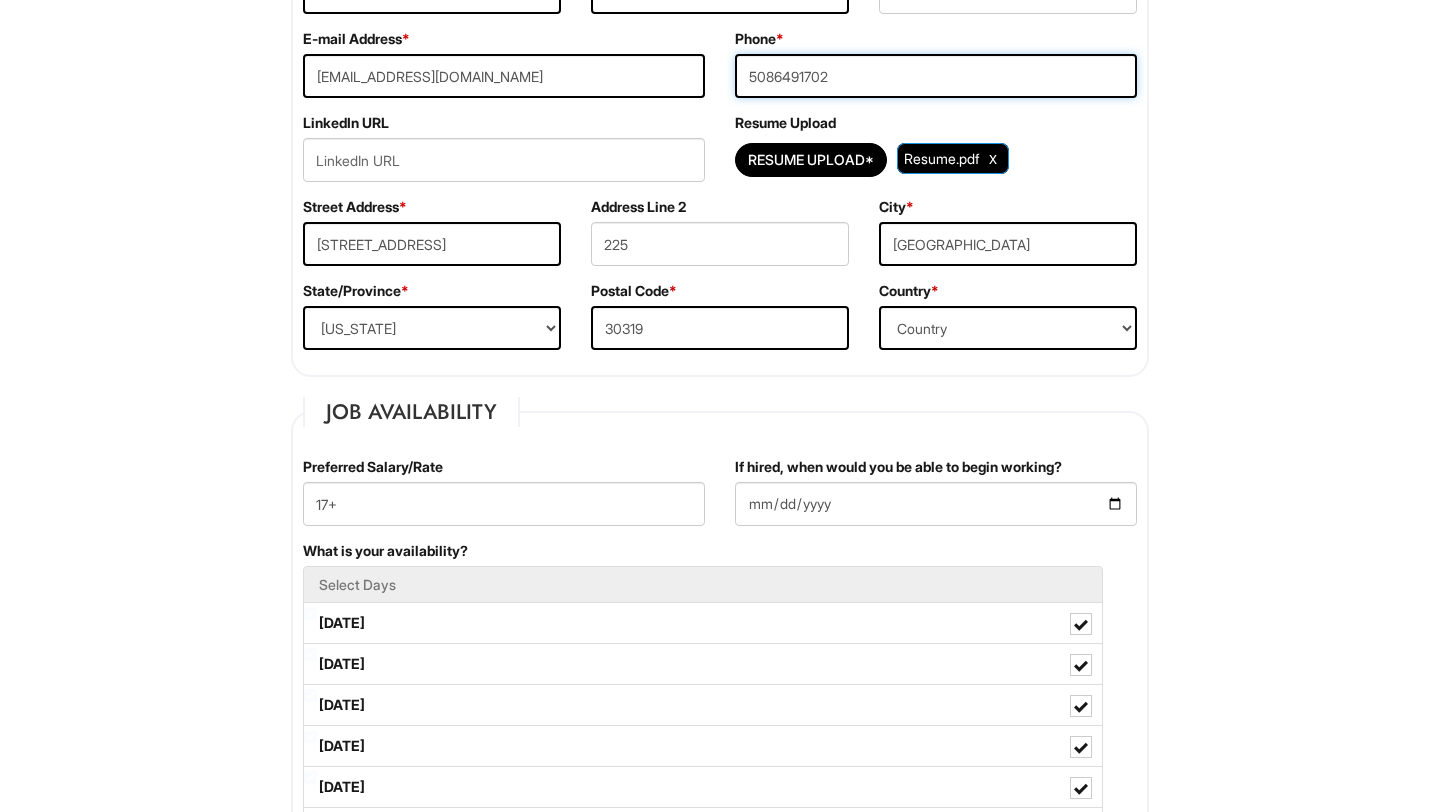 click on "5086491702" at bounding box center [936, 76] 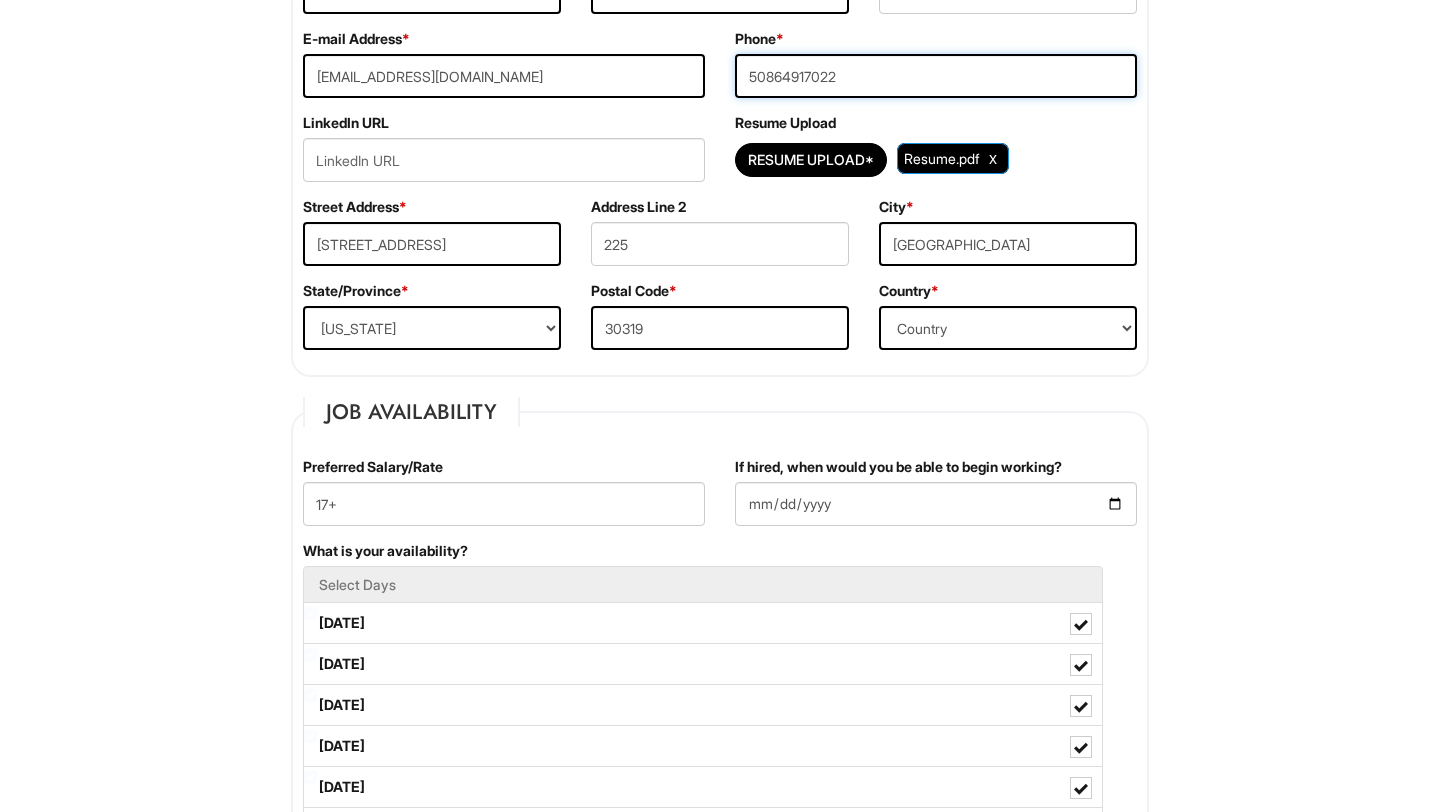 type on "5086491702" 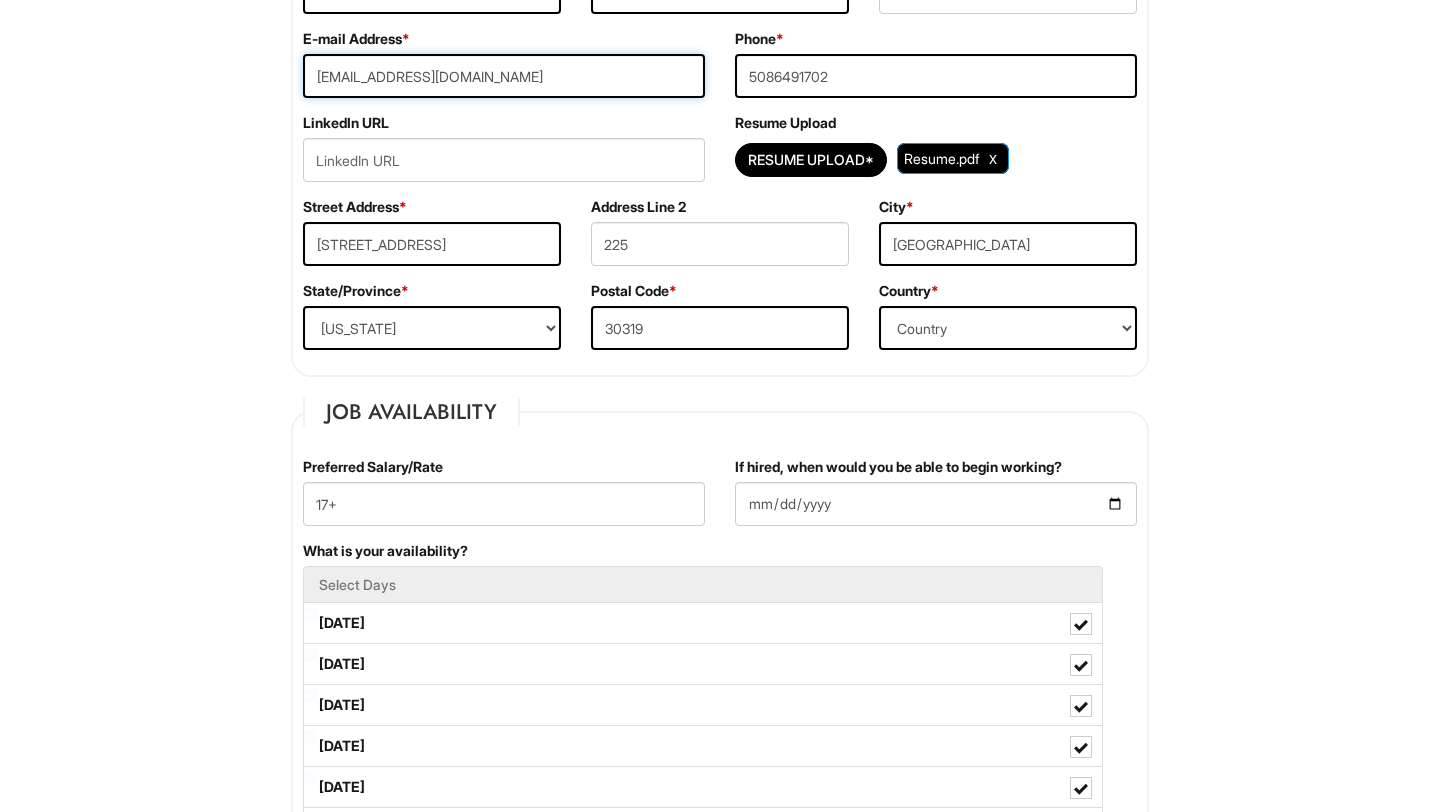 click on "[EMAIL_ADDRESS][DOMAIN_NAME]" at bounding box center (504, 76) 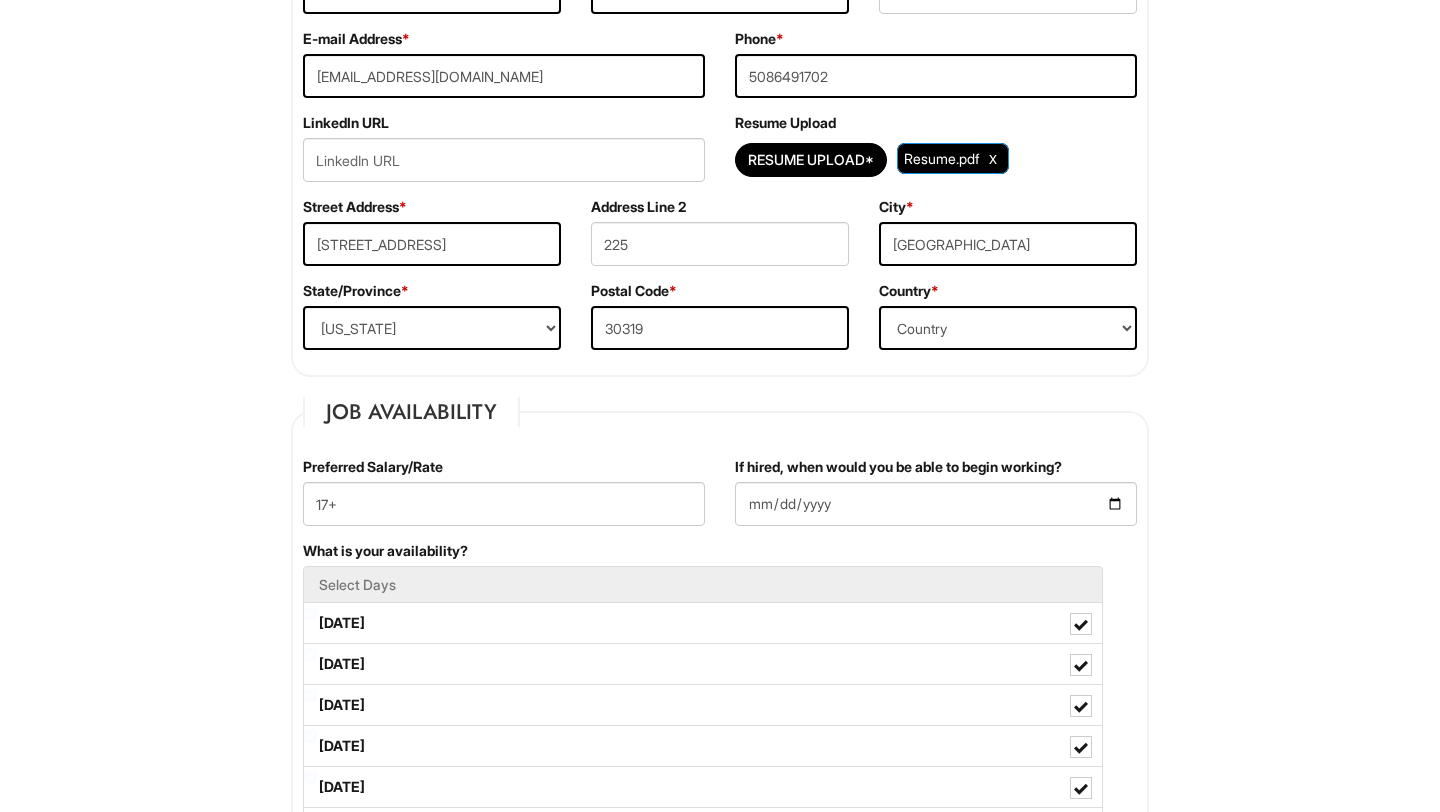 click on "1 2 3 Client Advisor (Part-Time), A|X Armani Exchange PLEASE COMPLETE ALL REQUIRED FIELDS
We are an Equal Opportunity Employer. All persons shall have the opportunity to be considered for employment without regard to their race, color, creed, religion, national origin, ancestry, citizenship status, age, disability, gender, sex, sexual orientation, veteran status, genetic information or any other characteristic protected by applicable federal, state or local laws. We will endeavor to make a reasonable accommodation to the known physical or mental limitations of a qualified applicant with a disability unless the accommodation would impose an undue hardship on the operation of our business. If you believe you require such assistance to complete this form or to participate in an interview, please let us know.
Personal Information
Last Name  *   Dure
First Name  *   [PERSON_NAME]
Middle Name
E-mail Address  *   [EMAIL_ADDRESS][DOMAIN_NAME]
Phone  *   [PHONE_NUMBER]
LinkedIn URL
Resume Upload   Resume.pdf" at bounding box center [720, 1535] 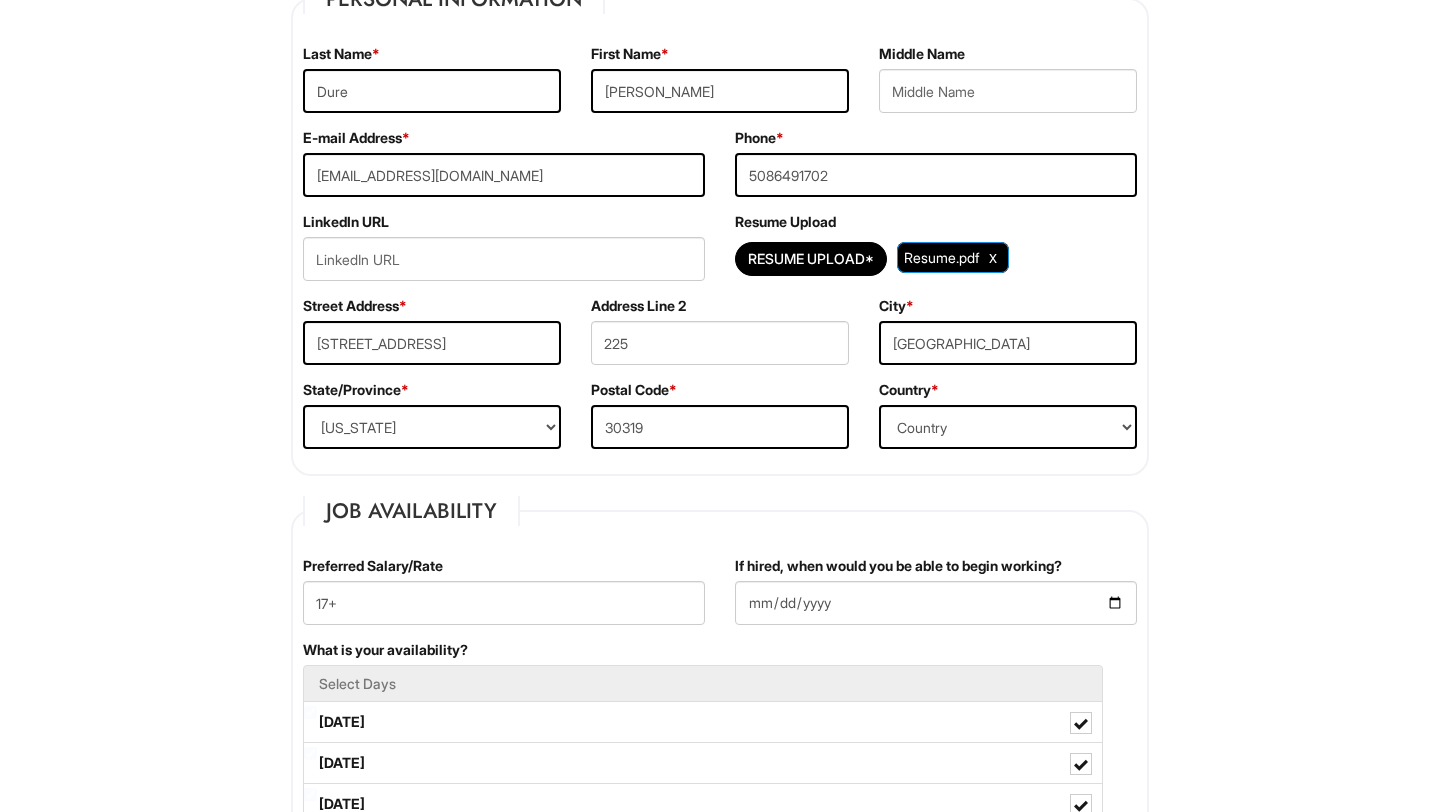 scroll, scrollTop: 381, scrollLeft: 0, axis: vertical 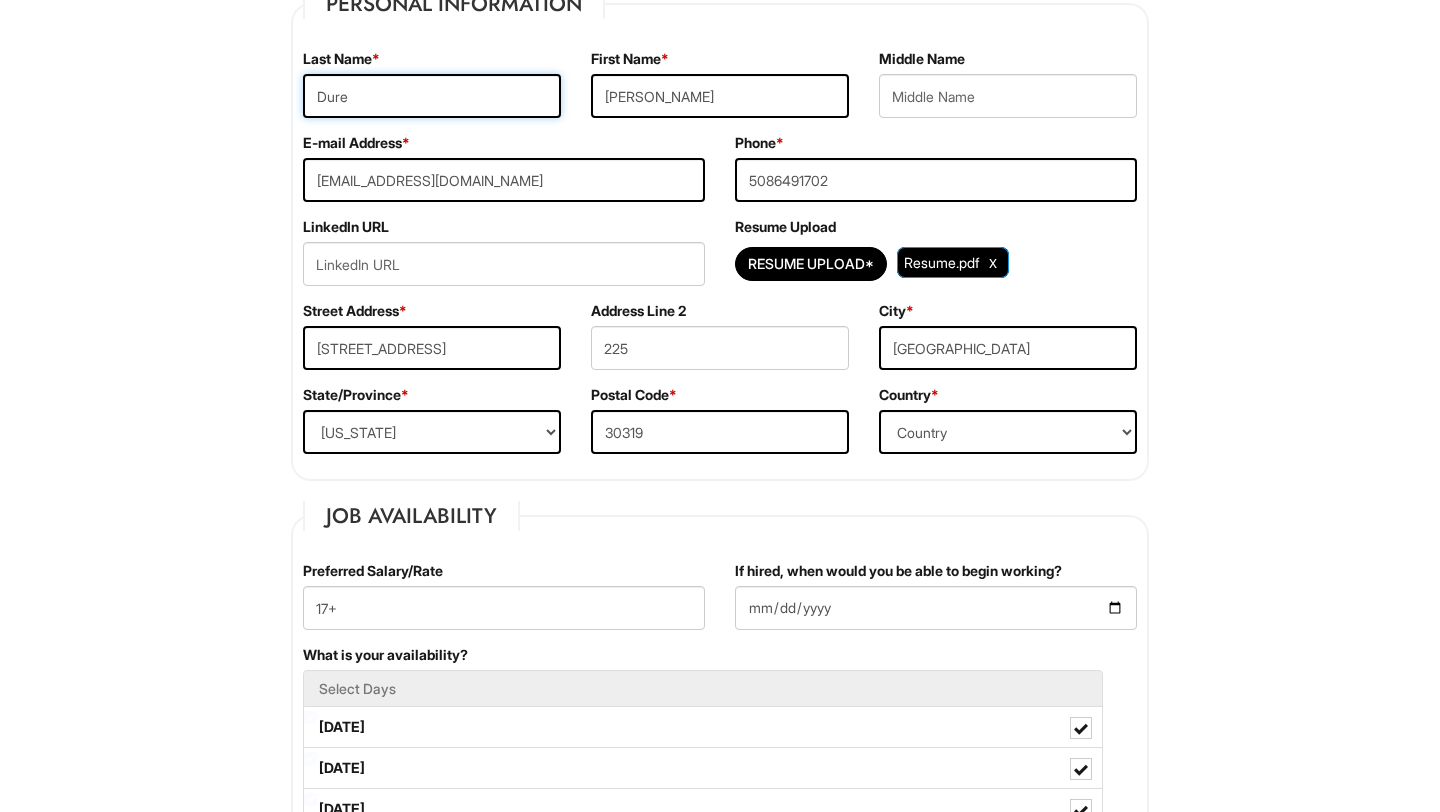 click on "Dure" at bounding box center (432, 96) 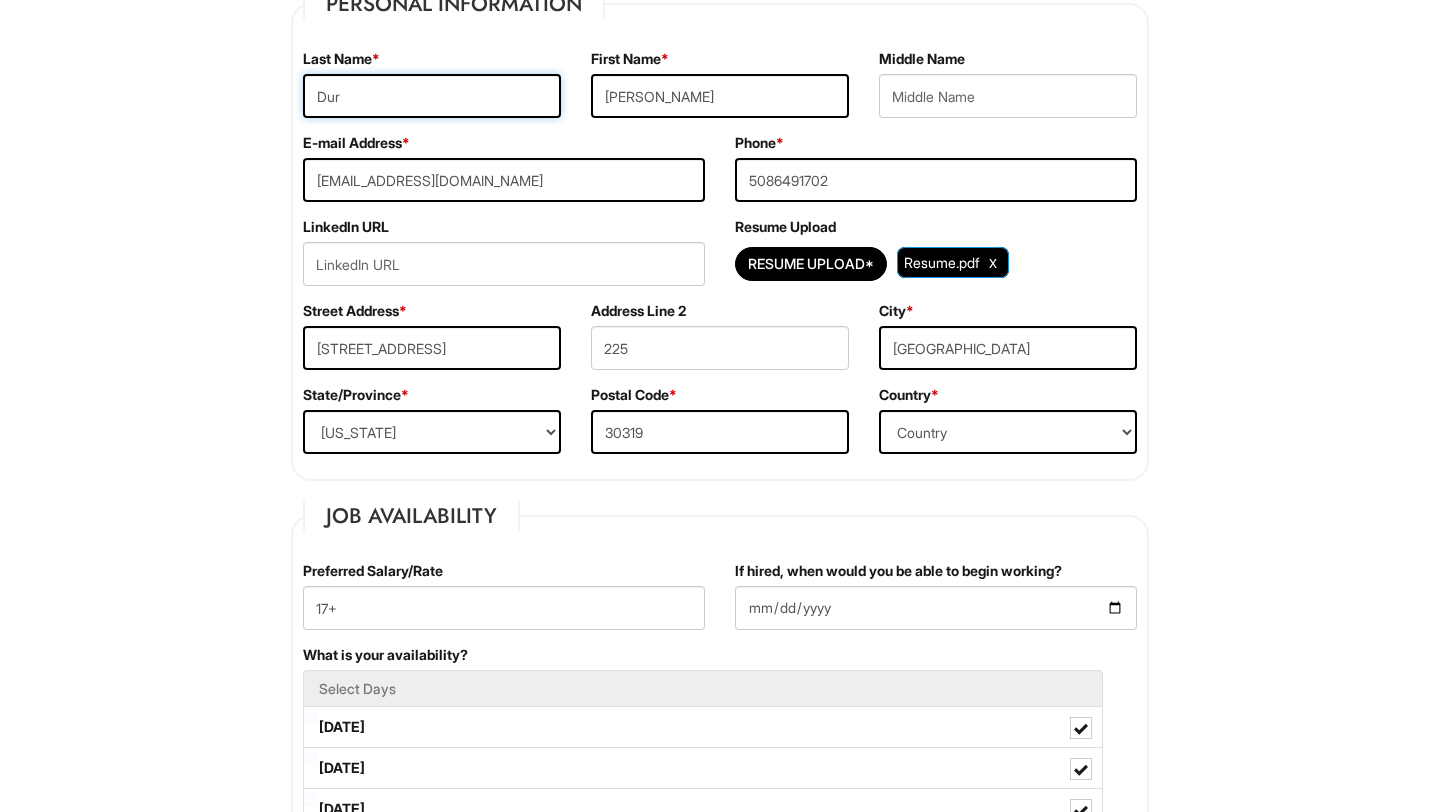type on "Dure" 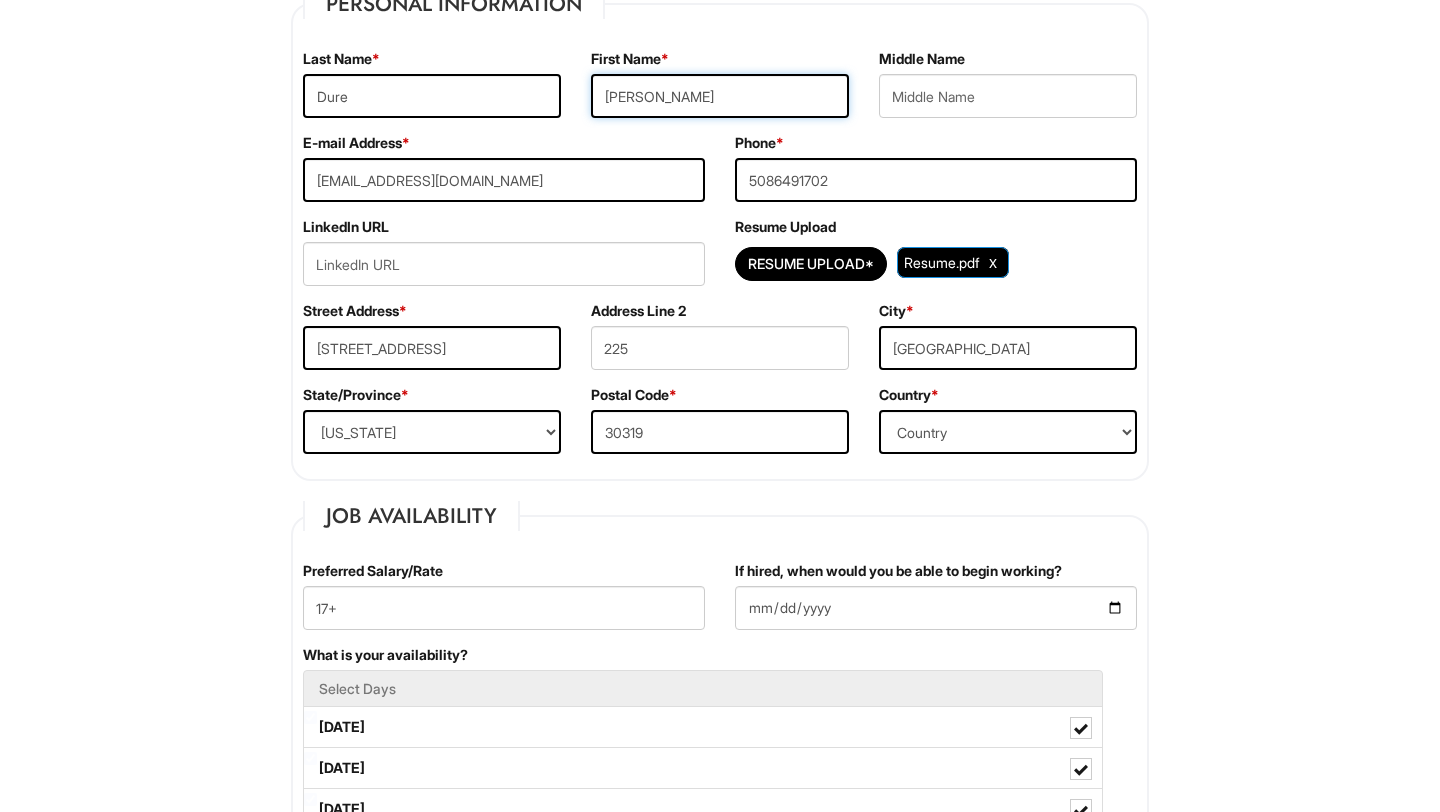 click on "[PERSON_NAME]" at bounding box center (720, 96) 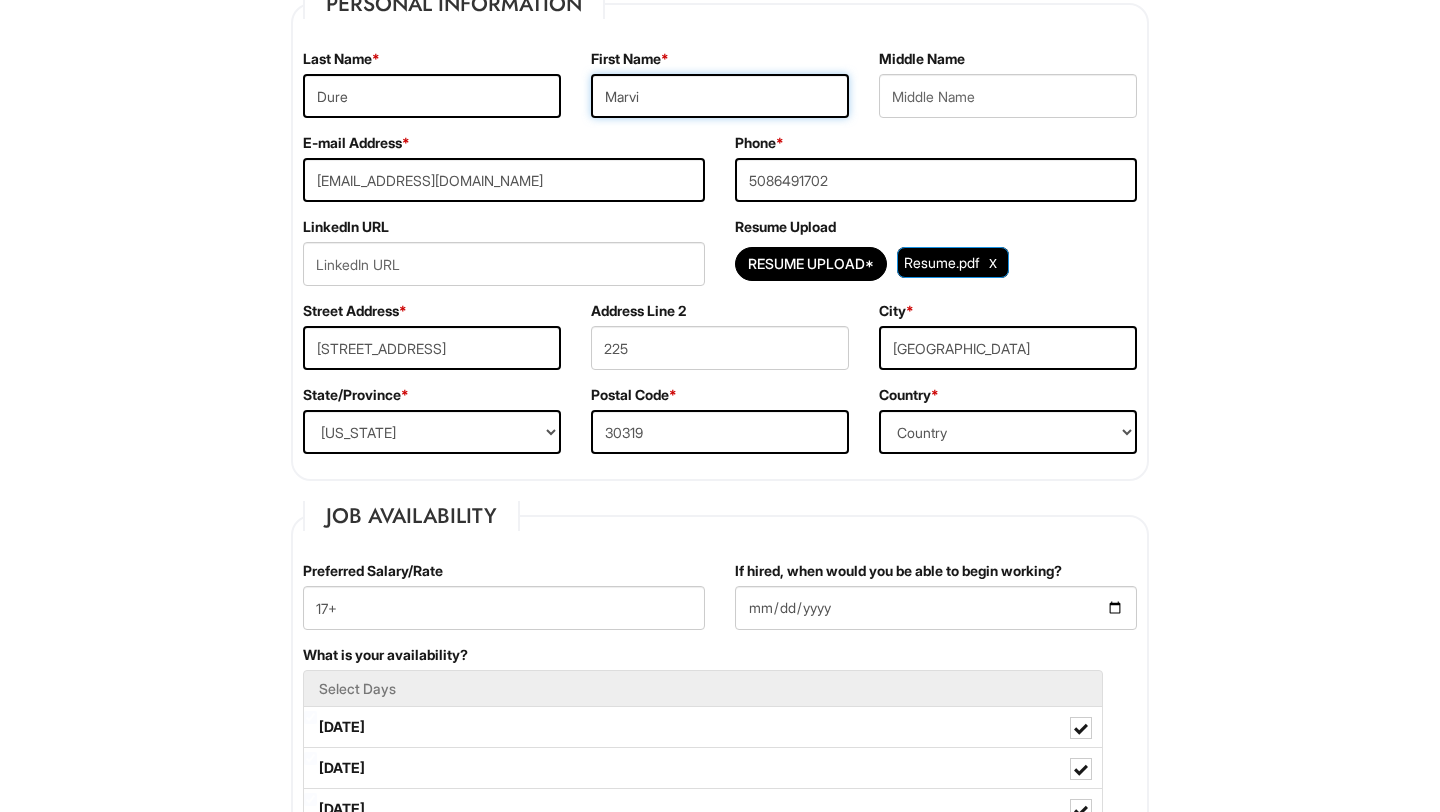 type on "[PERSON_NAME]" 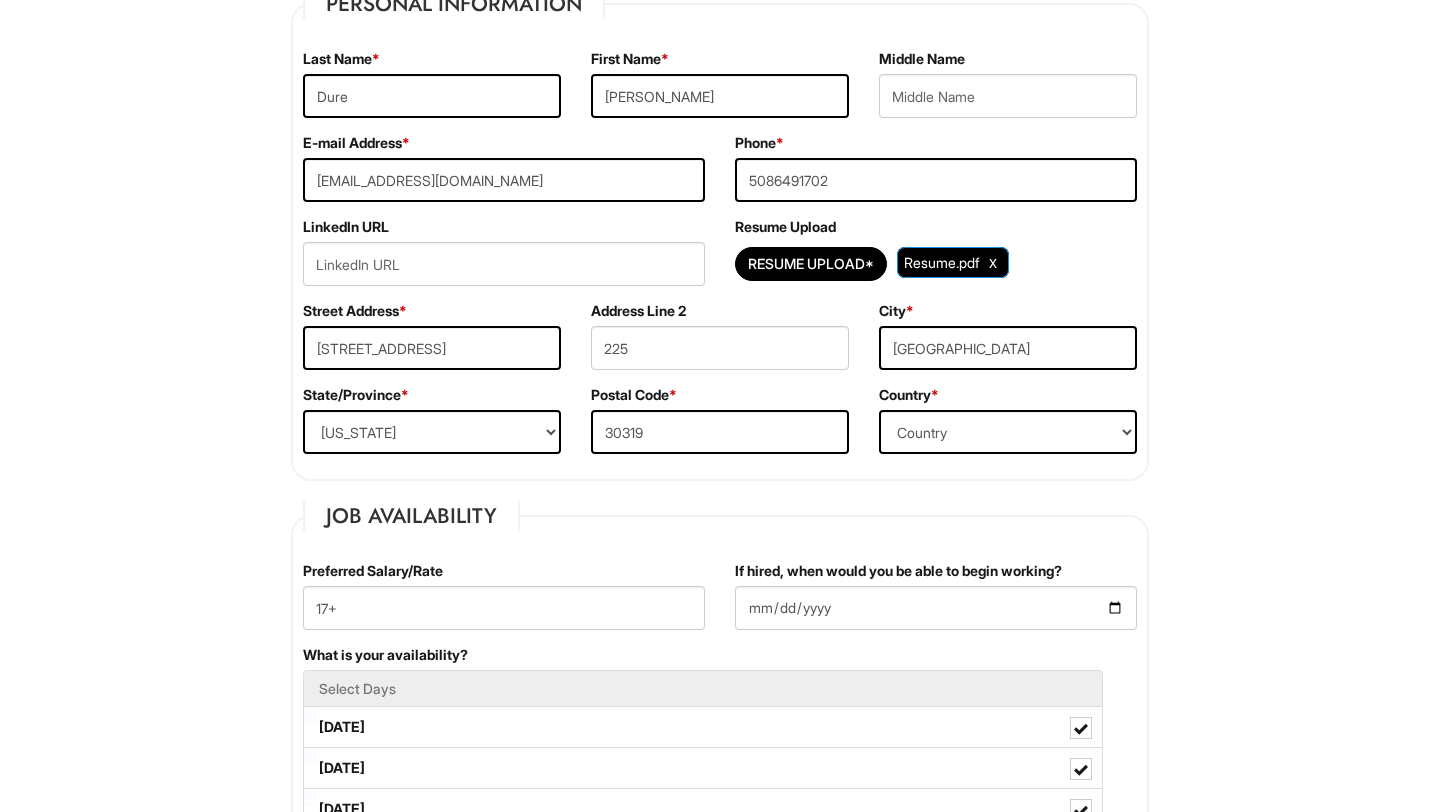 click on "Please Complete This Form 1 2 3 Client Advisor (Part-Time), A|X Armani Exchange PLEASE COMPLETE ALL REQUIRED FIELDS
We are an Equal Opportunity Employer. All persons shall have the opportunity to be considered for employment without regard to their race, color, creed, religion, national origin, ancestry, citizenship status, age, disability, gender, sex, sexual orientation, veteran status, genetic information or any other characteristic protected by applicable federal, state or local laws. We will endeavor to make a reasonable accommodation to the known physical or mental limitations of a qualified applicant with a disability unless the accommodation would impose an undue hardship on the operation of our business. If you believe you require such assistance to complete this form or to participate in an interview, please let us know.
Personal Information
Last Name  *   Dure
First Name  *   [PERSON_NAME]
Middle Name
E-mail Address  *   [EMAIL_ADDRESS][DOMAIN_NAME]
Phone  *   [PHONE_NUMBER]" at bounding box center (720, 1634) 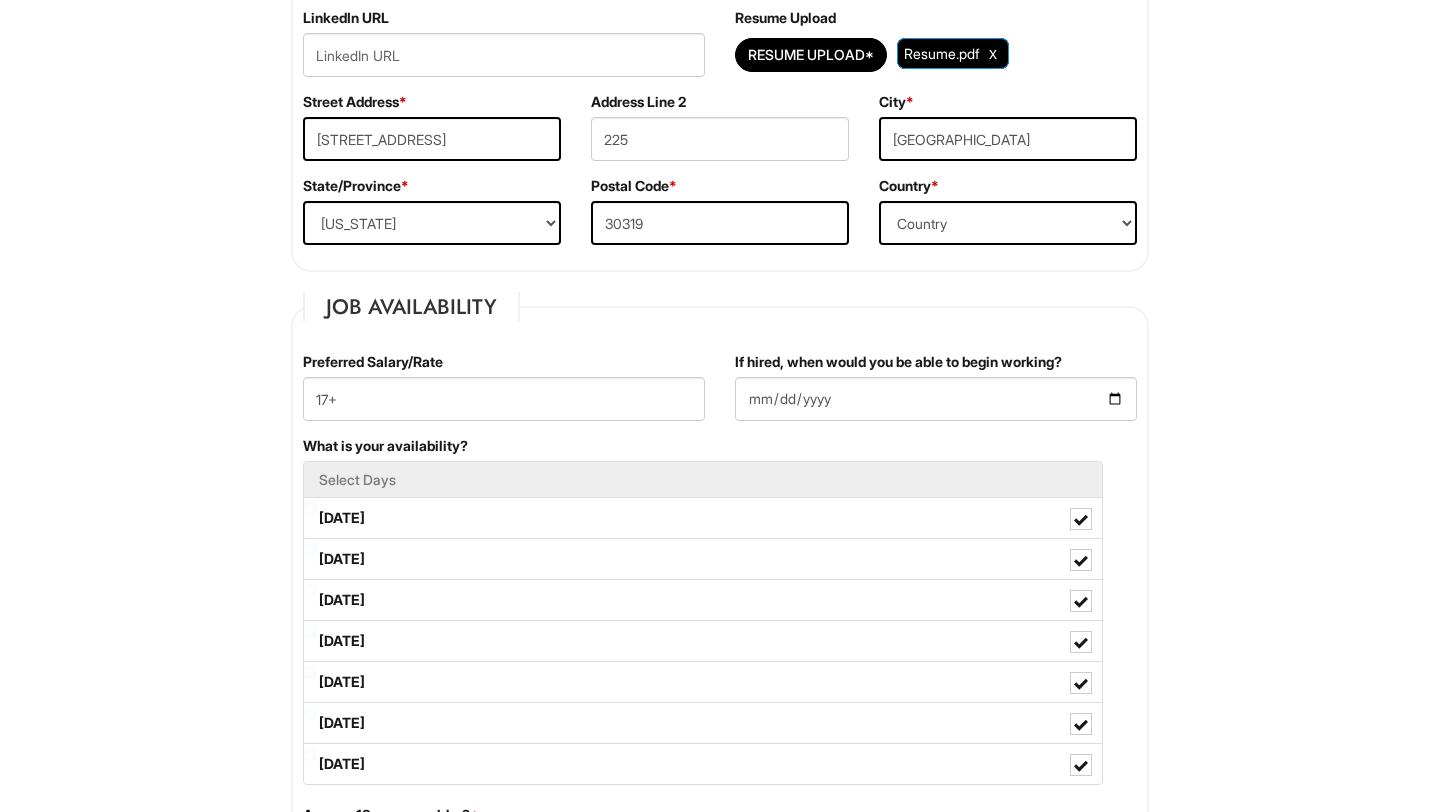 scroll, scrollTop: 594, scrollLeft: 0, axis: vertical 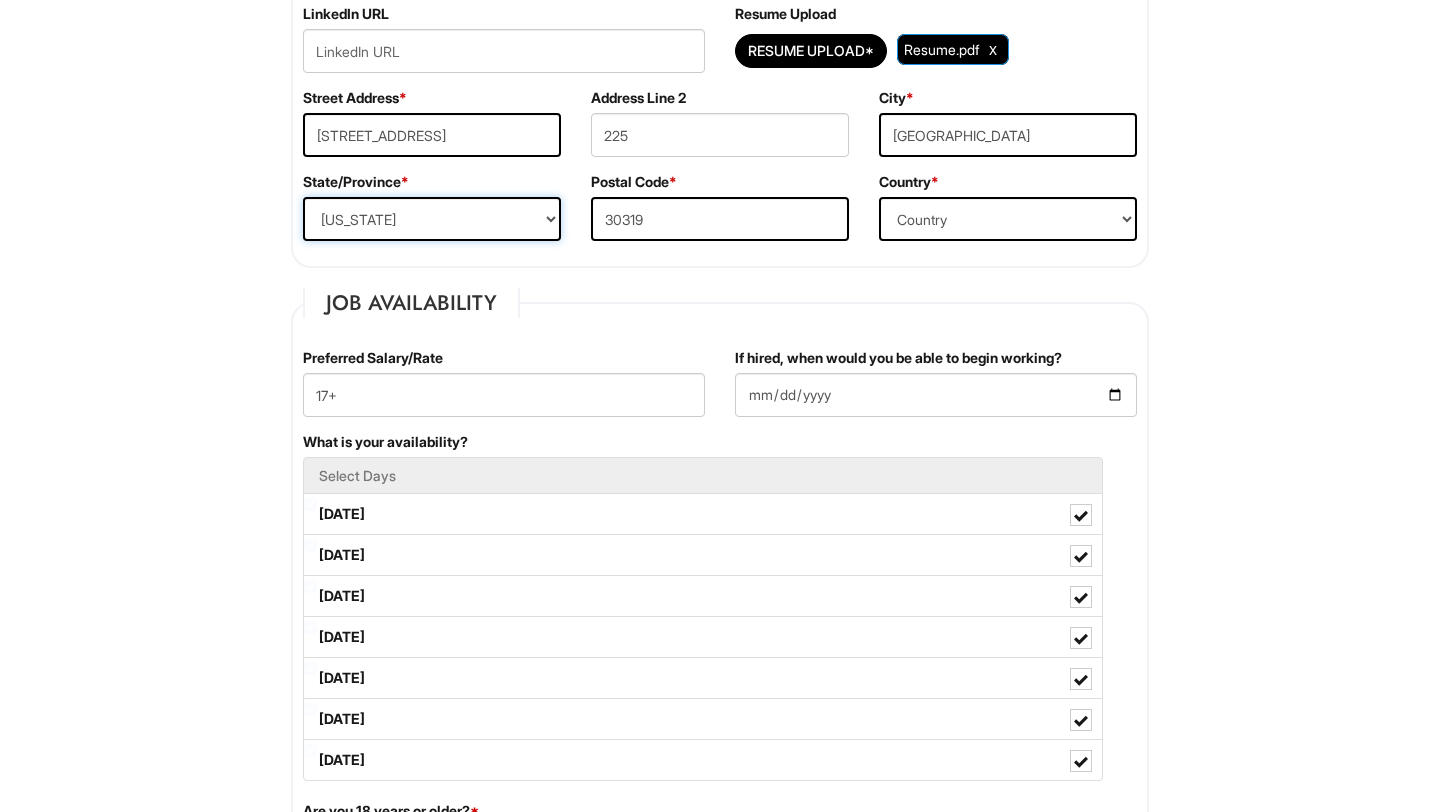 click on "State/Province [US_STATE] [US_STATE] [US_STATE] [US_STATE] [US_STATE] [US_STATE] [US_STATE] [US_STATE] [US_STATE][GEOGRAPHIC_DATA] [US_STATE] [US_STATE] [US_STATE] [US_STATE] [US_STATE] [US_STATE] [US_STATE] [US_STATE] [US_STATE] [US_STATE] [US_STATE] [US_STATE] [US_STATE] [US_STATE] [US_STATE] [US_STATE] [US_STATE] [US_STATE] [US_STATE] [US_STATE] [US_STATE] [US_STATE] [US_STATE] [US_STATE] [US_STATE] [US_STATE] [US_STATE] [US_STATE] [US_STATE] [US_STATE] [US_STATE] [US_STATE] [US_STATE] [US_STATE] [US_STATE] [US_STATE] [US_STATE] [US_STATE][PERSON_NAME][US_STATE] [US_STATE][PERSON_NAME] [US_STATE] [US_STATE] [GEOGRAPHIC_DATA]-[GEOGRAPHIC_DATA] [GEOGRAPHIC_DATA]-[GEOGRAPHIC_DATA] [GEOGRAPHIC_DATA]-[GEOGRAPHIC_DATA] [GEOGRAPHIC_DATA]-[GEOGRAPHIC_DATA] [GEOGRAPHIC_DATA]-[GEOGRAPHIC_DATA] [GEOGRAPHIC_DATA]-[GEOGRAPHIC_DATA] [GEOGRAPHIC_DATA]-NORTHWEST TERRITORIES [GEOGRAPHIC_DATA]-[GEOGRAPHIC_DATA] [GEOGRAPHIC_DATA]-[GEOGRAPHIC_DATA] [GEOGRAPHIC_DATA]-[PERSON_NAME][GEOGRAPHIC_DATA] [GEOGRAPHIC_DATA]-[GEOGRAPHIC_DATA] [GEOGRAPHIC_DATA]-[GEOGRAPHIC_DATA] [GEOGRAPHIC_DATA]-[GEOGRAPHIC_DATA] TERRITORY [GEOGRAPHIC_DATA]-[US_STATE] [GEOGRAPHIC_DATA]-[US_STATE][GEOGRAPHIC_DATA] [GEOGRAPHIC_DATA]-[US_STATE] [GEOGRAPHIC_DATA]-[PERSON_NAME][US_STATE] [GEOGRAPHIC_DATA]-[US_STATE] [GEOGRAPHIC_DATA]-[US_STATE] [GEOGRAPHIC_DATA]-[US_STATE]" at bounding box center (432, 219) 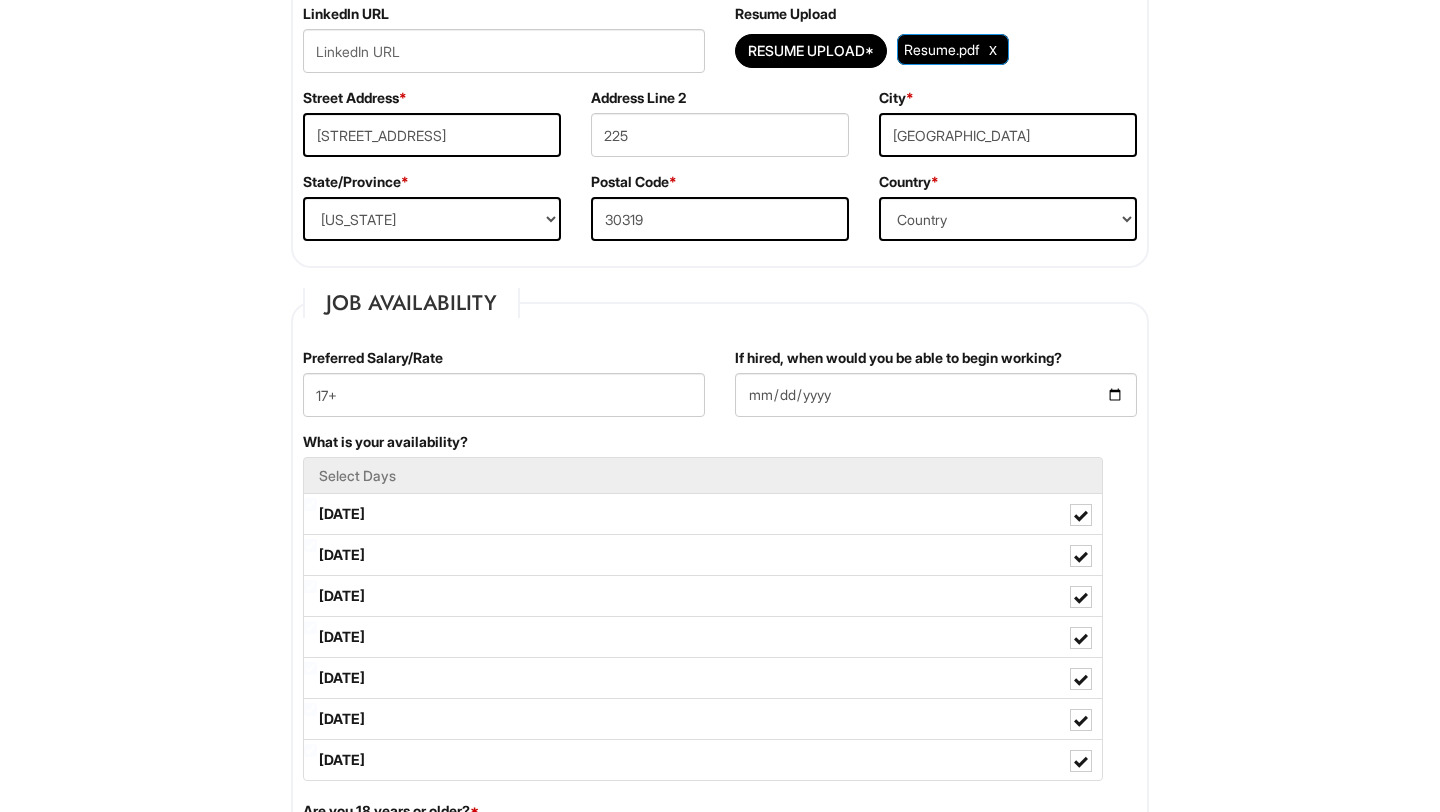click on "Job Availability
Preferred Salary/Rate   17+
If hired, when would you be able to begin working? [DATE]
What is your availability?   Select Days [DATE] [DATE] [DATE] [DATE] [DATE] [DATE] [DATE]
Are you 18 years or older? *   (Yes / No) Yes No
Do you now, or in the foreseeable future, require [PERSON_NAME] Corporation to file for a visa petition on your behalf in order to allow you to work or continue to work? *   (Yes / No) Yes No
Are you currently legally authorized to work in the country in which the position is located? *   (Yes / No) Yes No
Are you willing to relocate?   (Yes / No) No Yes" at bounding box center [720, 696] 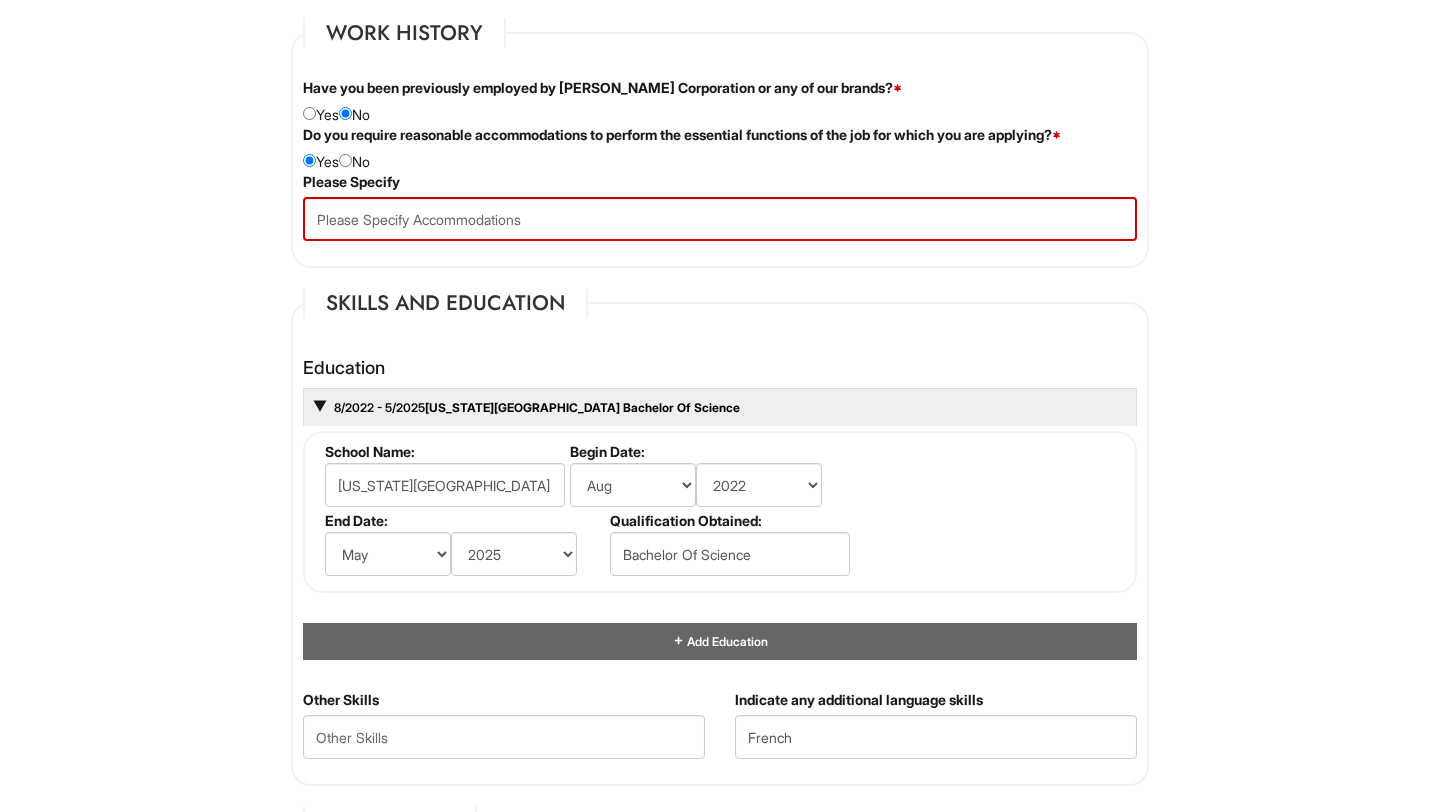 scroll, scrollTop: 1694, scrollLeft: 0, axis: vertical 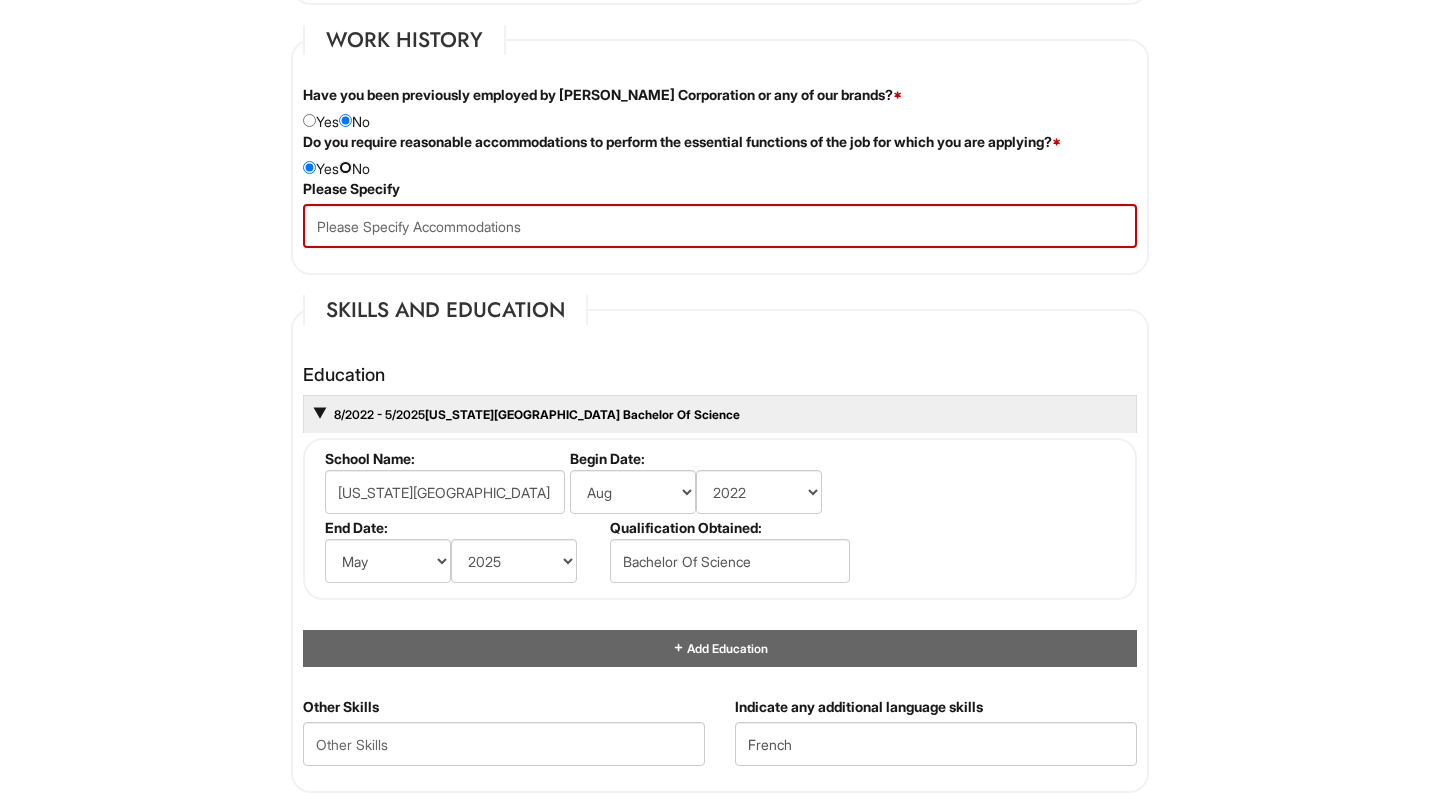 click at bounding box center [345, 167] 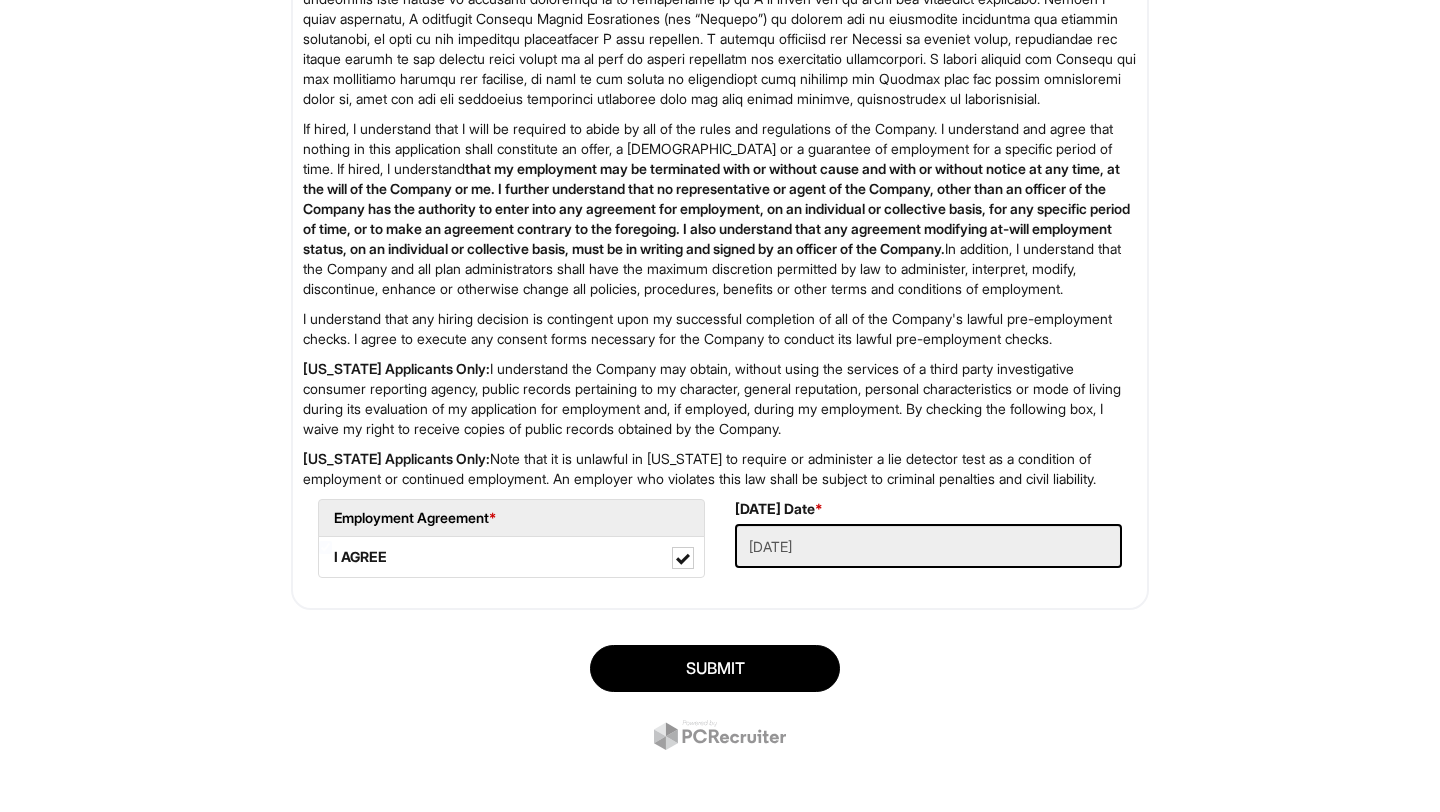 scroll, scrollTop: 3215, scrollLeft: 0, axis: vertical 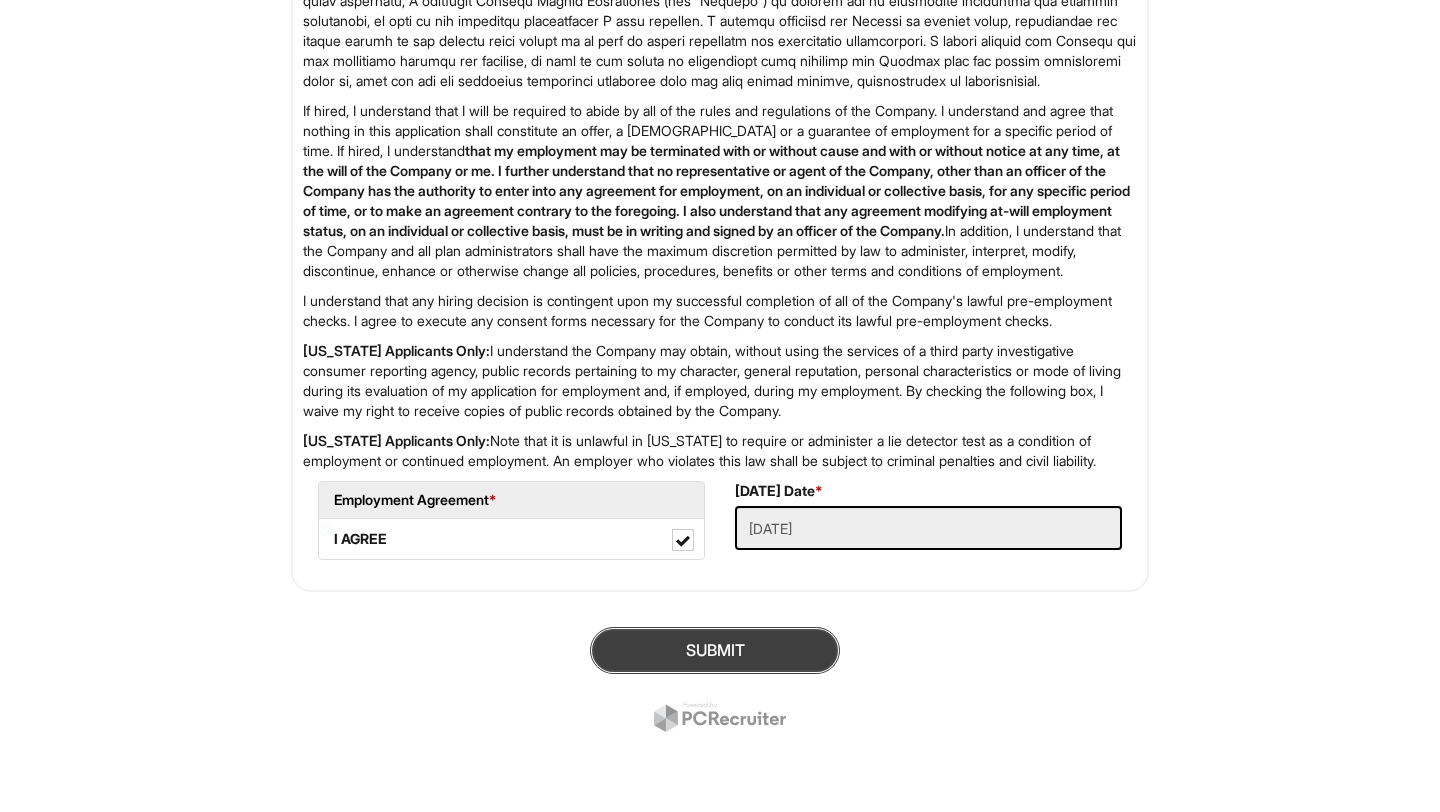 click on "SUBMIT" at bounding box center [715, 650] 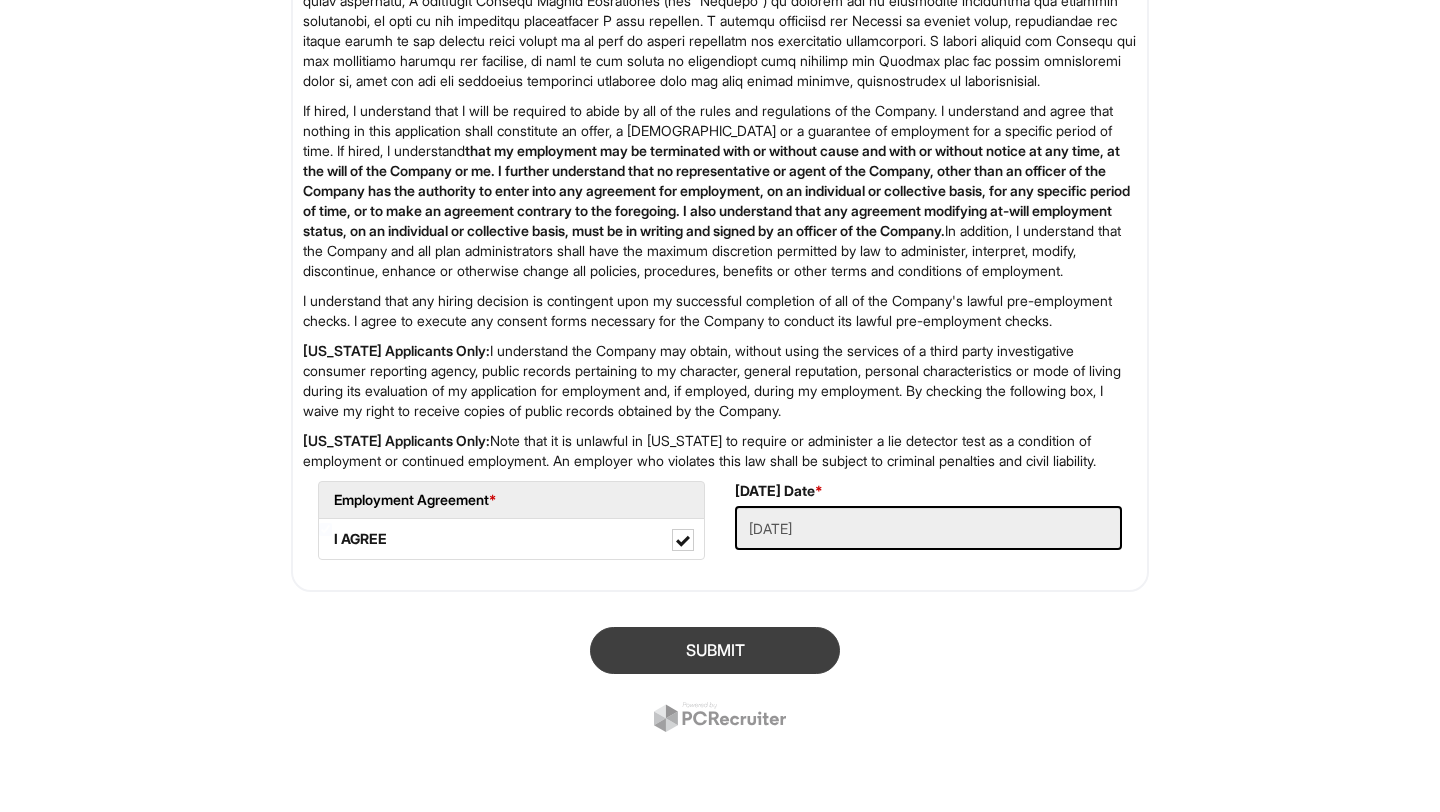 scroll, scrollTop: 122, scrollLeft: 0, axis: vertical 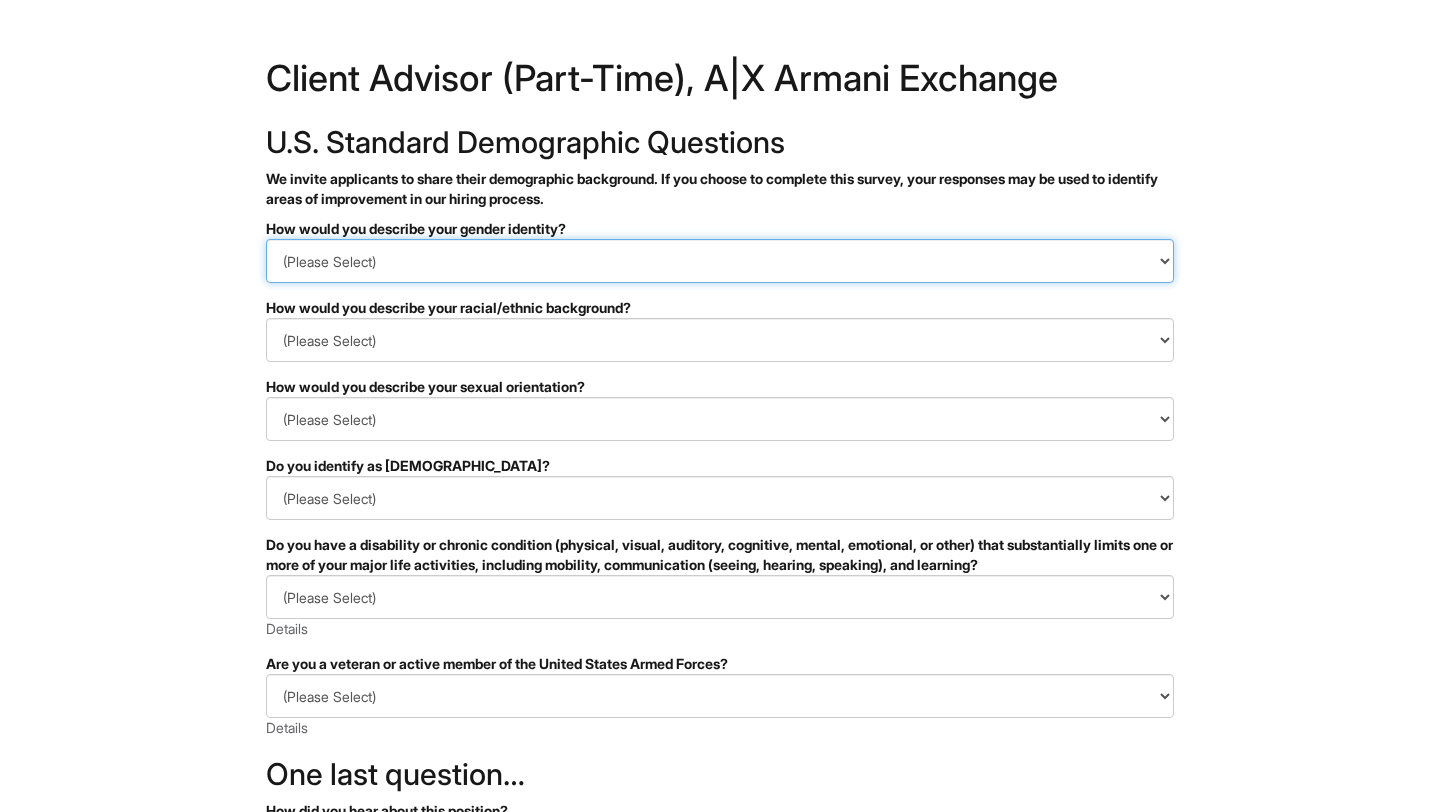 click on "(Please Select) Man Woman Non-binary I prefer to self-describe I don't wish to answer" at bounding box center [720, 261] 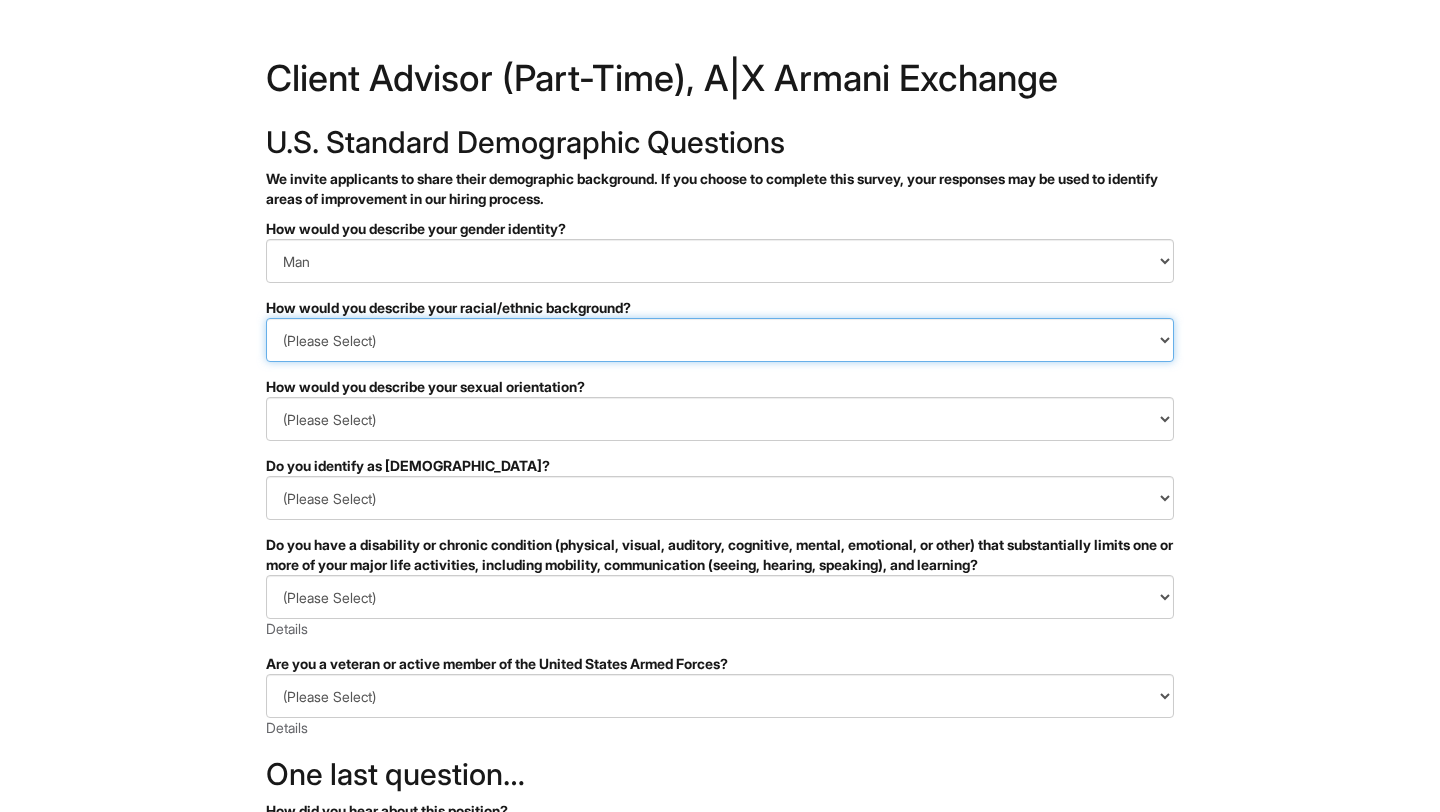 click on "(Please Select) Black or of African descent    East Asian    Hispanic, Latinx or of Spanish Origin    Indigenous, American Indian or Alaska Native    Middle Eastern or North African    Native Hawaiian or Pacific Islander    South Asian    Southeast Asian    White or European    I prefer to self-describe    I don't wish to answer" at bounding box center (720, 340) 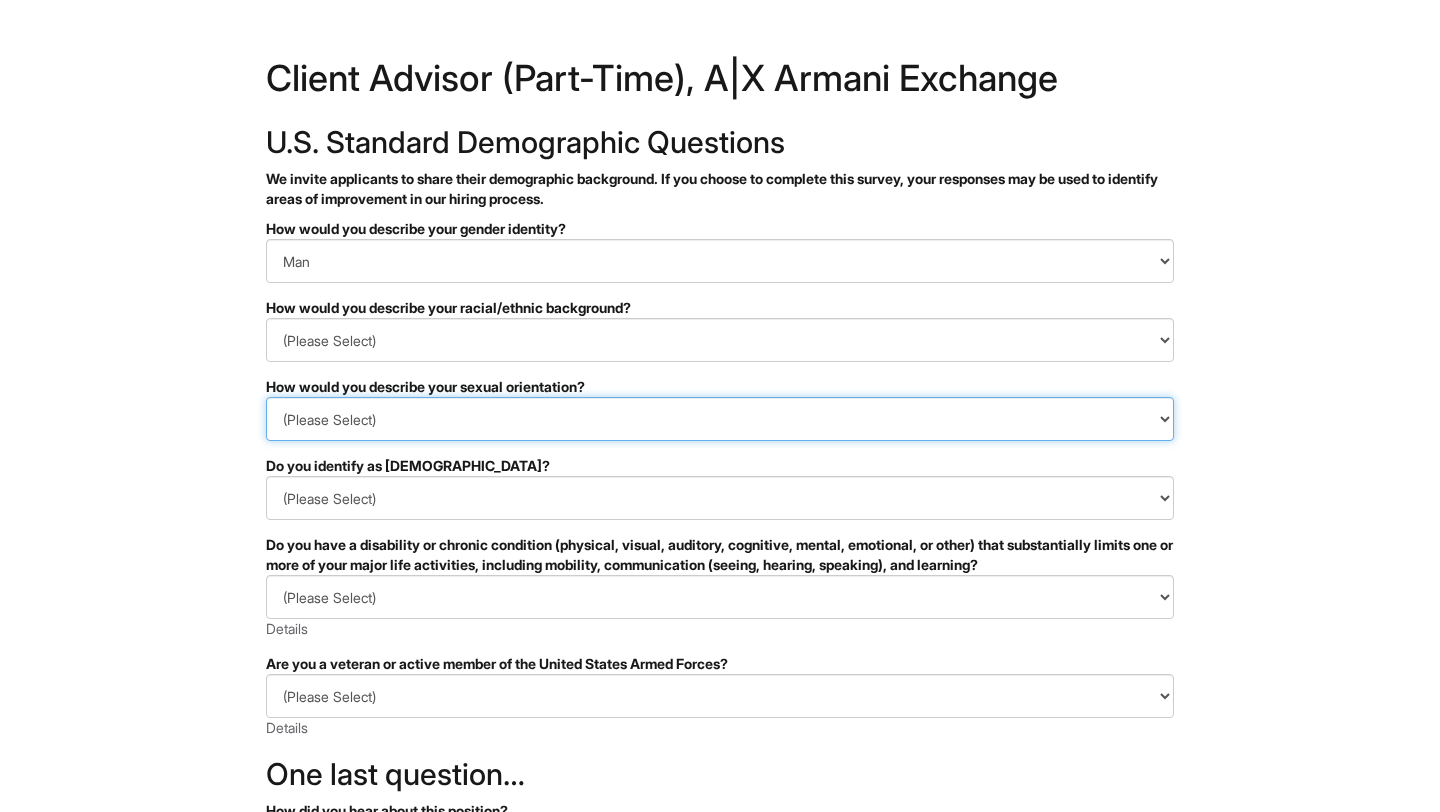 click on "(Please Select) Asexual Bisexual and/or pansexual Gay Heterosexual Lesbian Queer I prefer to self-describe I don't wish to answer" at bounding box center [720, 419] 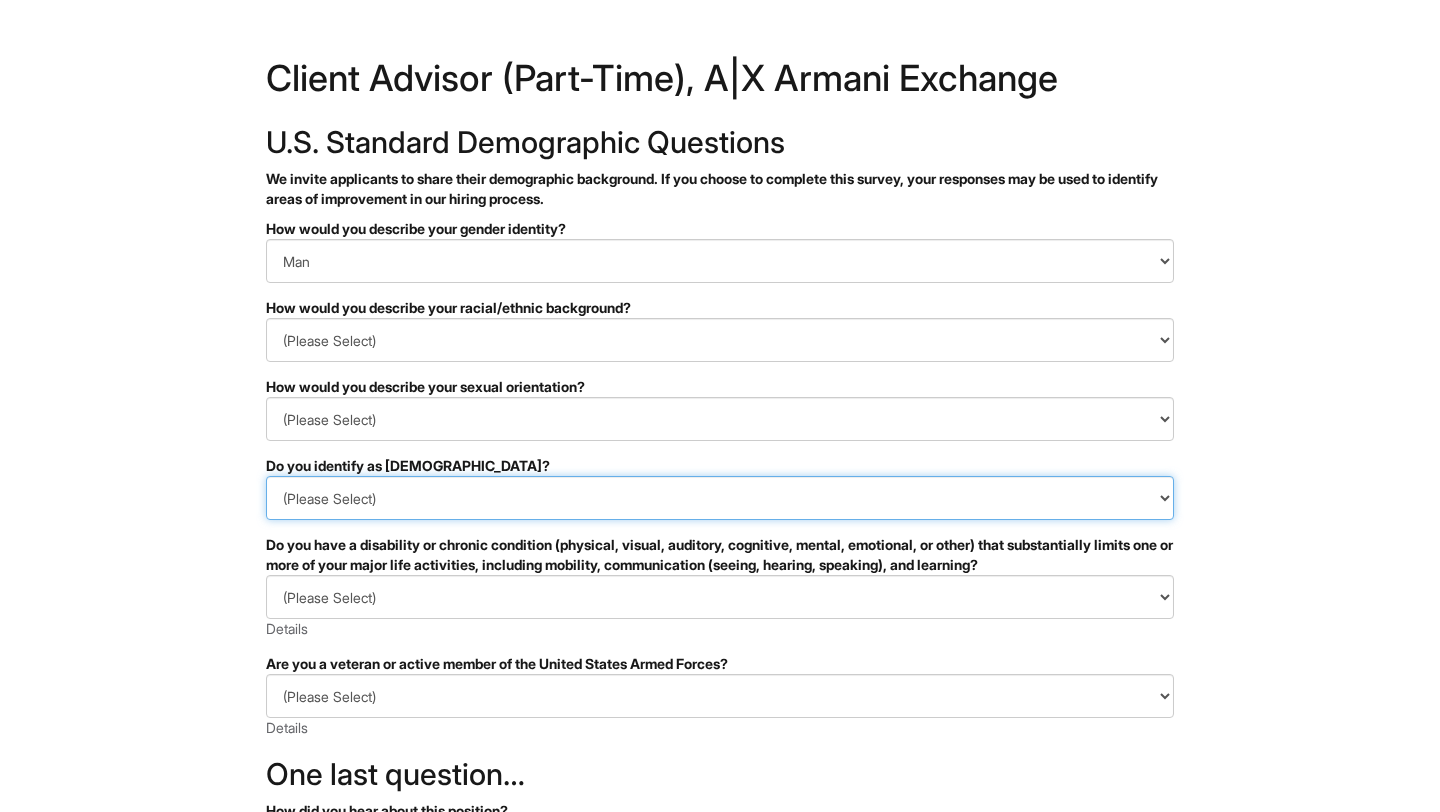 click on "(Please Select) Yes No I prefer to self-describe I don't wish to answer" at bounding box center (720, 498) 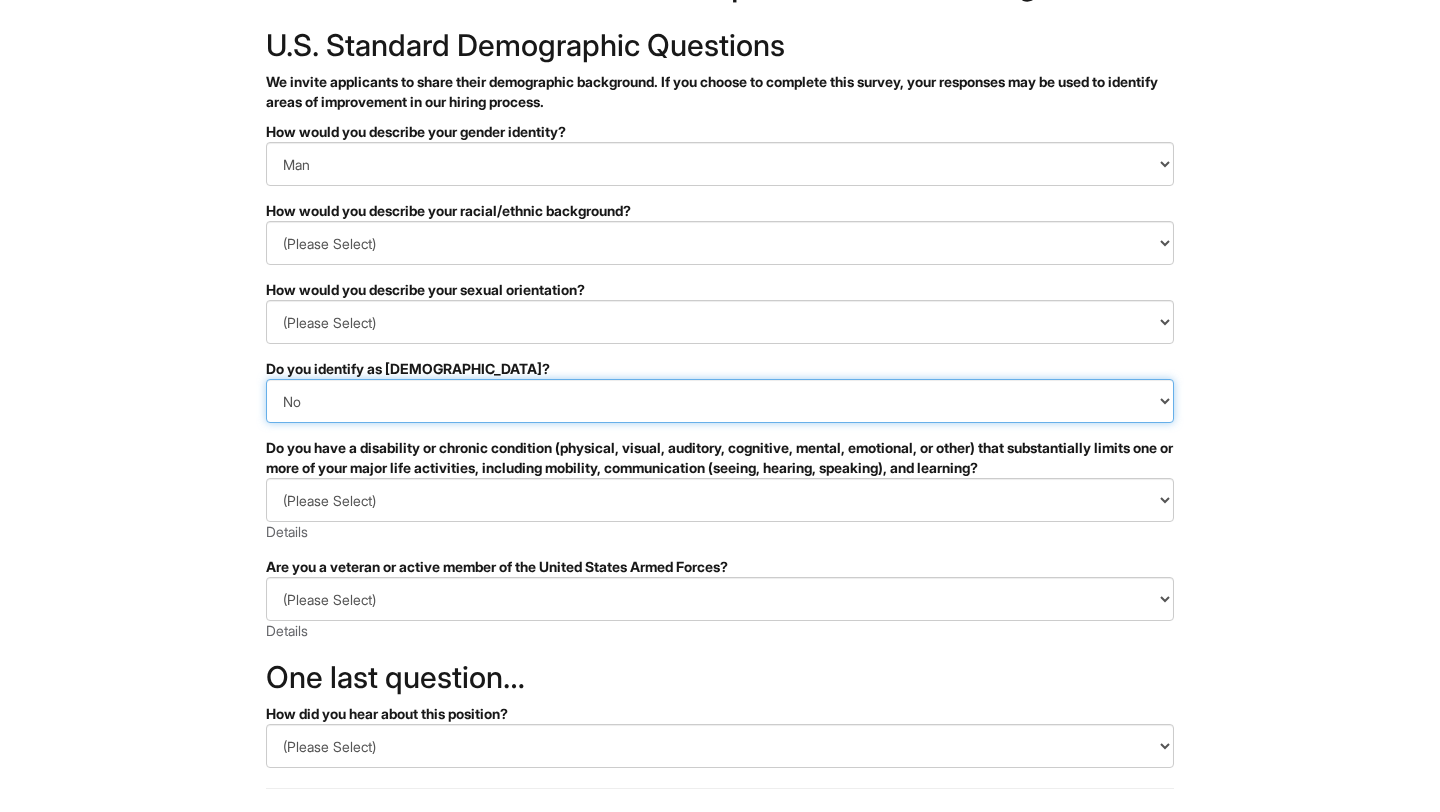 scroll, scrollTop: 108, scrollLeft: 0, axis: vertical 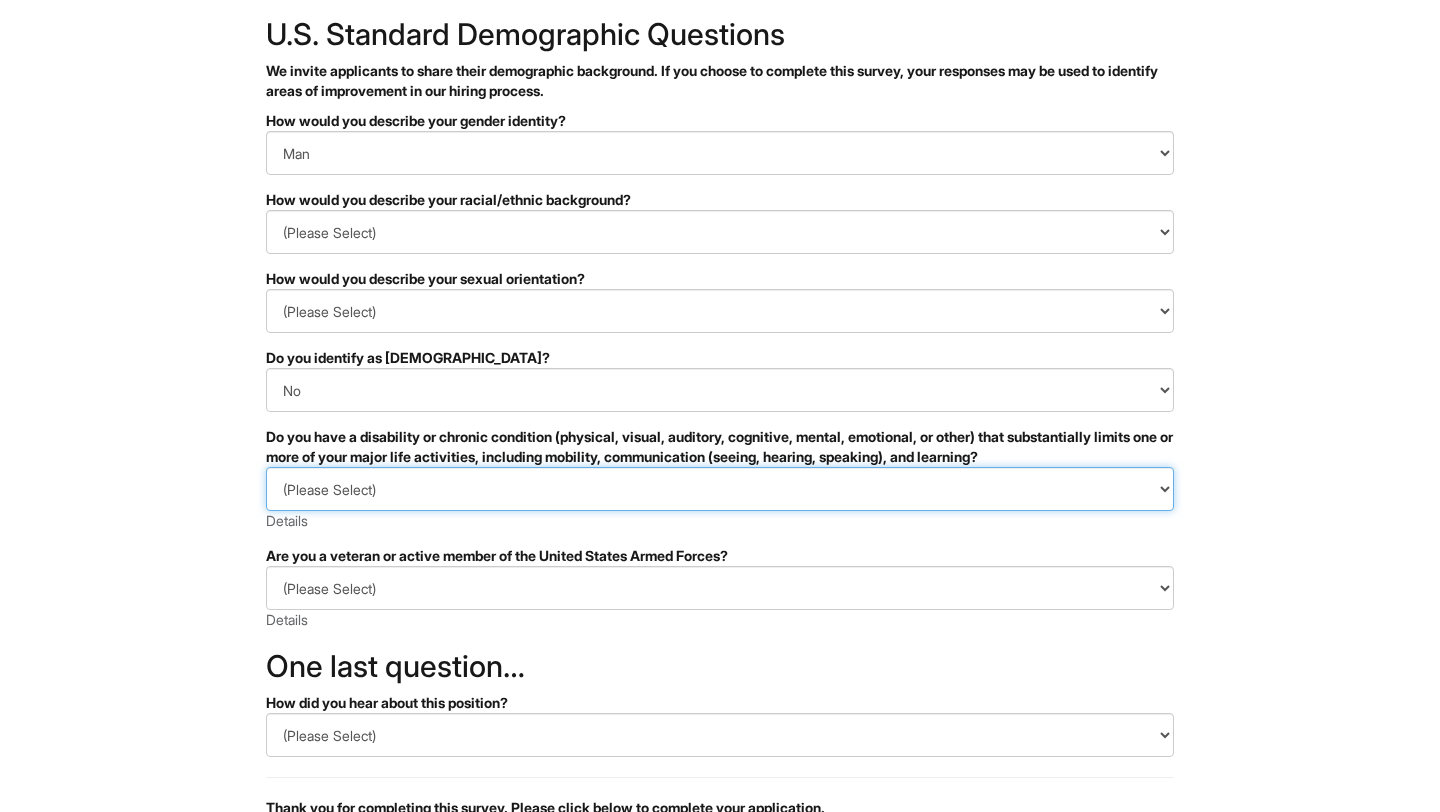 click on "(Please Select) YES, I HAVE A DISABILITY (or previously had a disability) NO, I DON'T HAVE A DISABILITY I DON'T WISH TO ANSWER" at bounding box center [720, 489] 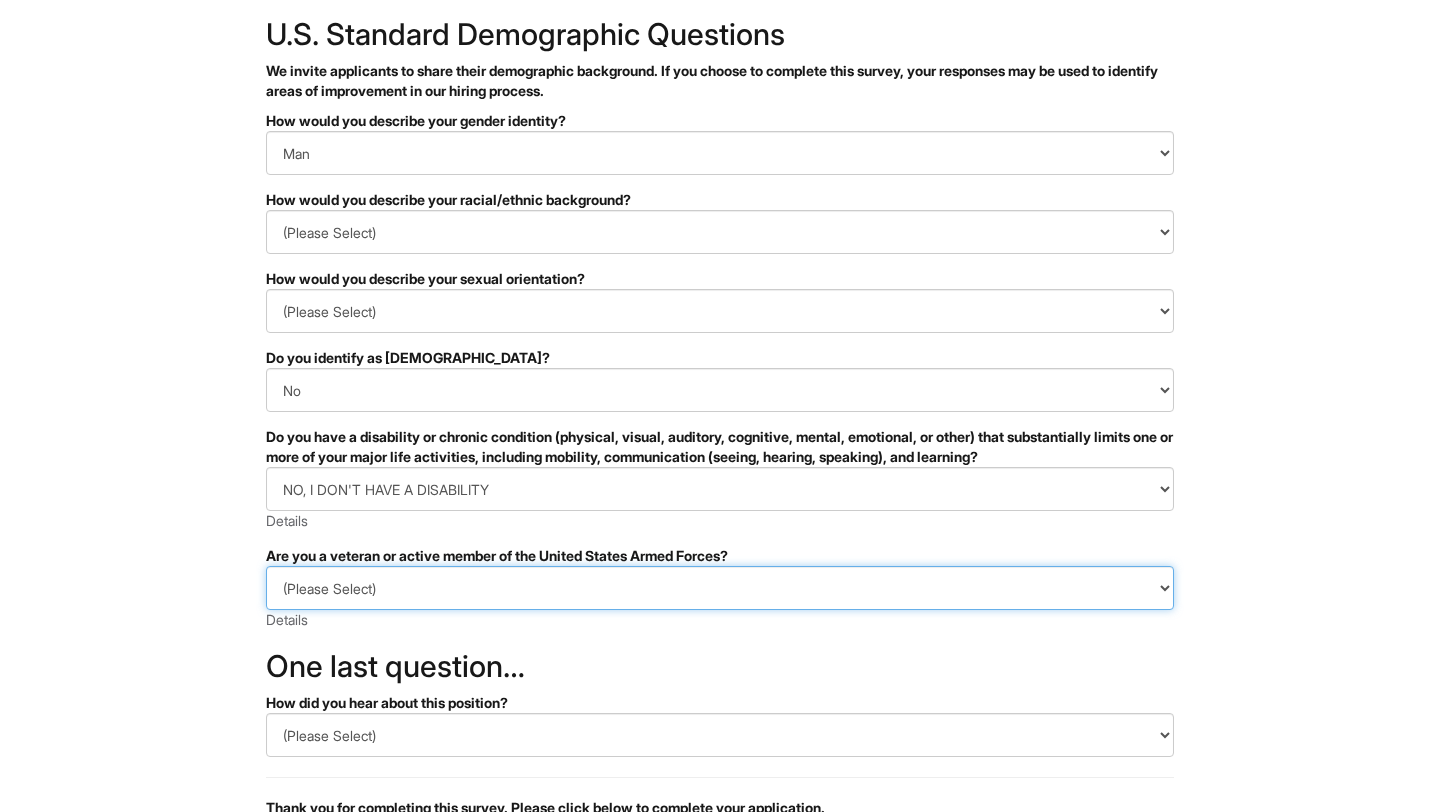 click on "(Please Select) I IDENTIFY AS ONE OR MORE OF THE CLASSIFICATIONS OF PROTECTED VETERANS LISTED I AM NOT A PROTECTED VETERAN I PREFER NOT TO ANSWER" at bounding box center [720, 588] 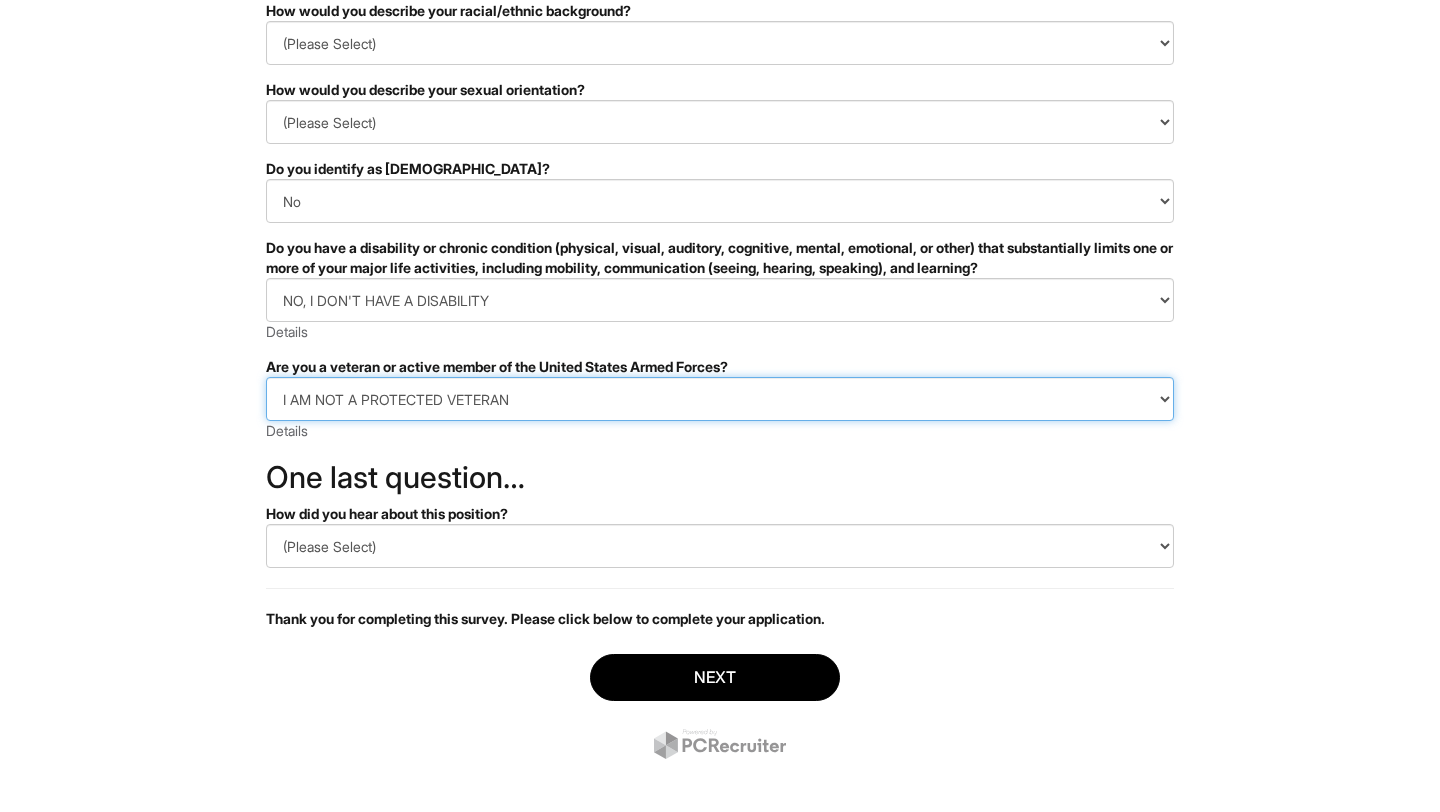 scroll, scrollTop: 314, scrollLeft: 0, axis: vertical 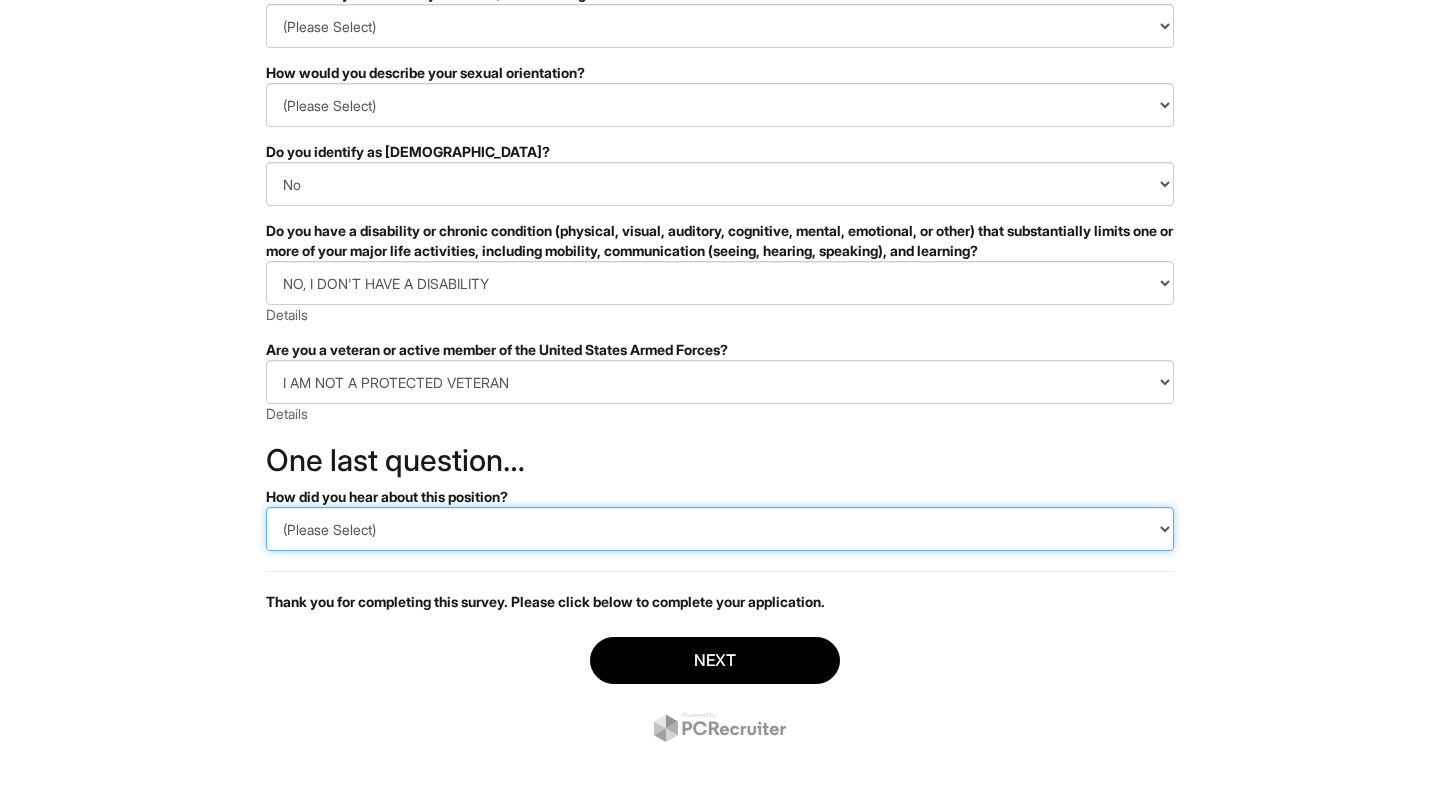 click on "(Please Select) CareerBuilder Indeed LinkedIn Monster Referral Other" at bounding box center (720, 529) 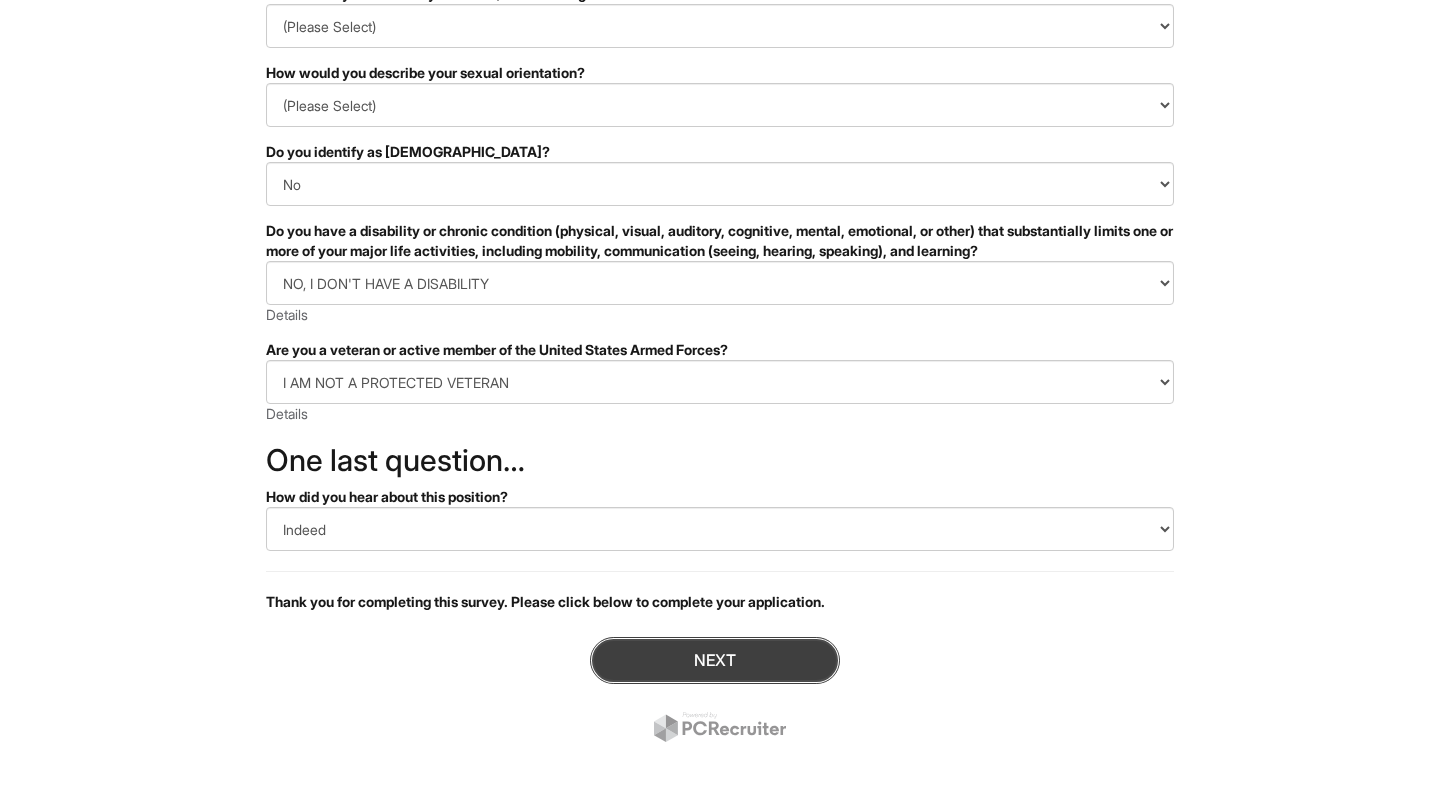 click on "Next" at bounding box center (715, 660) 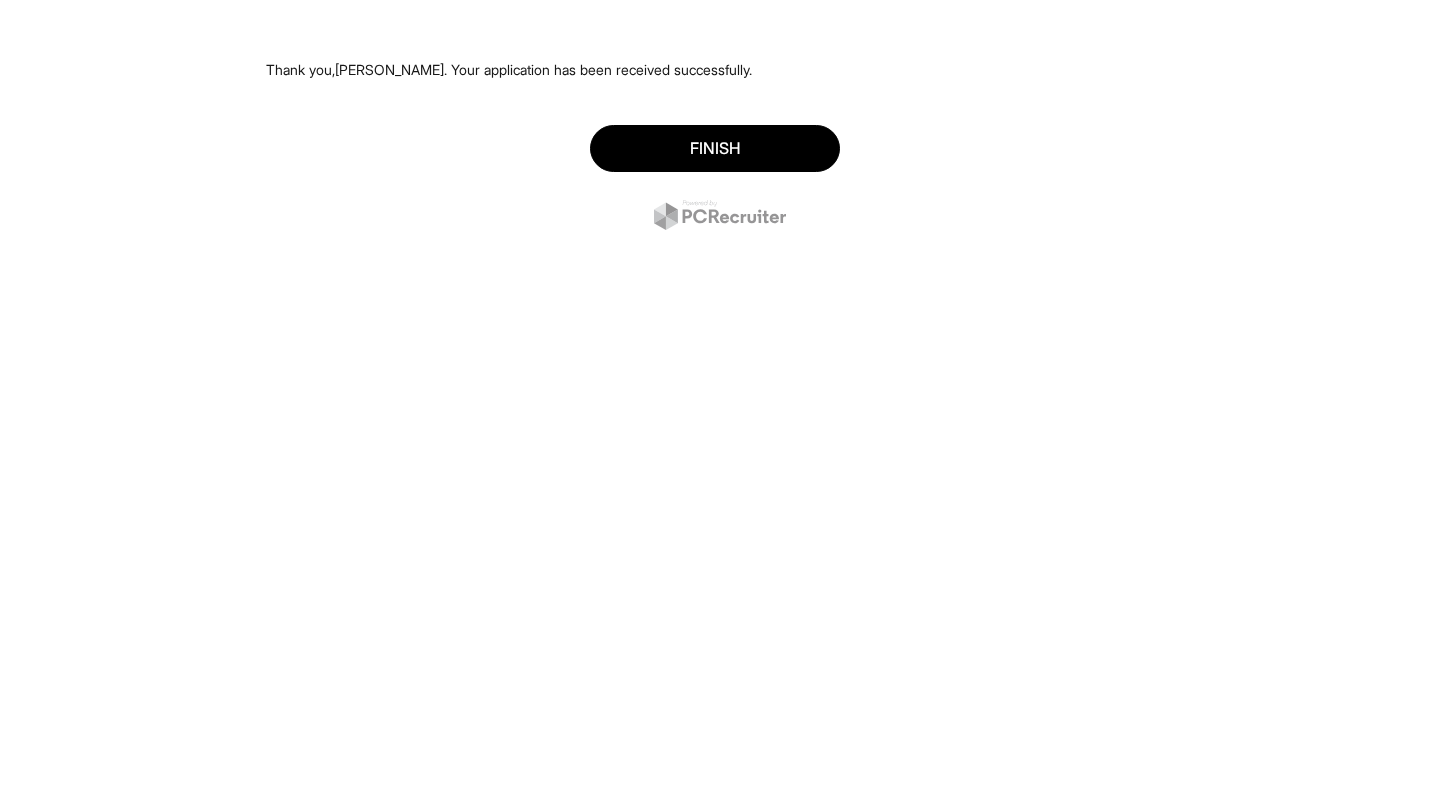 scroll, scrollTop: 0, scrollLeft: 0, axis: both 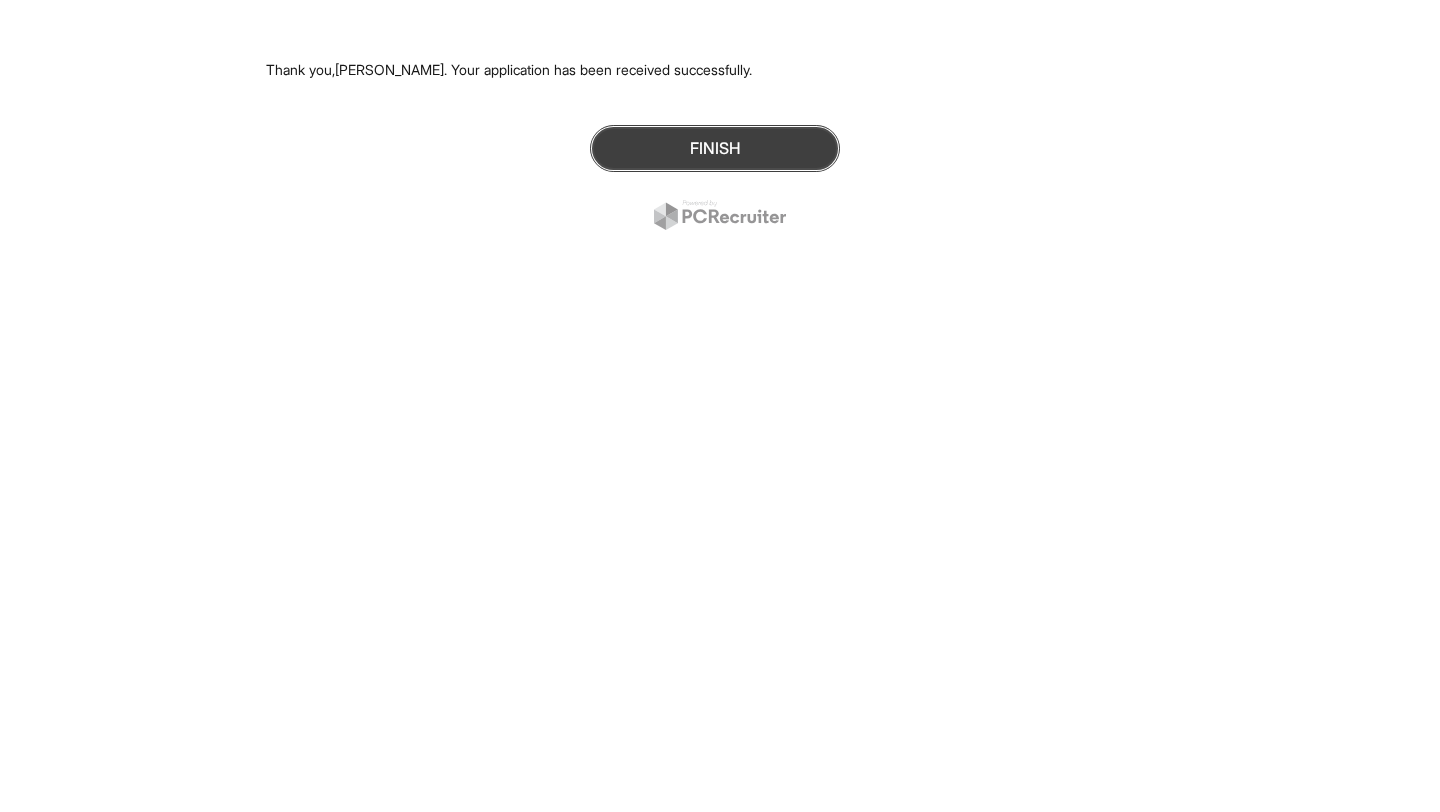 click on "Finish" at bounding box center [715, 148] 